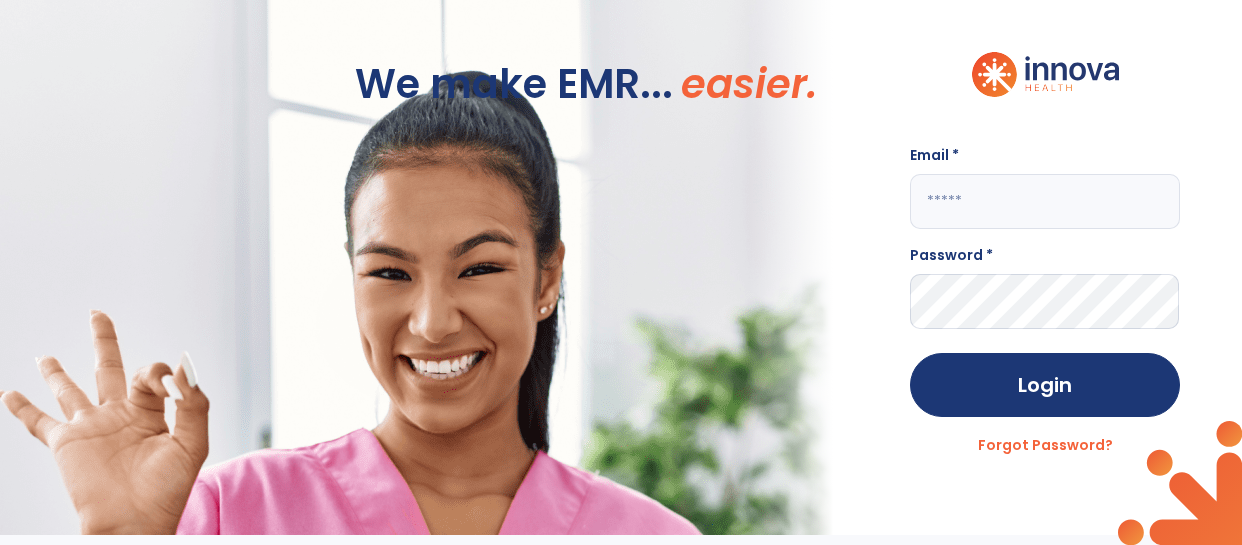 scroll, scrollTop: 0, scrollLeft: 0, axis: both 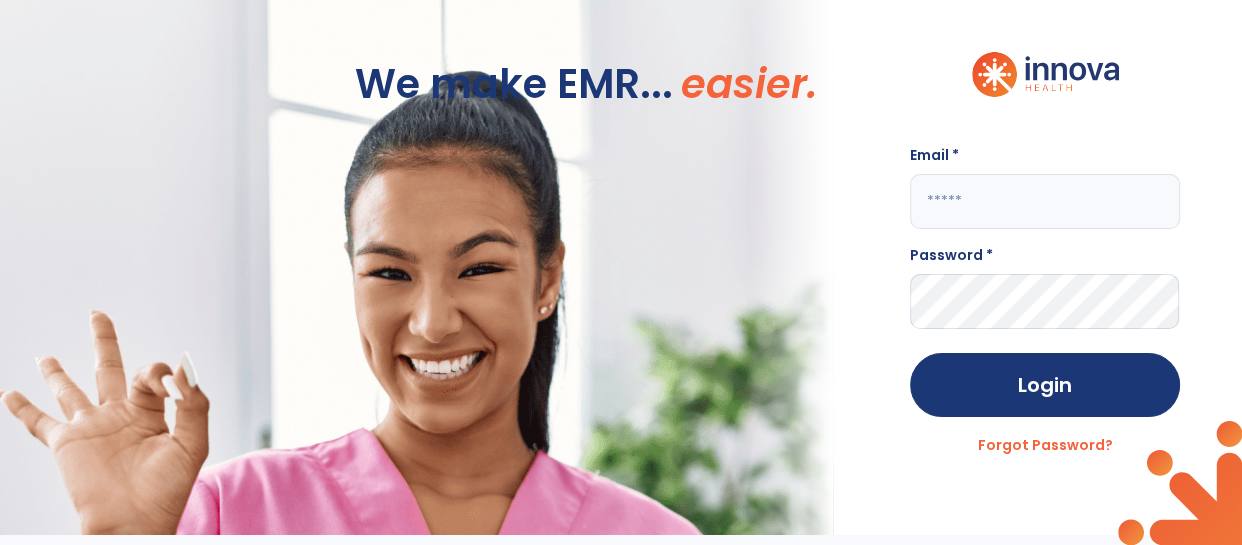 click 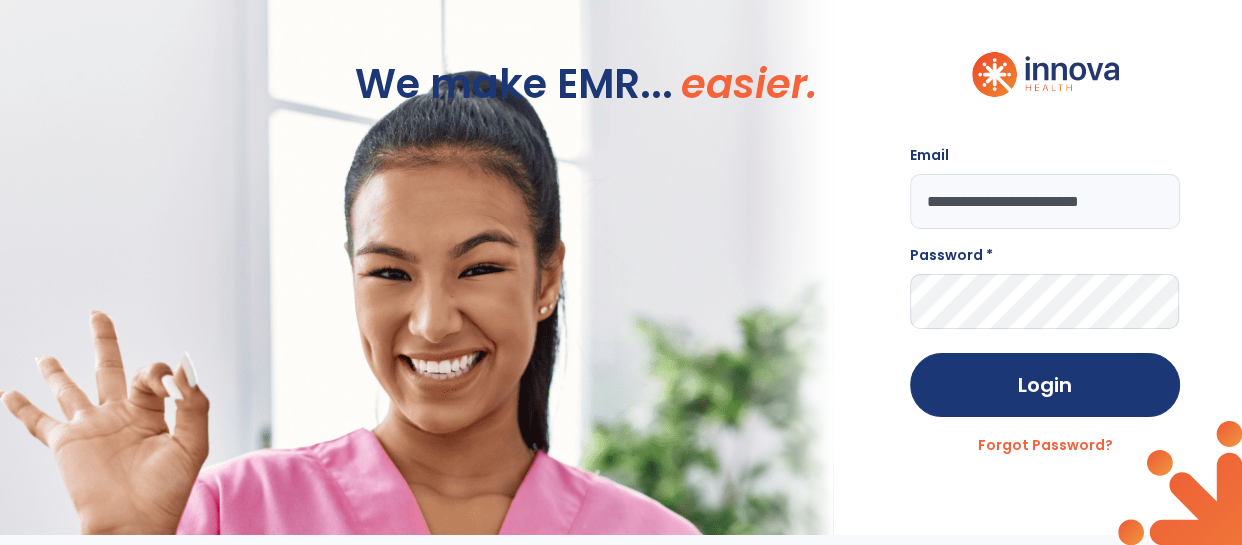 type on "**********" 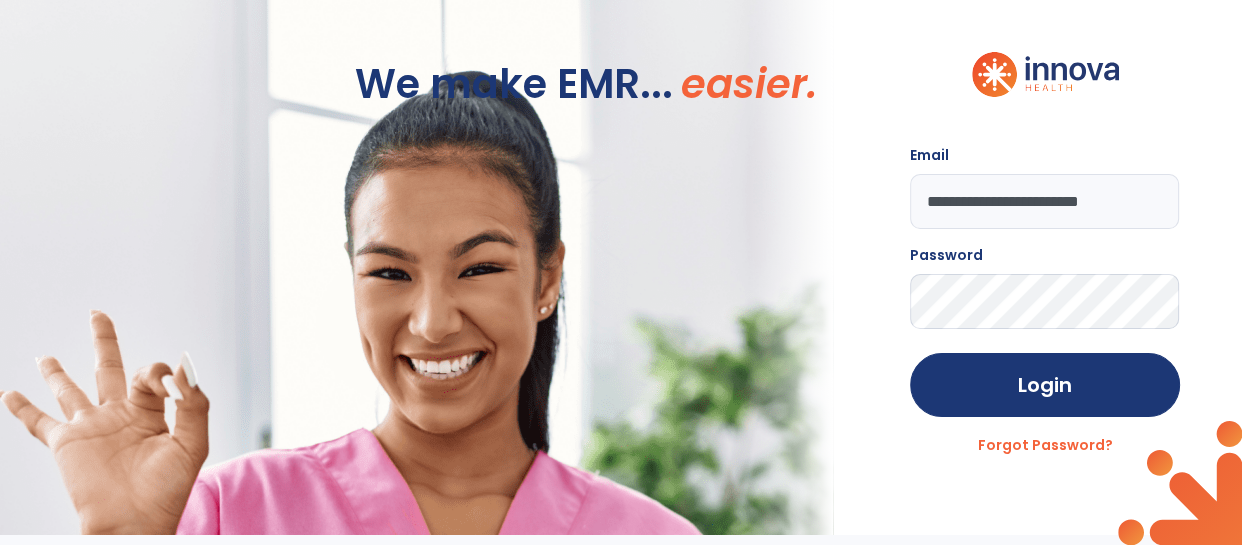 click on "Login" 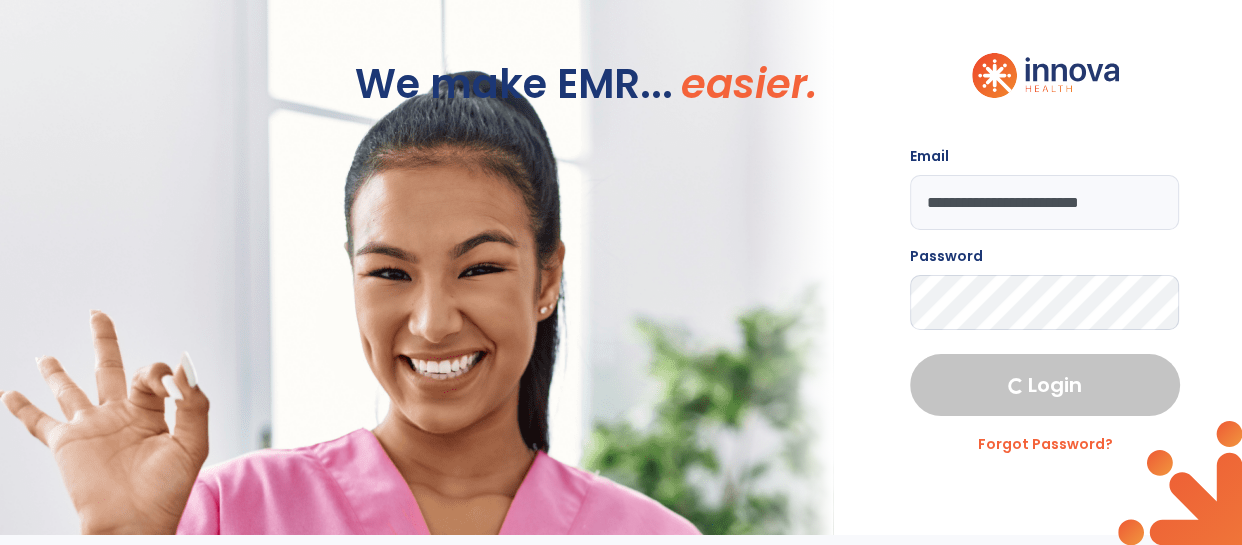 select on "****" 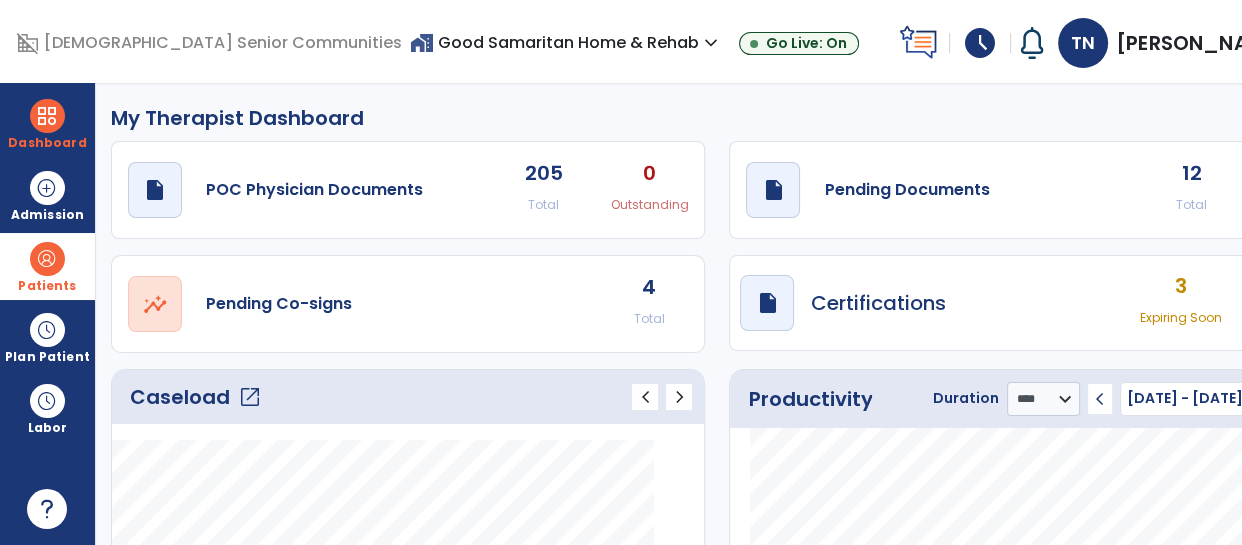 click on "Patients" at bounding box center (47, 266) 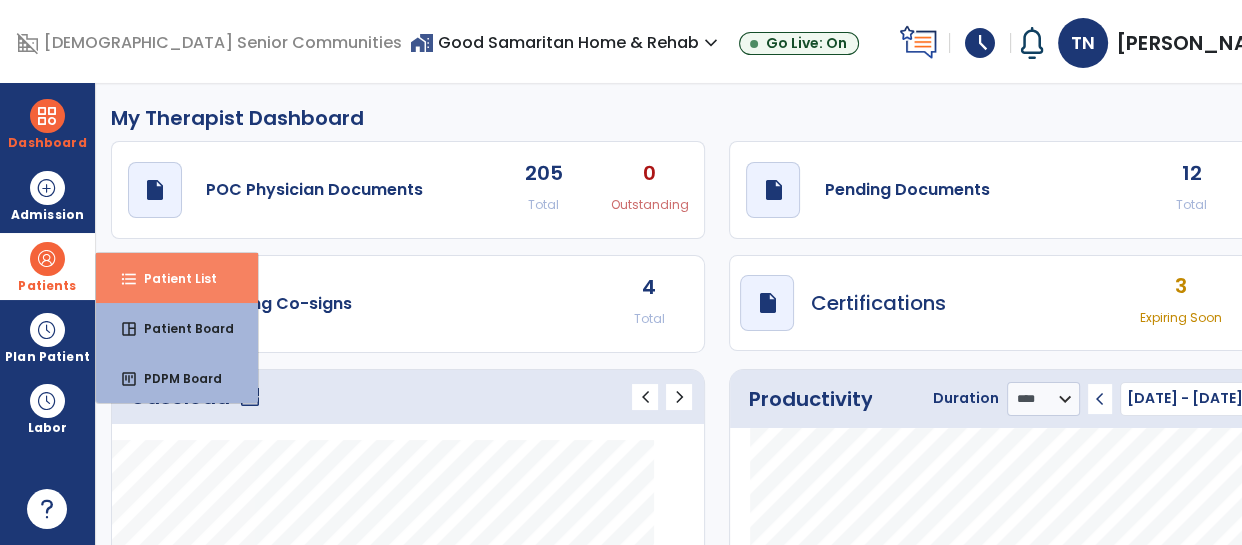 click on "Patient List" at bounding box center (172, 278) 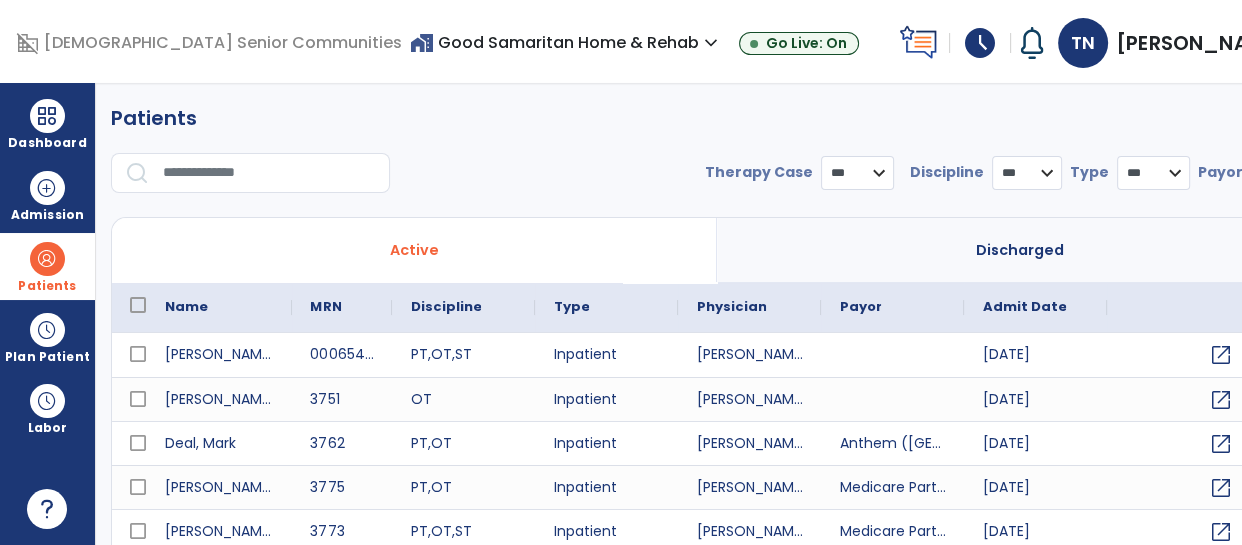 select on "***" 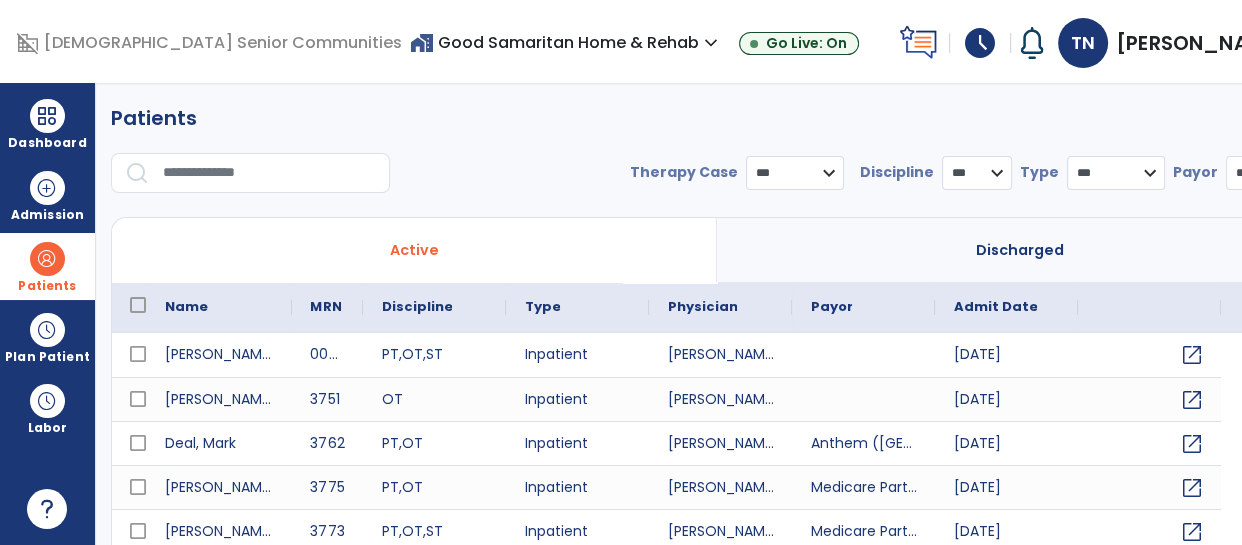 click at bounding box center (269, 173) 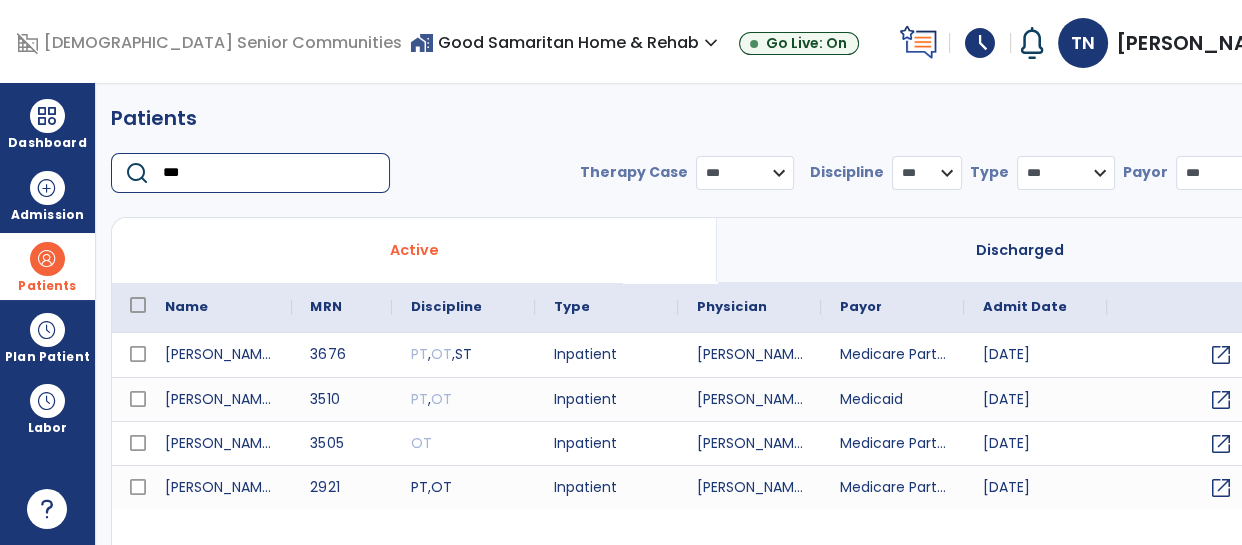 type on "***" 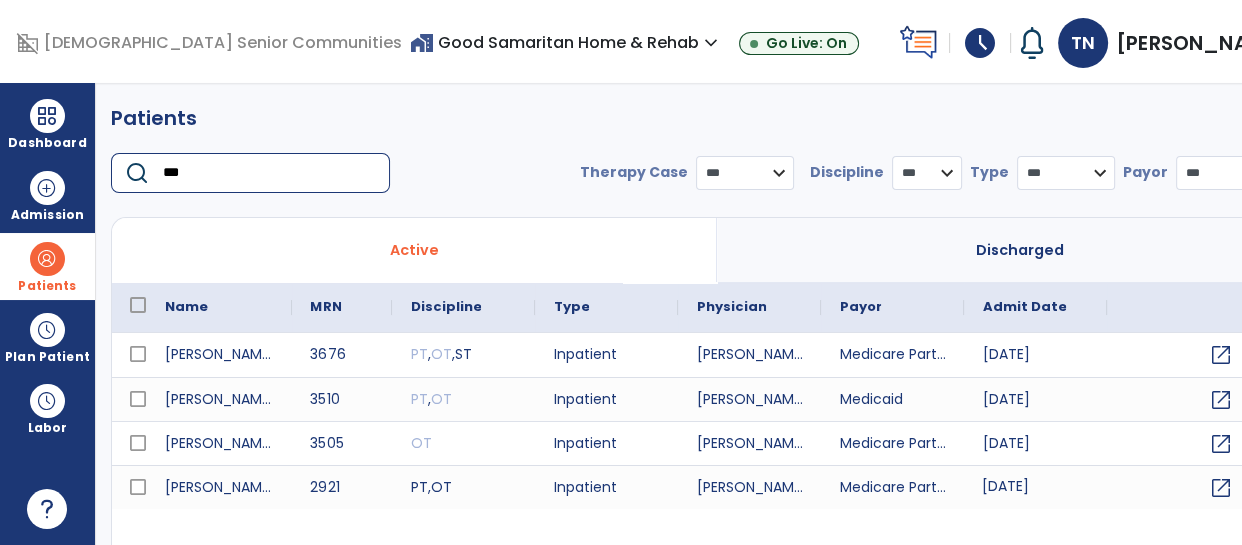 click on "[DATE]" at bounding box center [1035, 487] 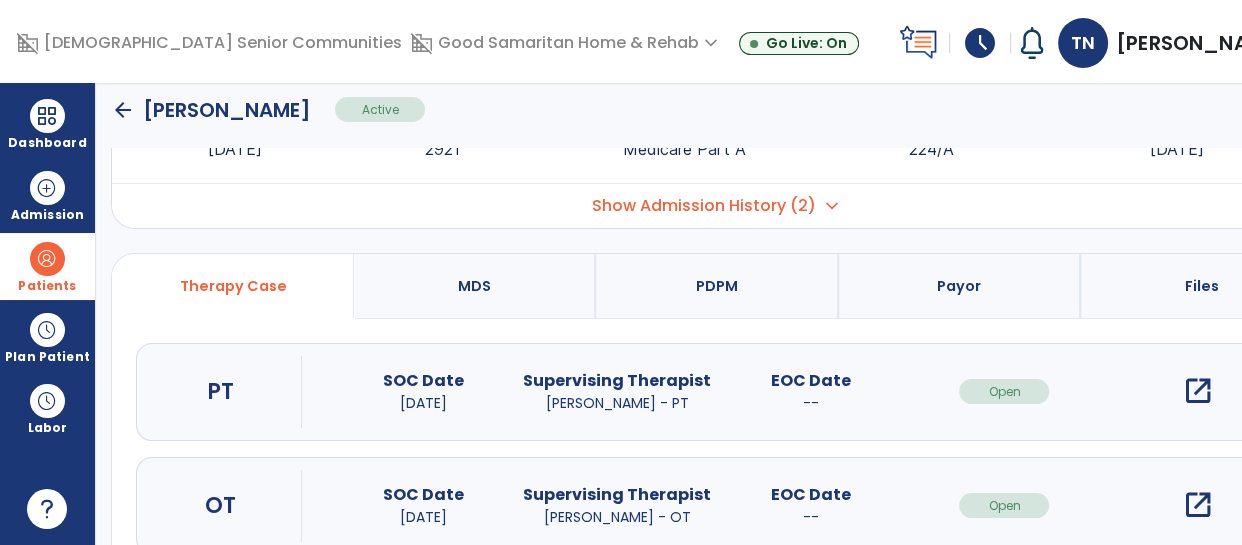 scroll, scrollTop: 260, scrollLeft: 0, axis: vertical 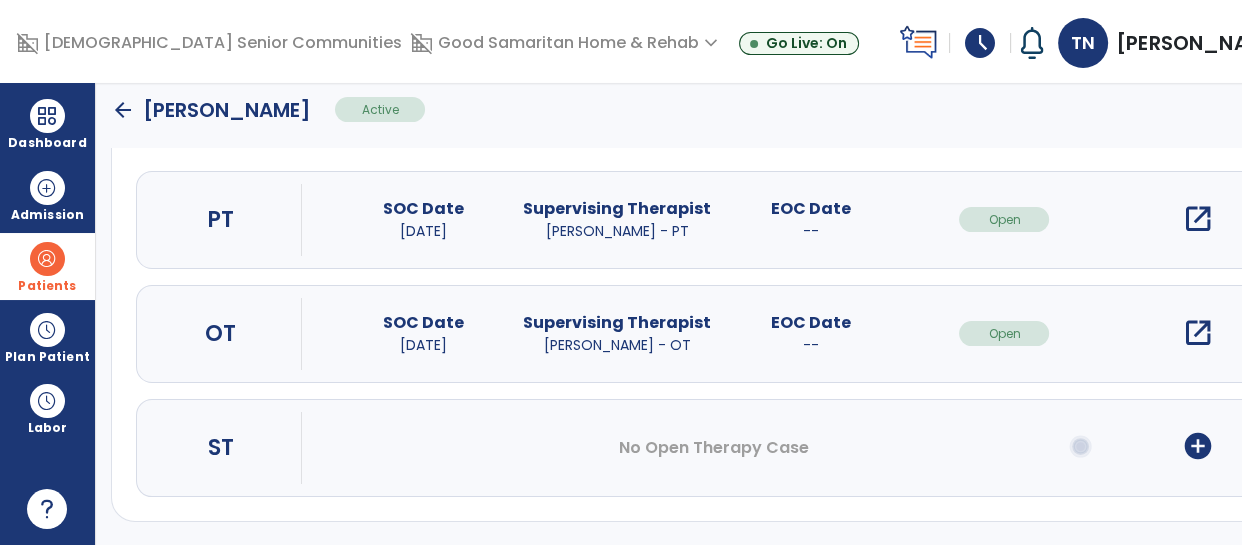 click on "open_in_new" at bounding box center [1198, 333] 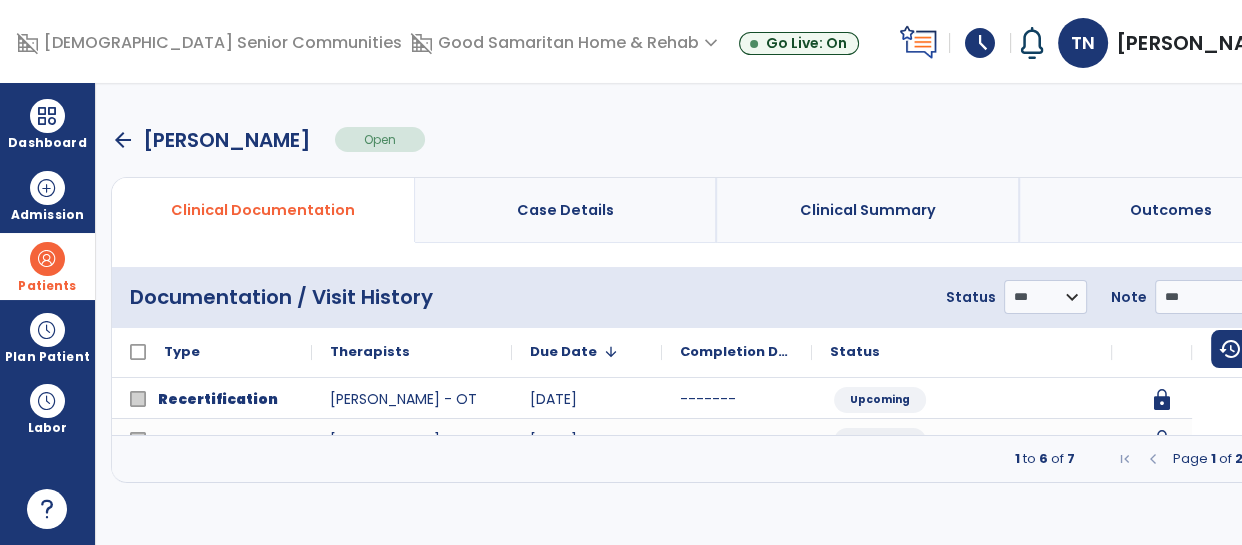 scroll, scrollTop: 0, scrollLeft: 0, axis: both 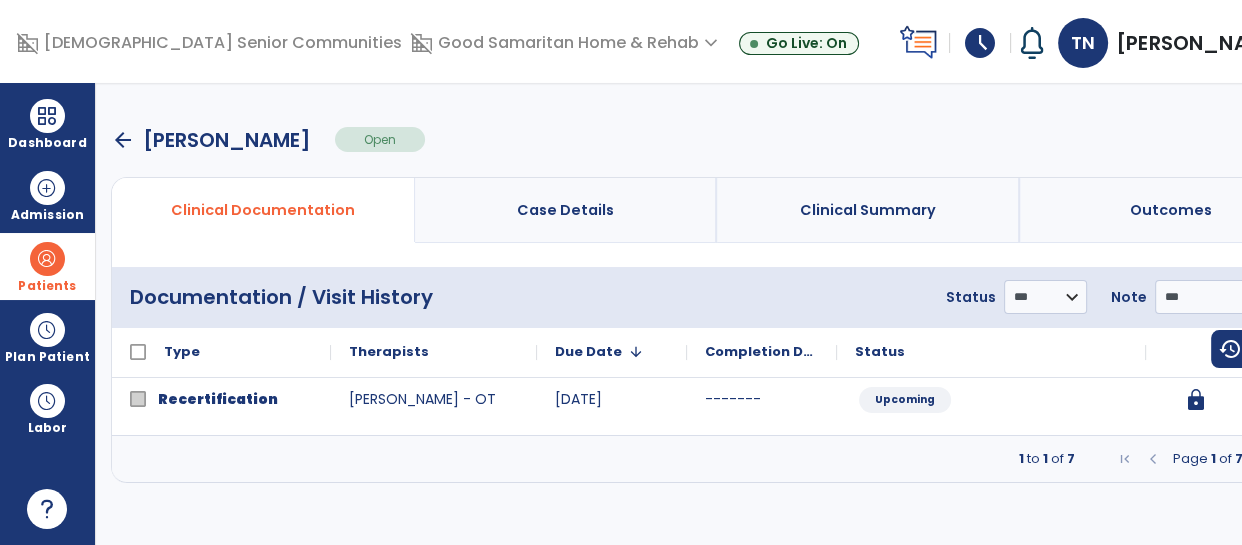click at bounding box center (1291, 459) 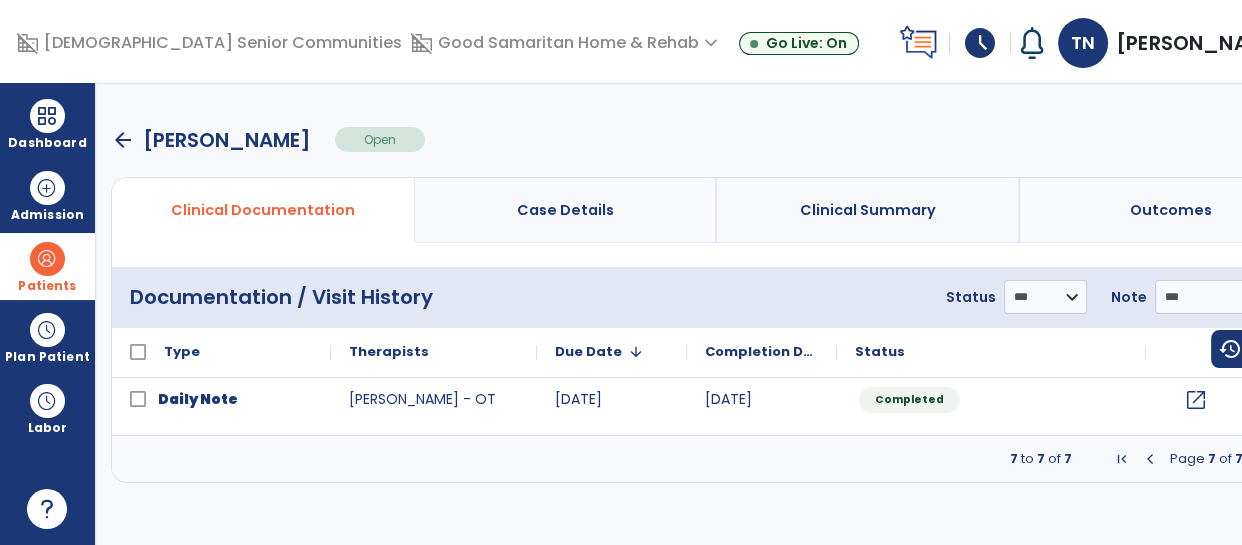 click at bounding box center [1150, 459] 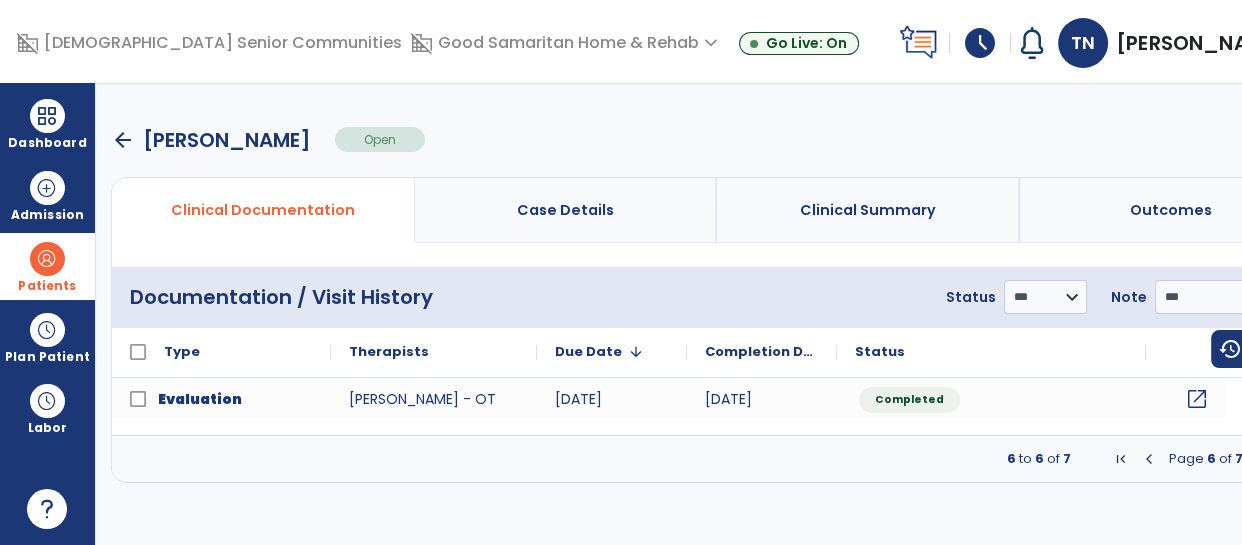 click on "open_in_new" 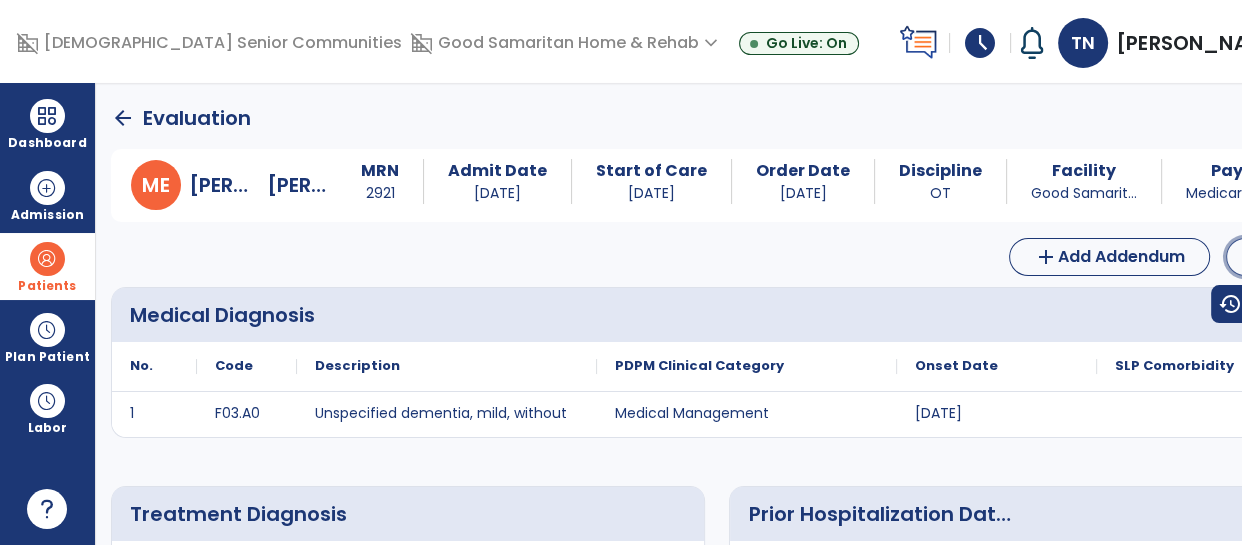 click on "Edit" 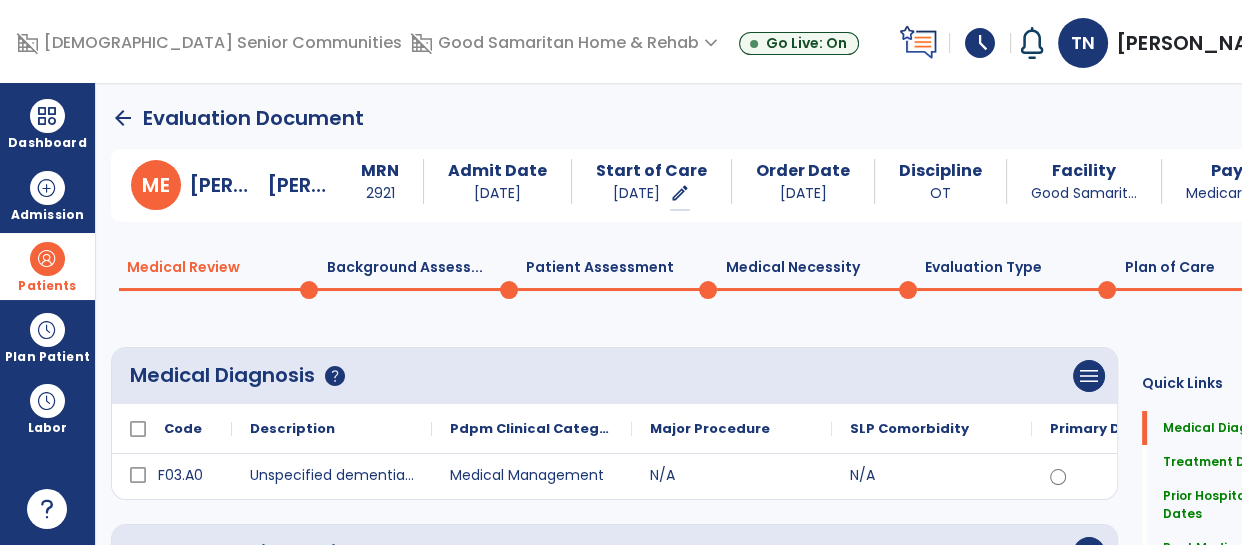 scroll, scrollTop: 165, scrollLeft: 0, axis: vertical 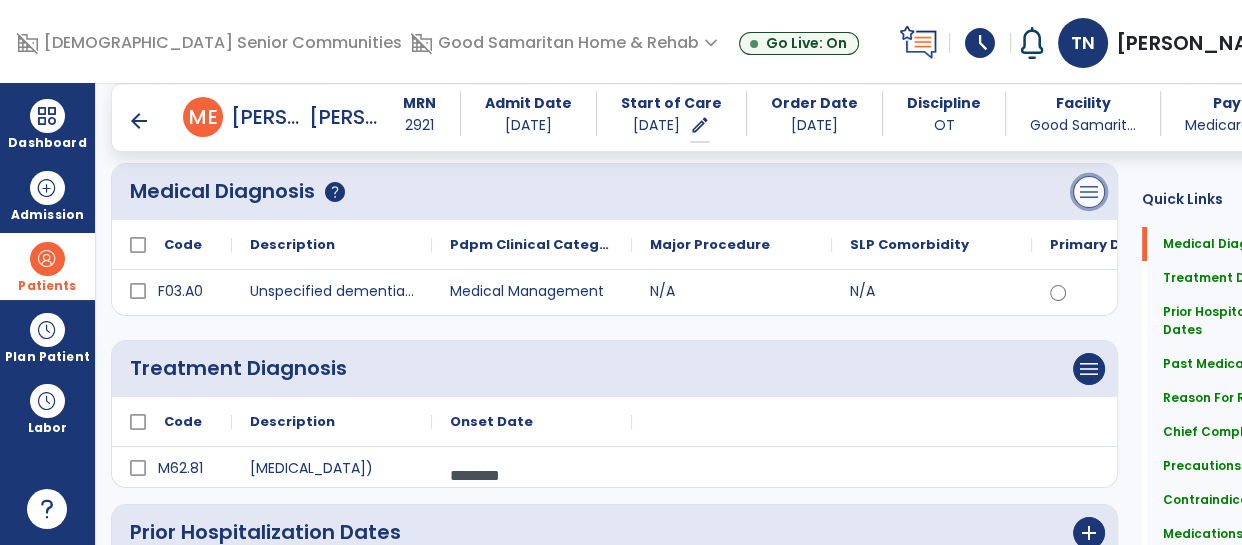 click on "menu" at bounding box center [1089, 192] 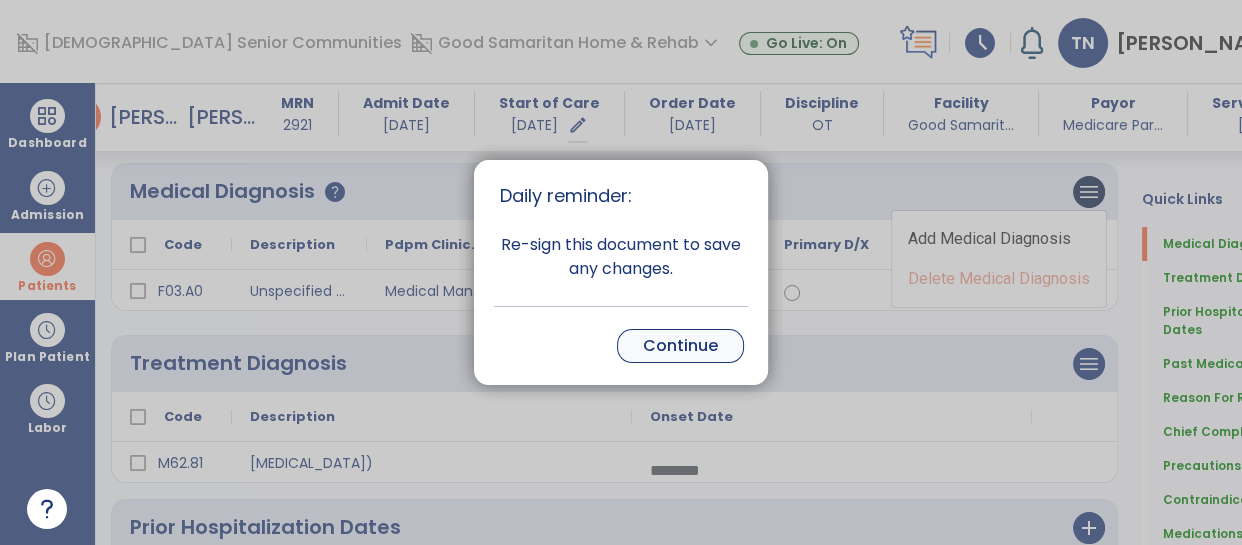 click on "Continue" at bounding box center [680, 346] 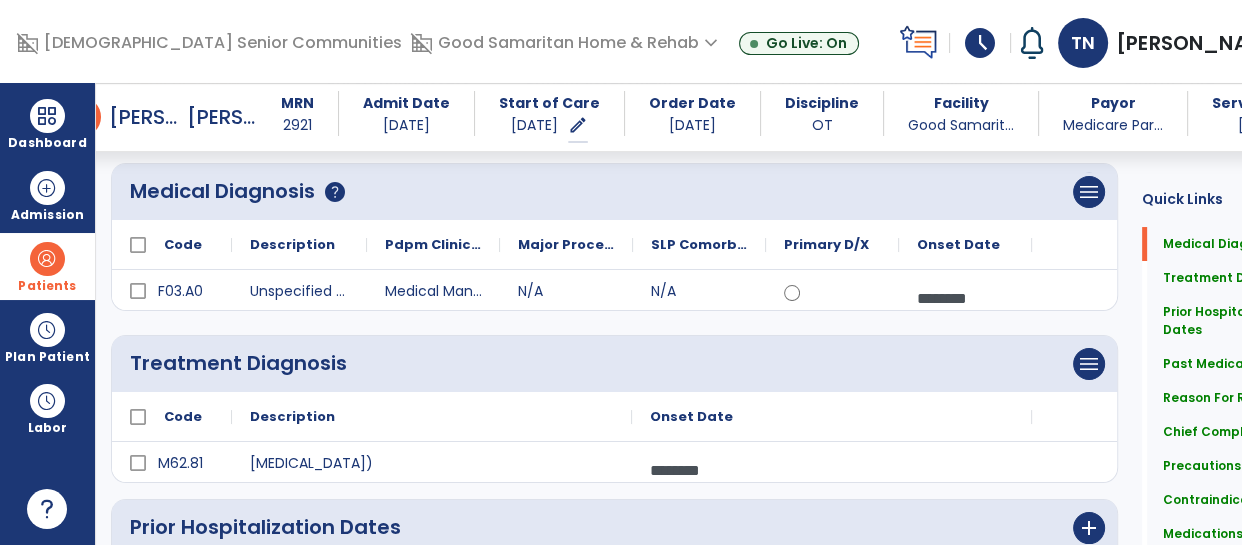 click at bounding box center [621, 272] 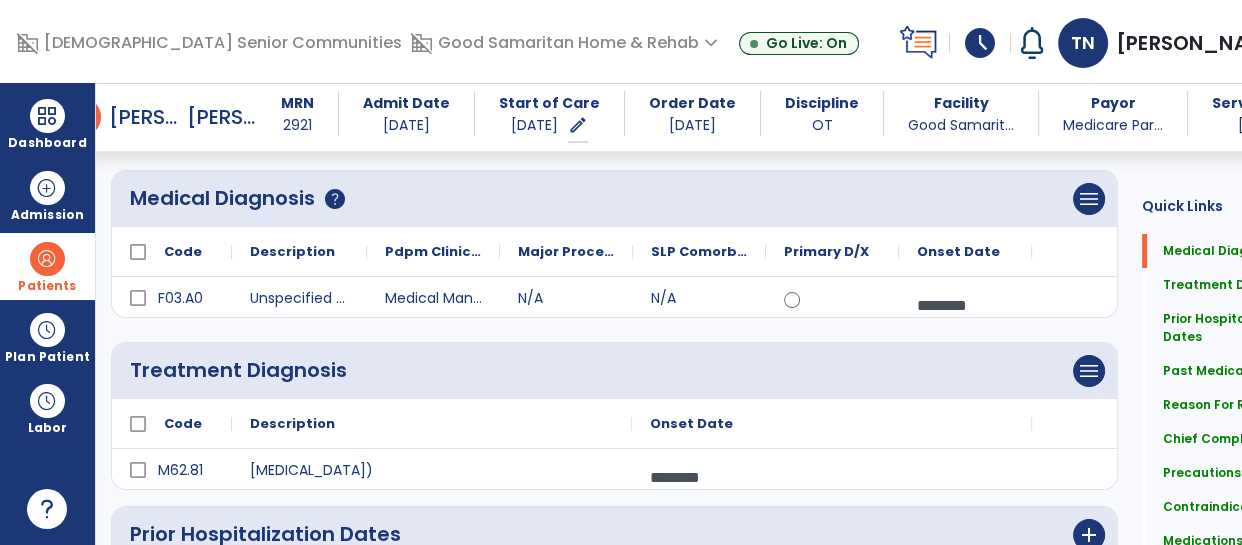 scroll, scrollTop: 147, scrollLeft: 0, axis: vertical 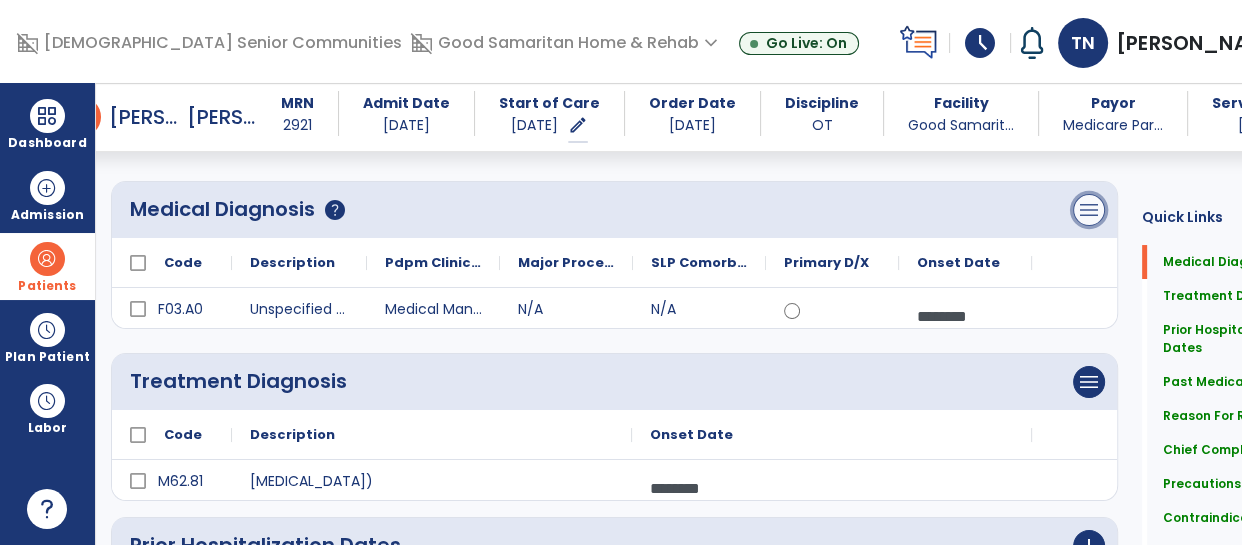 click on "menu" at bounding box center (1089, 210) 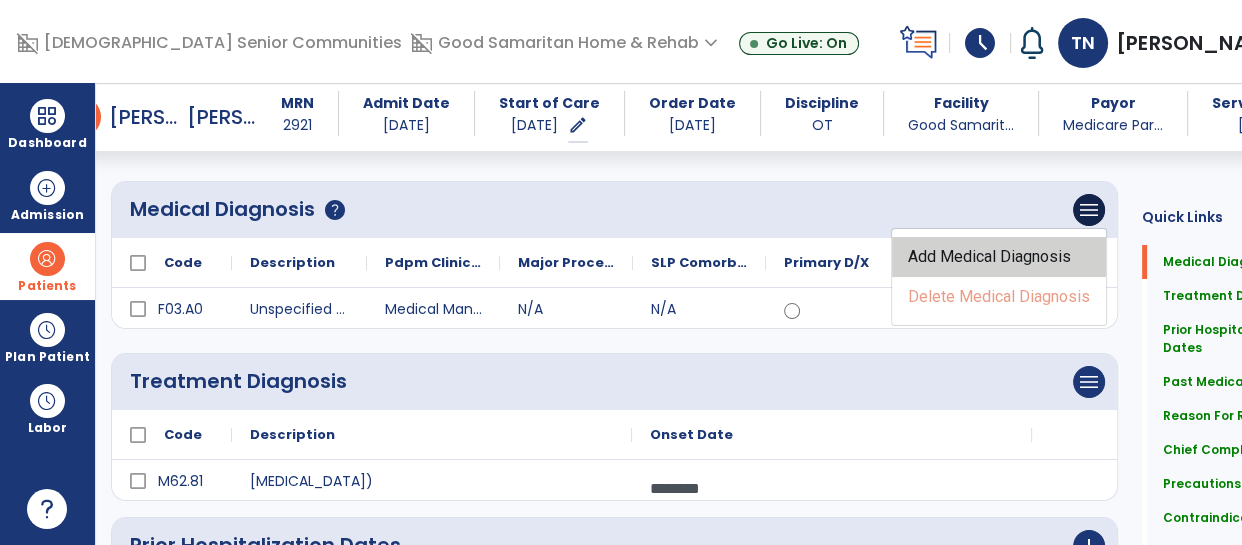 click on "Add Medical Diagnosis" 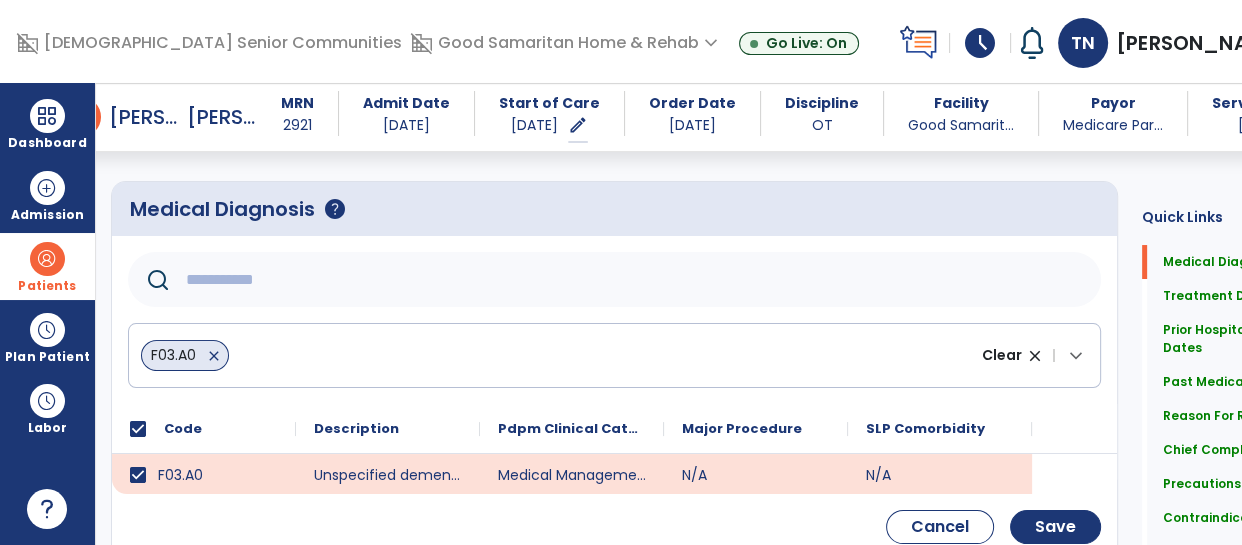 click 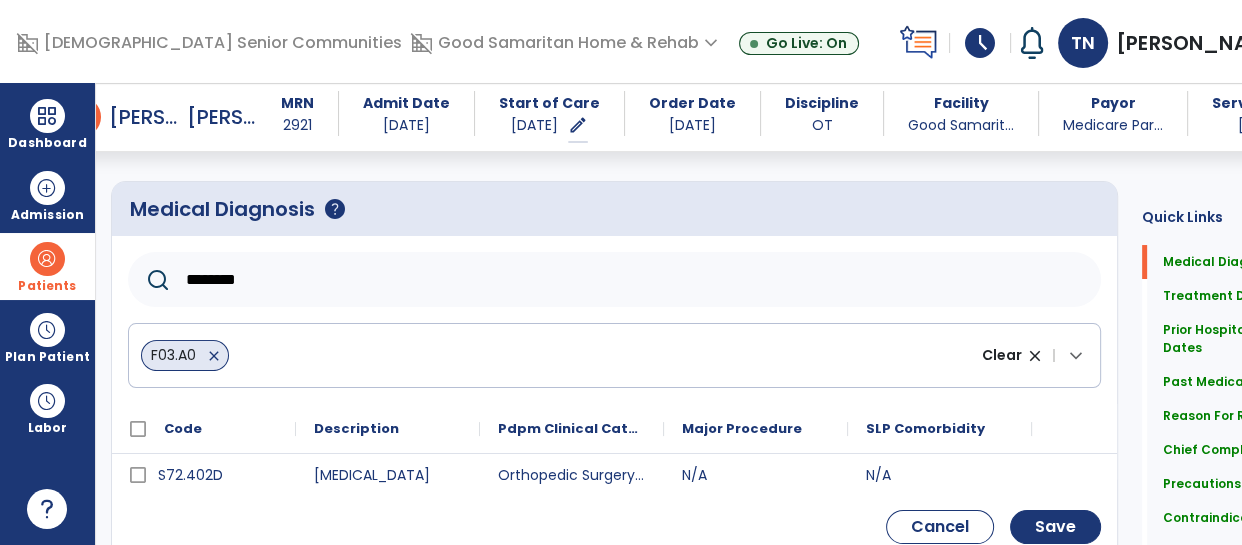 type on "********" 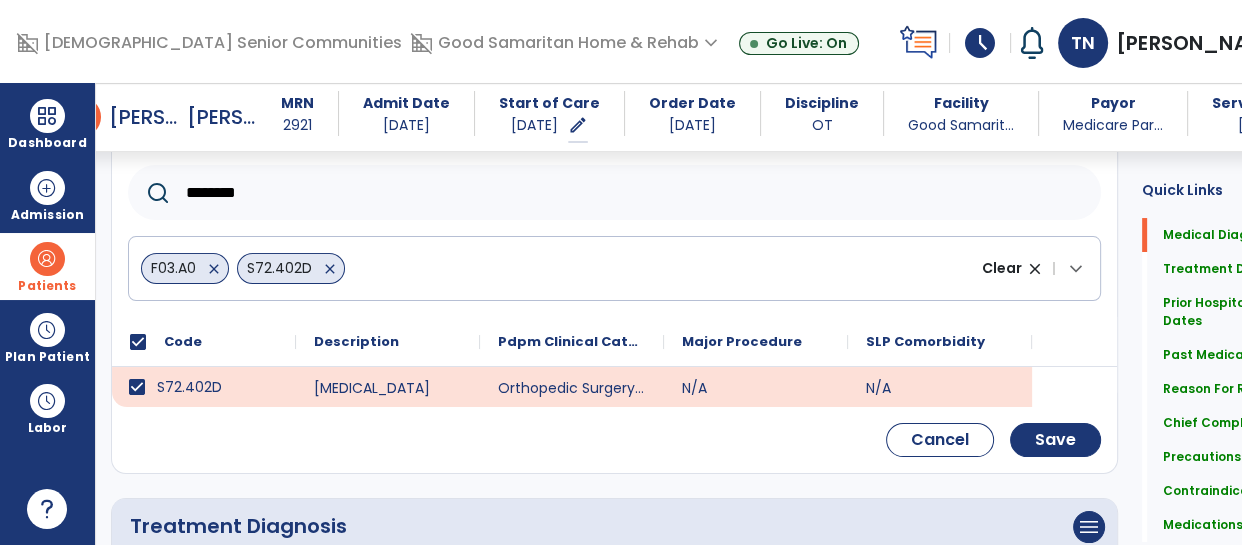 scroll, scrollTop: 261, scrollLeft: 0, axis: vertical 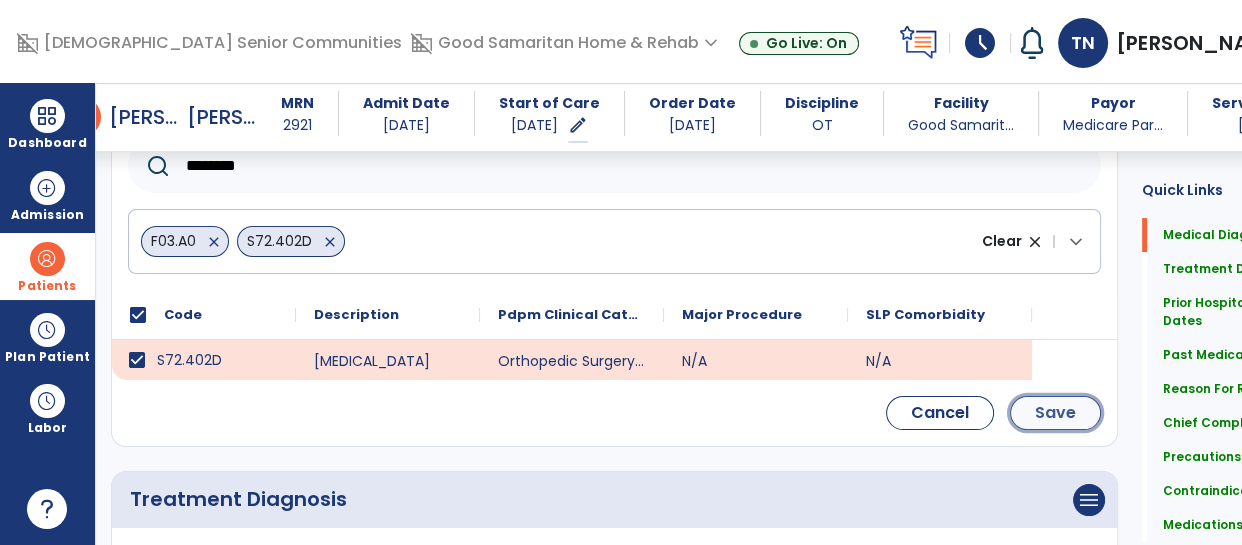 click on "Save" 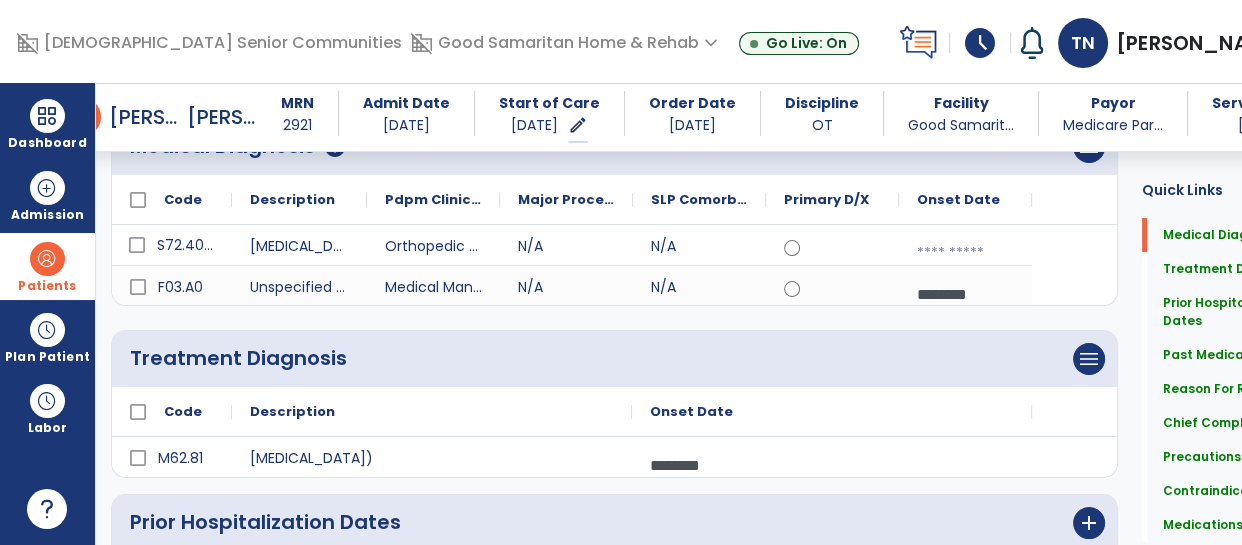 scroll, scrollTop: 190, scrollLeft: 0, axis: vertical 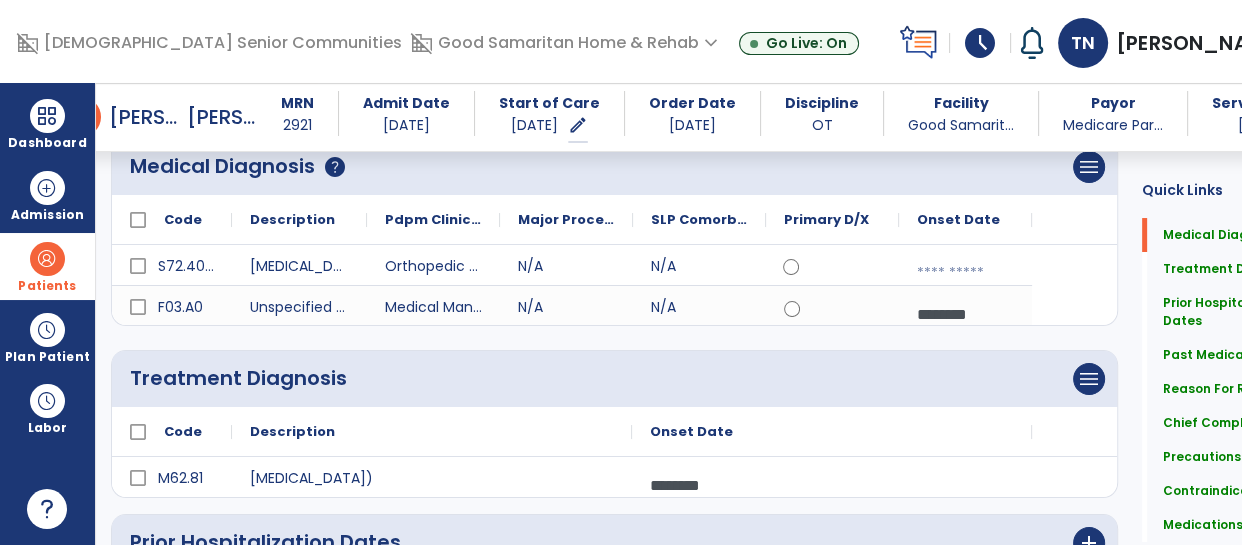 click at bounding box center [965, 273] 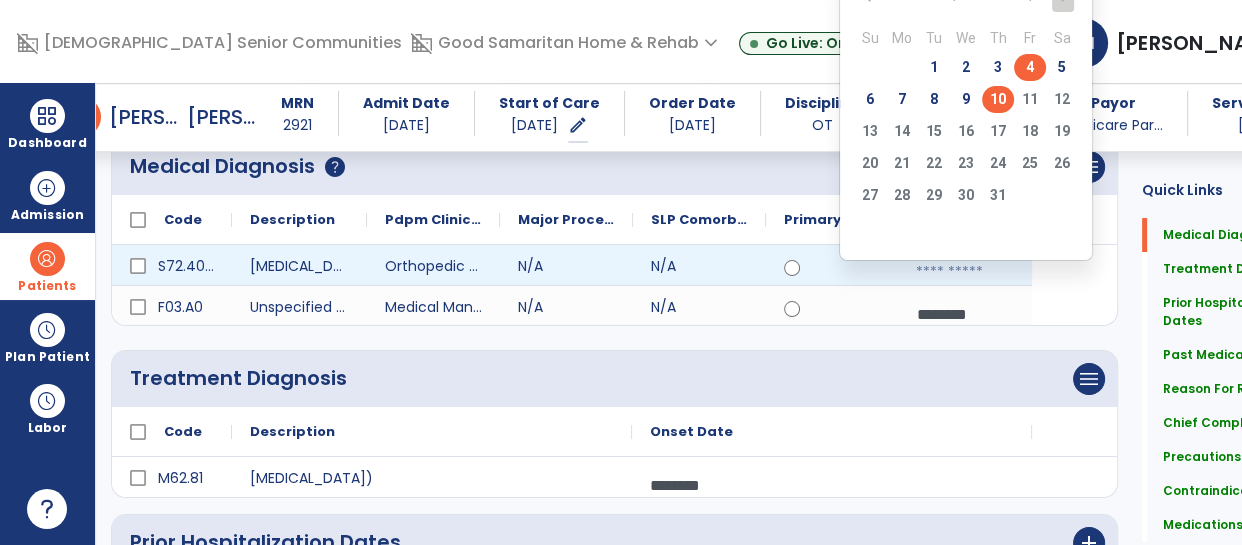click on "4" 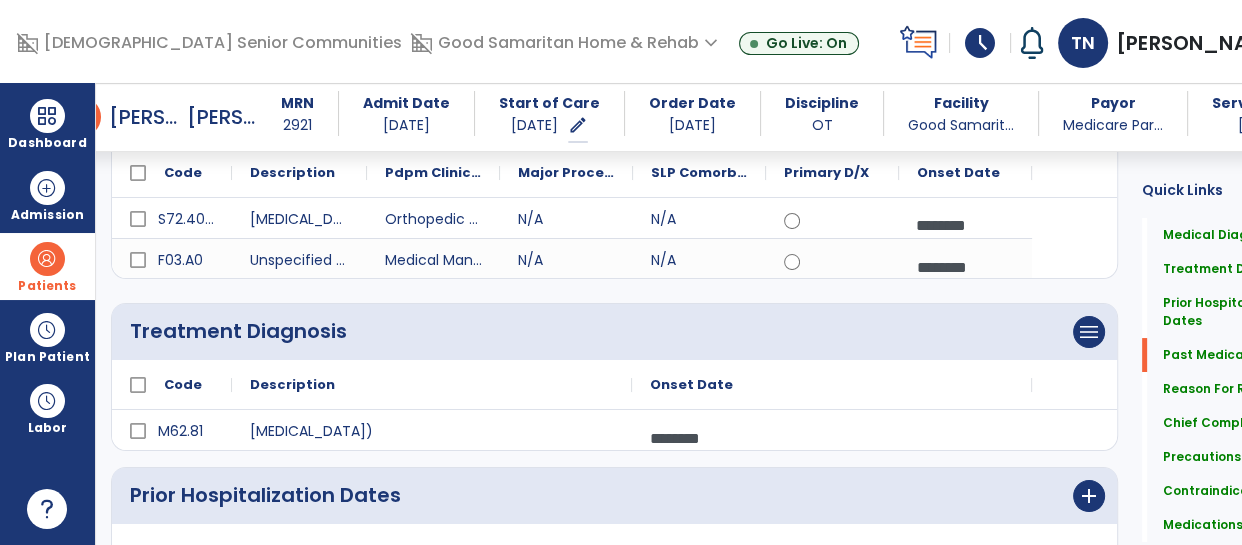 scroll, scrollTop: 1826, scrollLeft: 0, axis: vertical 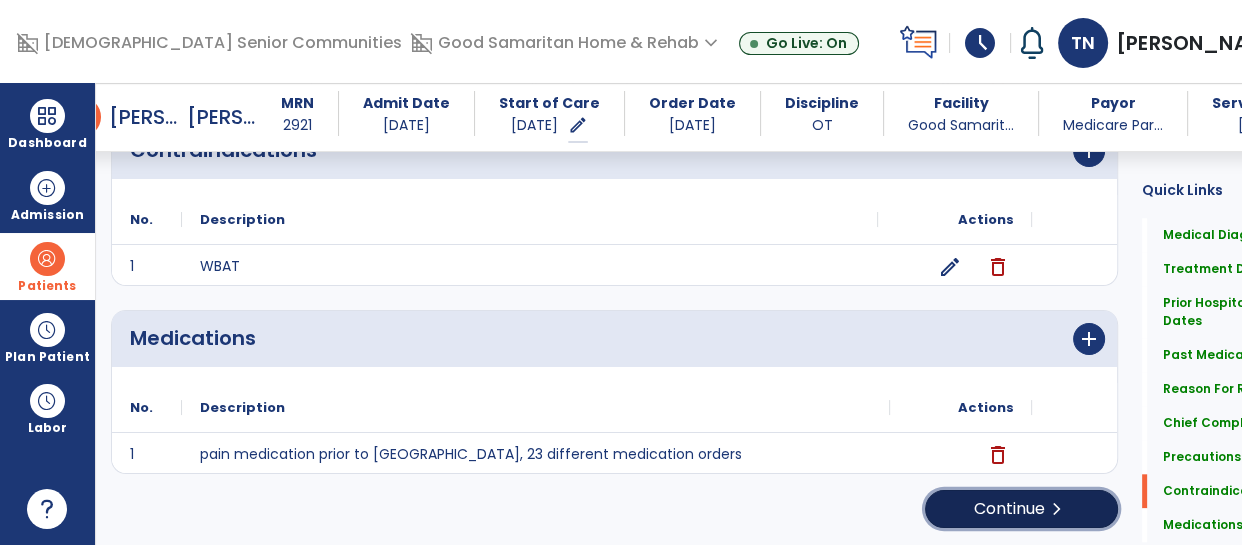 click on "chevron_right" 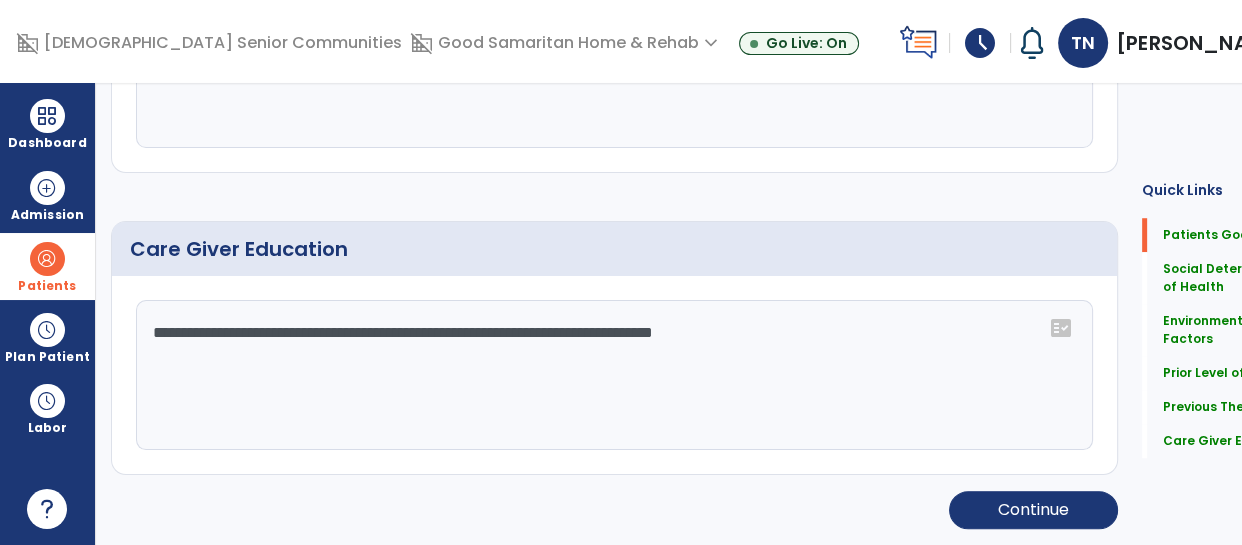 scroll, scrollTop: 45, scrollLeft: 0, axis: vertical 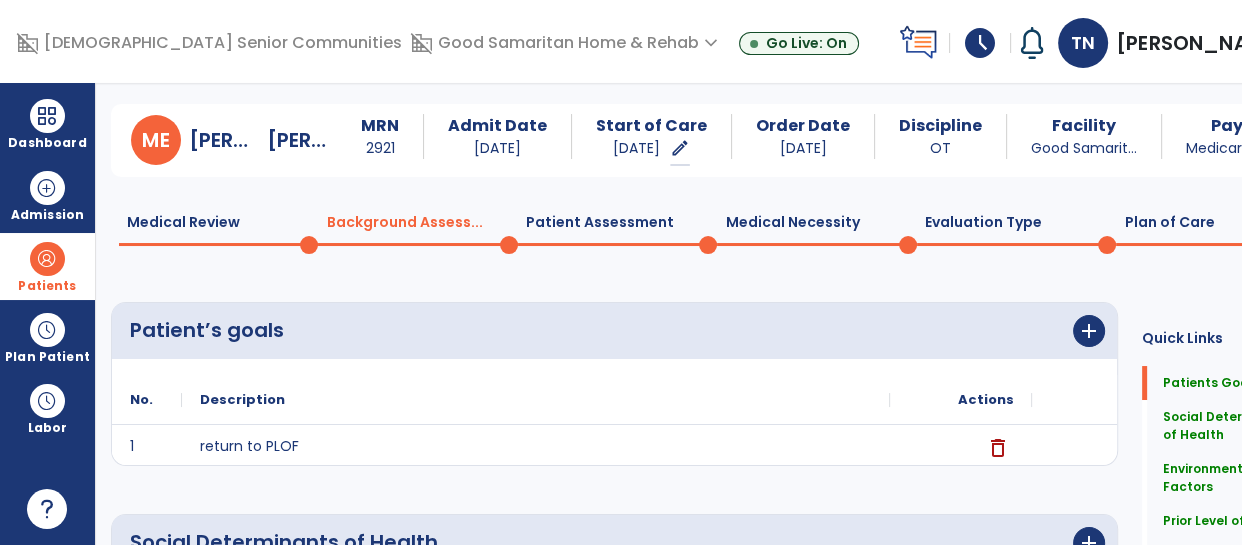 click on "Plan of Care  0" 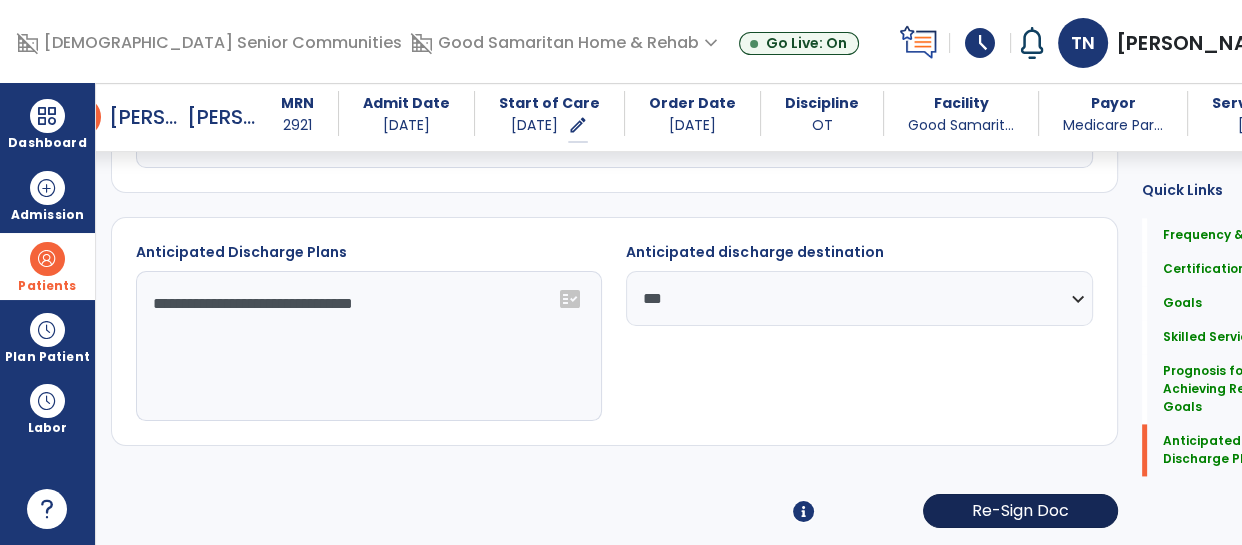 click on "Re-Sign Doc" 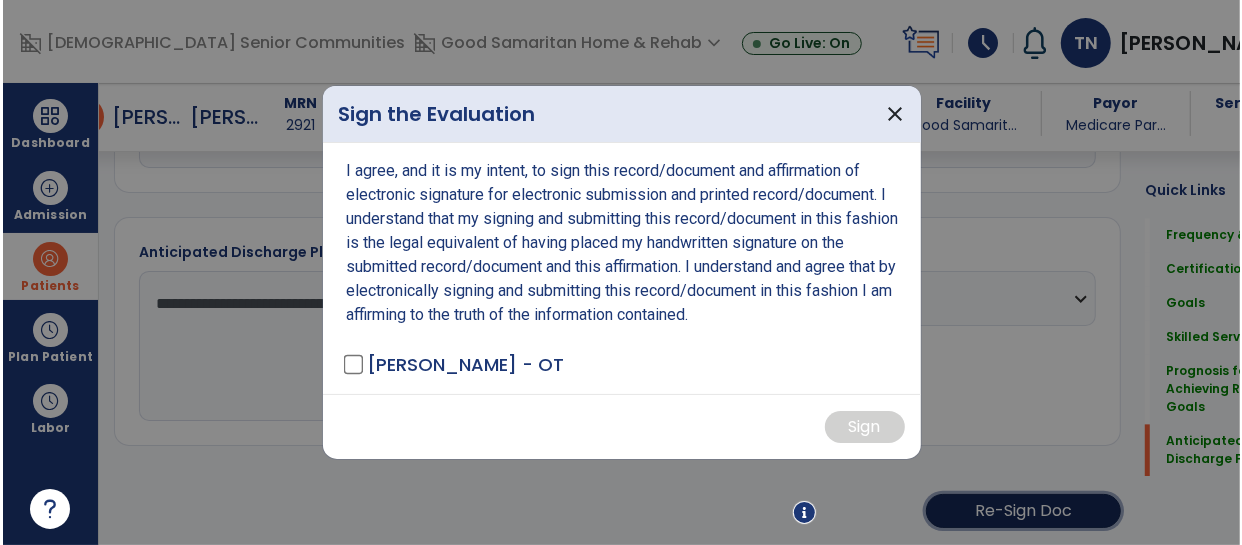 scroll, scrollTop: 2551, scrollLeft: 0, axis: vertical 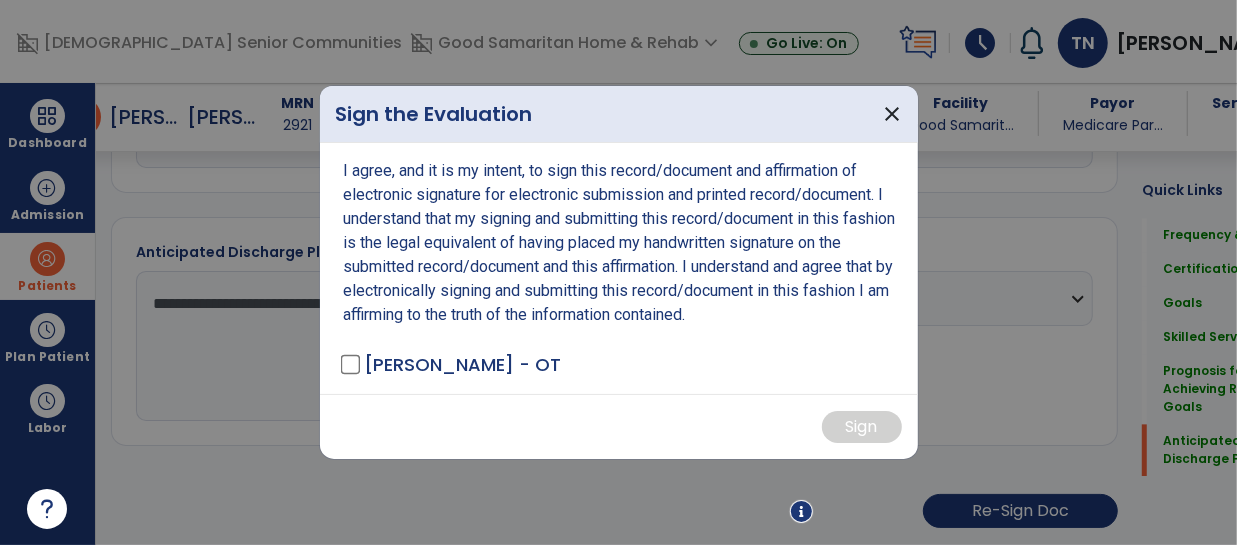 click on "I agree, and it is my intent, to sign this record/document and affirmation of electronic signature for electronic submission and printed record/document. I understand that my signing and submitting this record/document in this fashion is the legal equivalent of having placed my handwritten signature on the submitted record/document and this affirmation. I understand and agree that by electronically signing and submitting this record/document in this fashion I am affirming to the truth of the information contained.  [PERSON_NAME]  - OT" at bounding box center (619, 268) 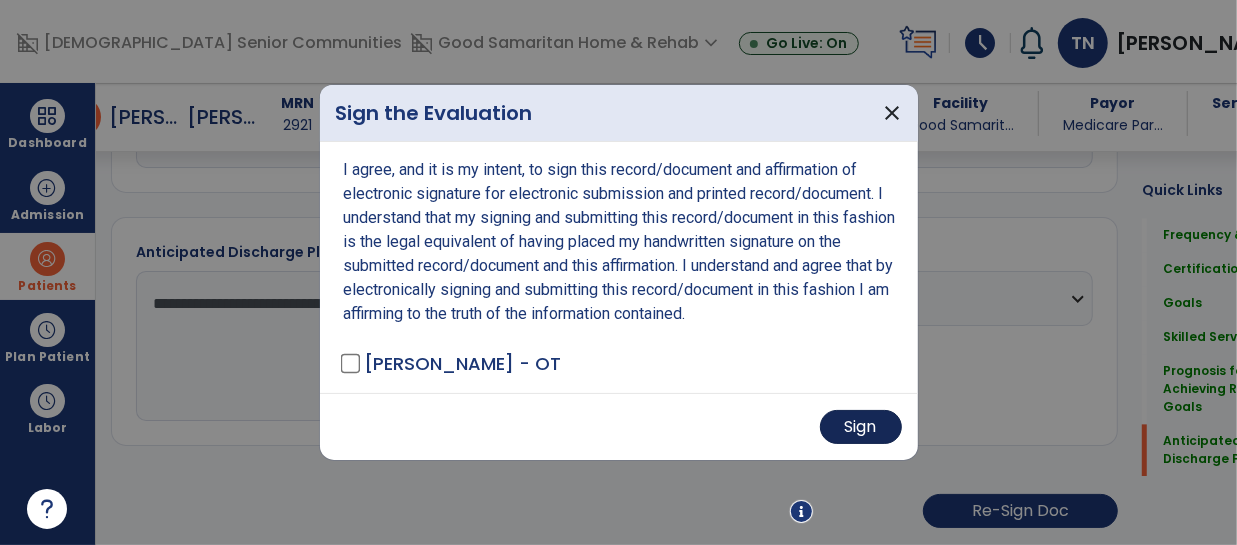 click on "Sign" at bounding box center [861, 427] 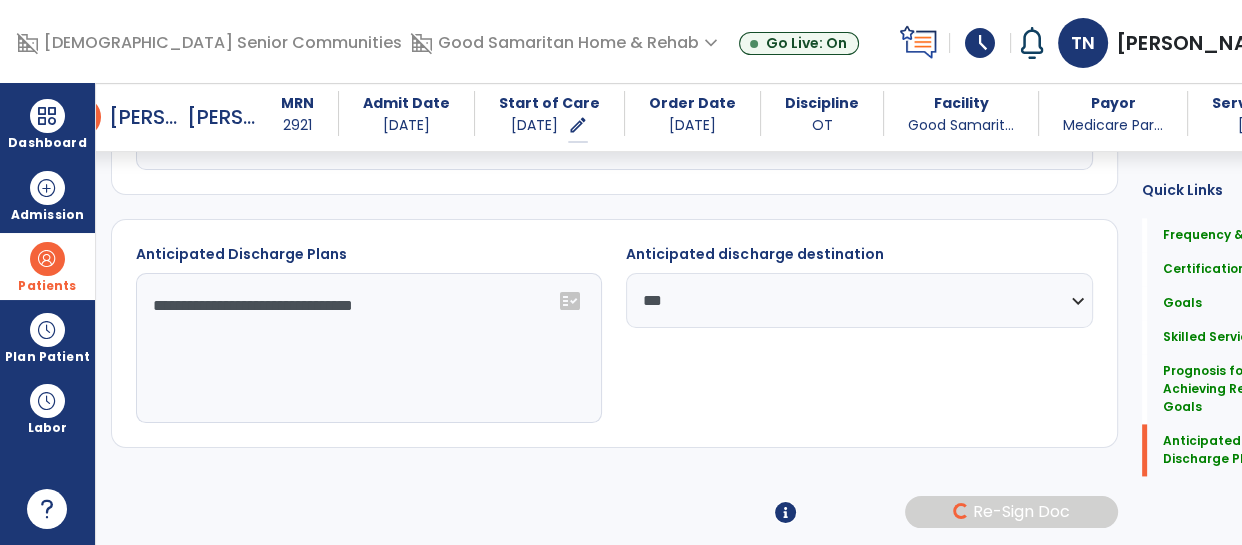 scroll, scrollTop: 2550, scrollLeft: 0, axis: vertical 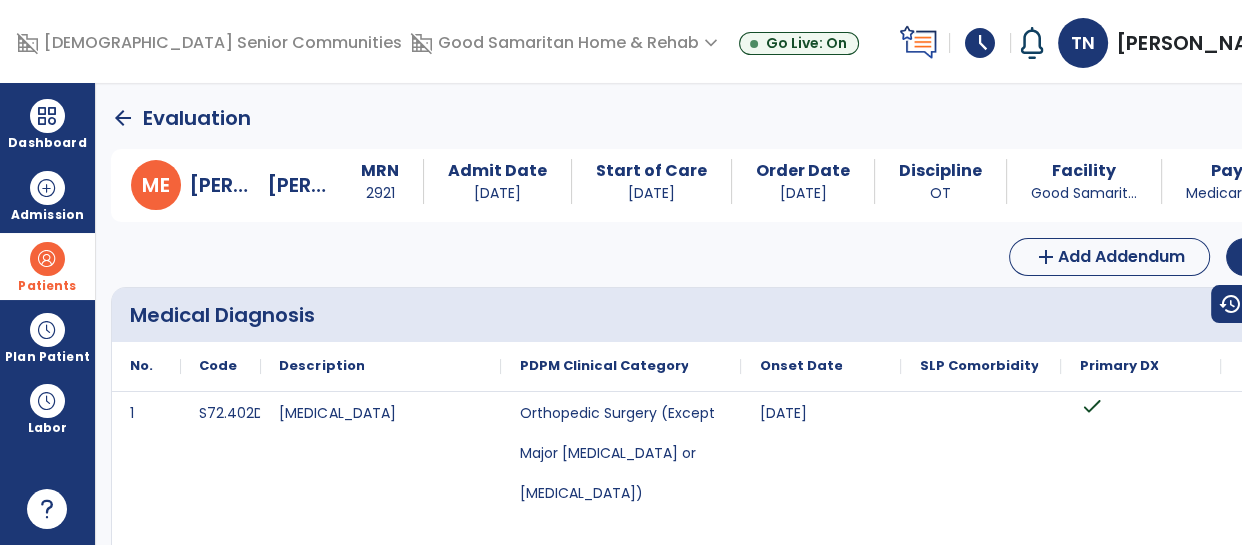 click on "arrow_back" 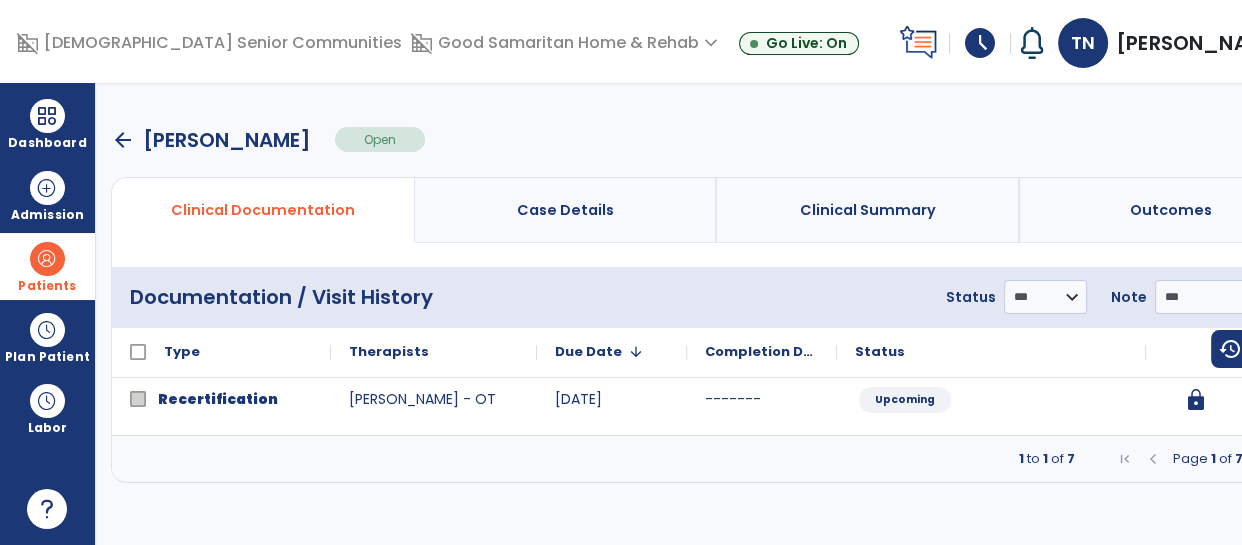 click on "arrow_back" at bounding box center [123, 140] 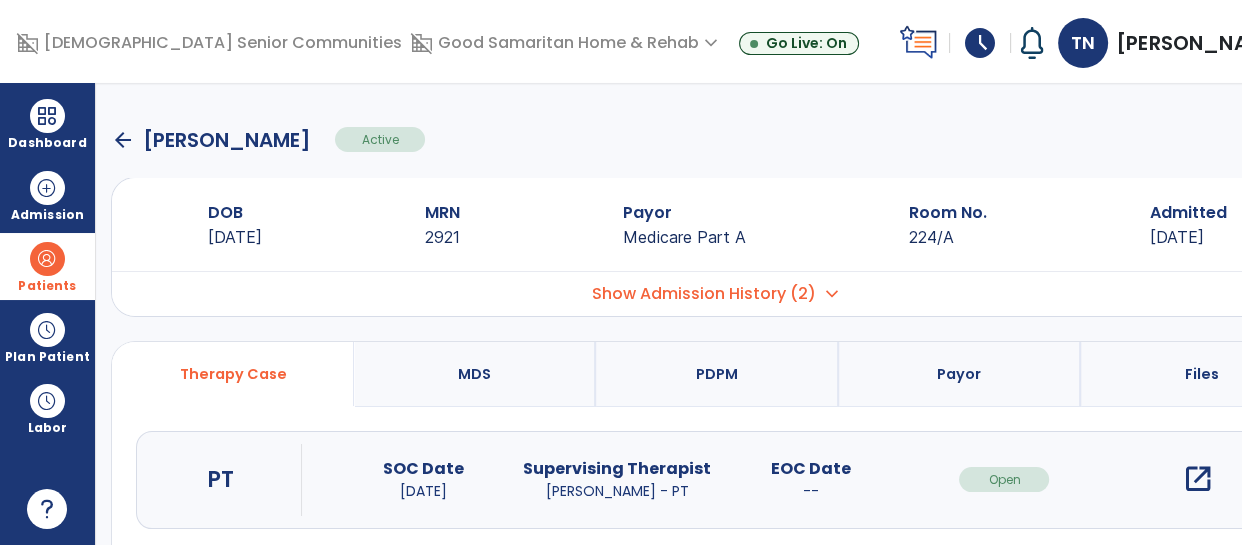click on "arrow_back" 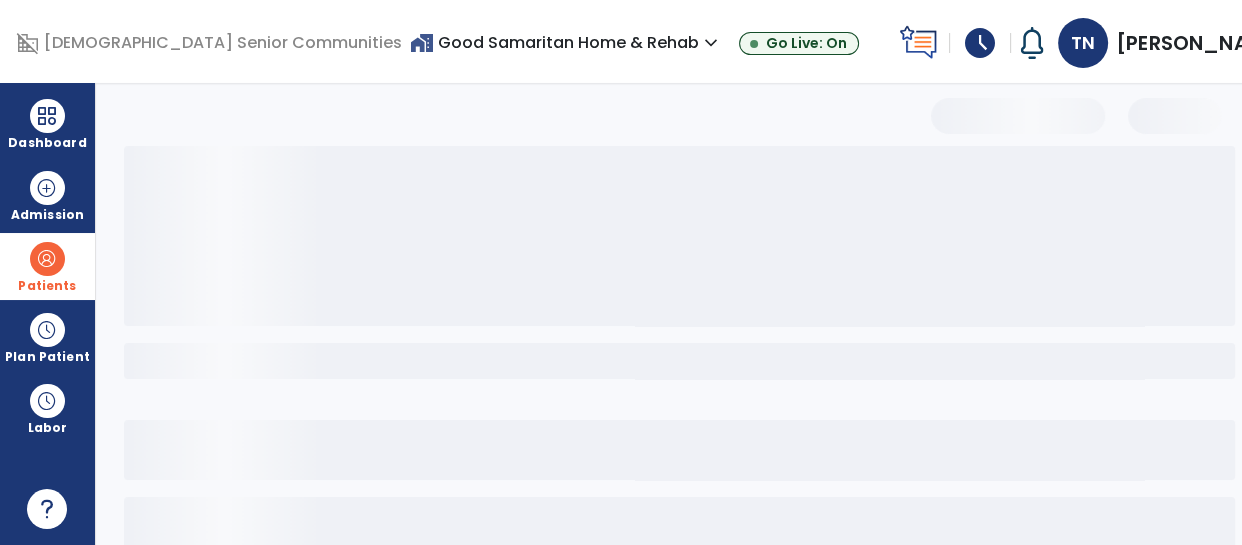select on "***" 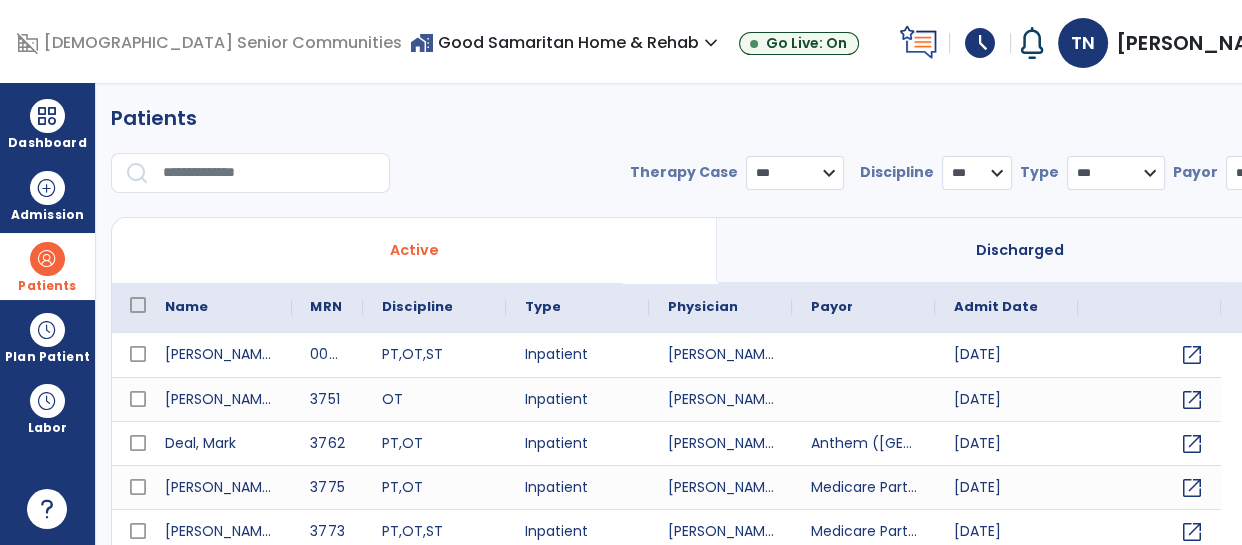click at bounding box center (269, 173) 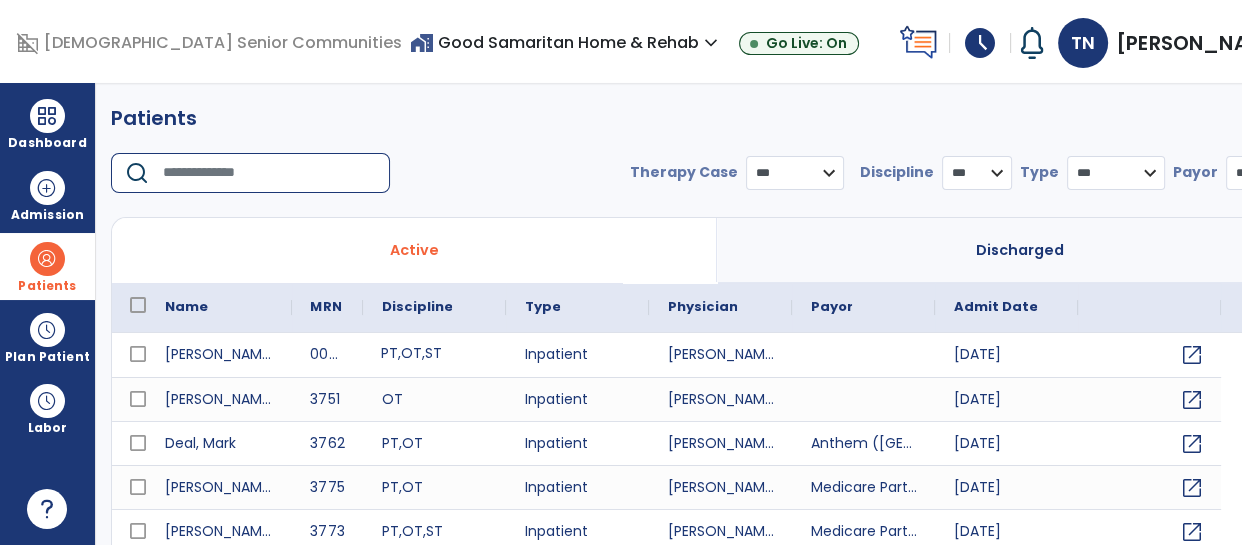 click on "OT" at bounding box center (410, 353) 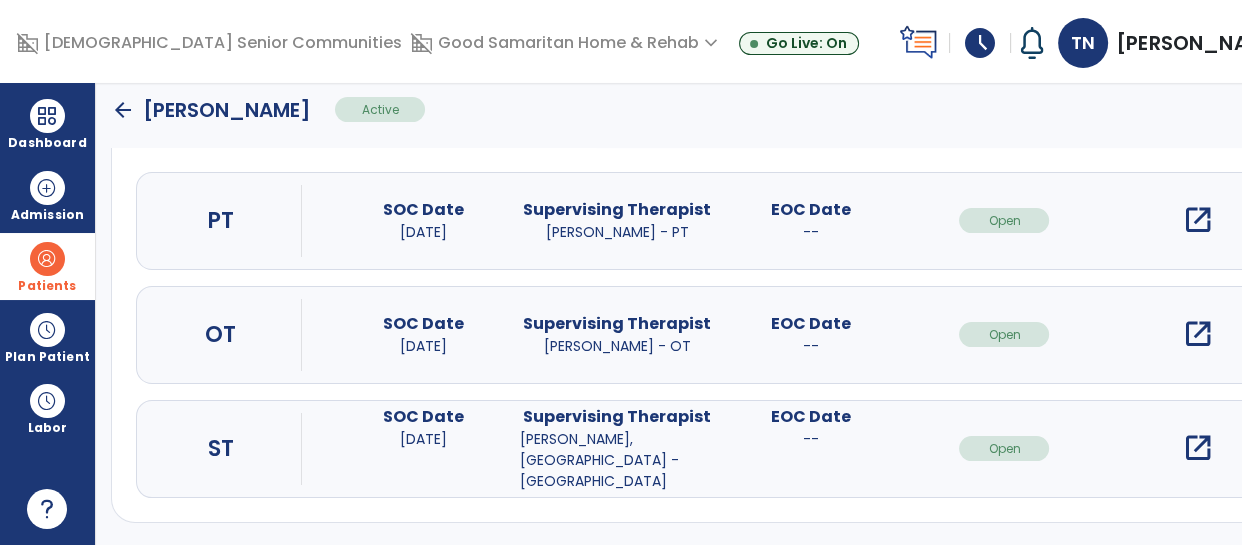 scroll, scrollTop: 213, scrollLeft: 0, axis: vertical 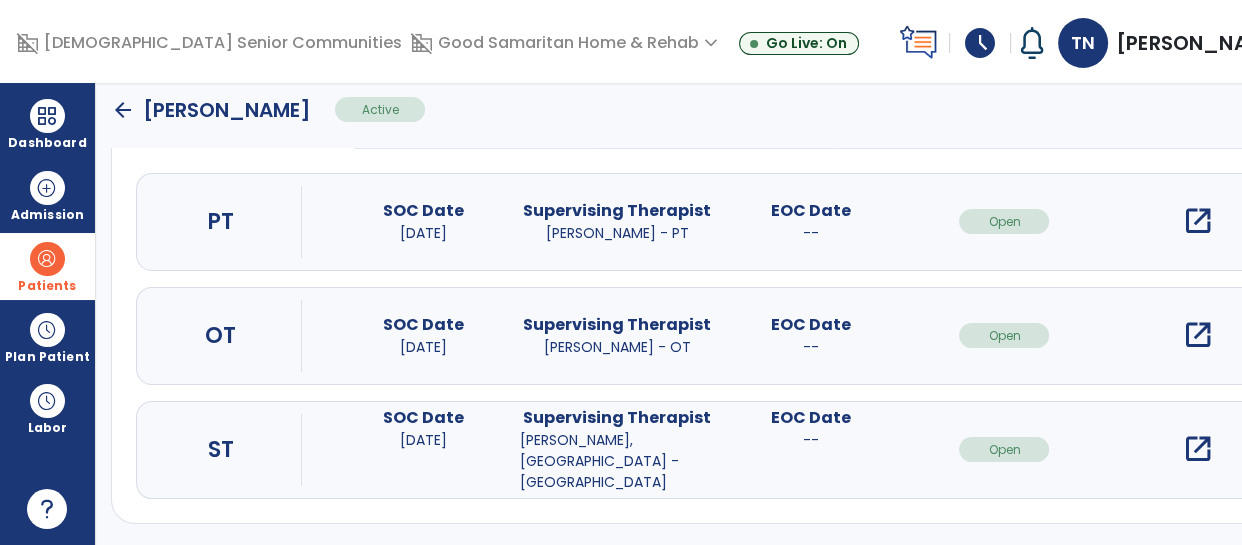 click on "open_in_new" at bounding box center [1198, 335] 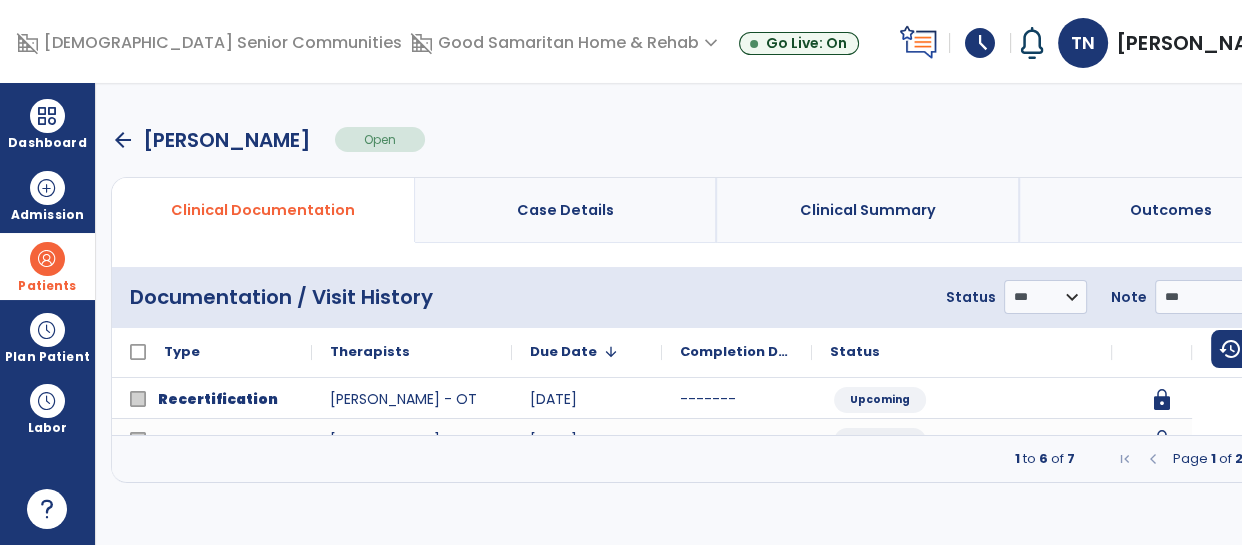 scroll, scrollTop: 0, scrollLeft: 0, axis: both 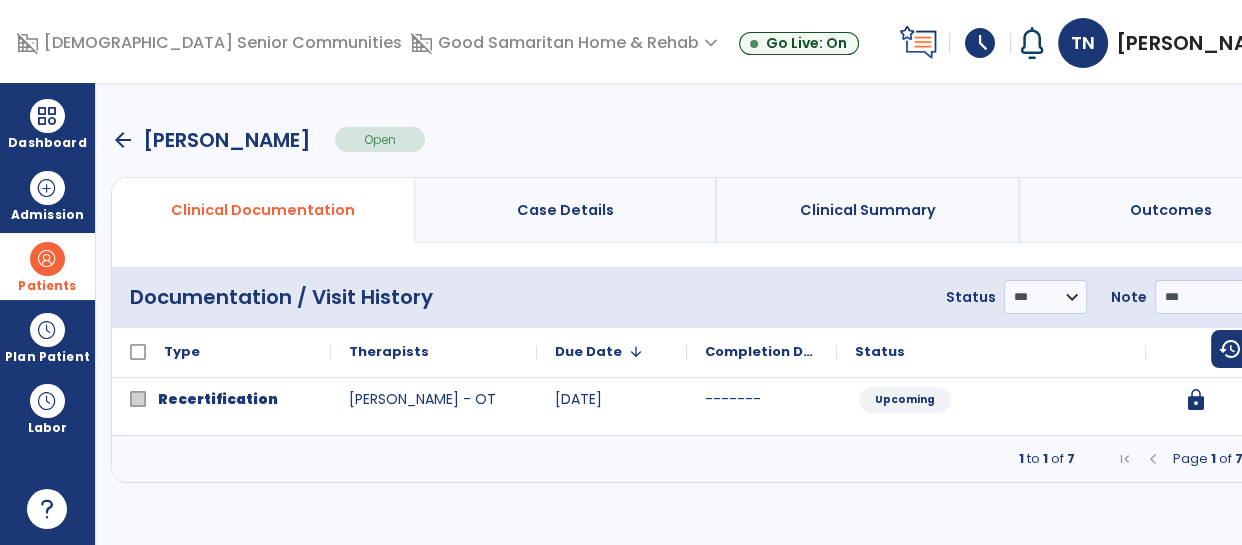 click at bounding box center (1291, 459) 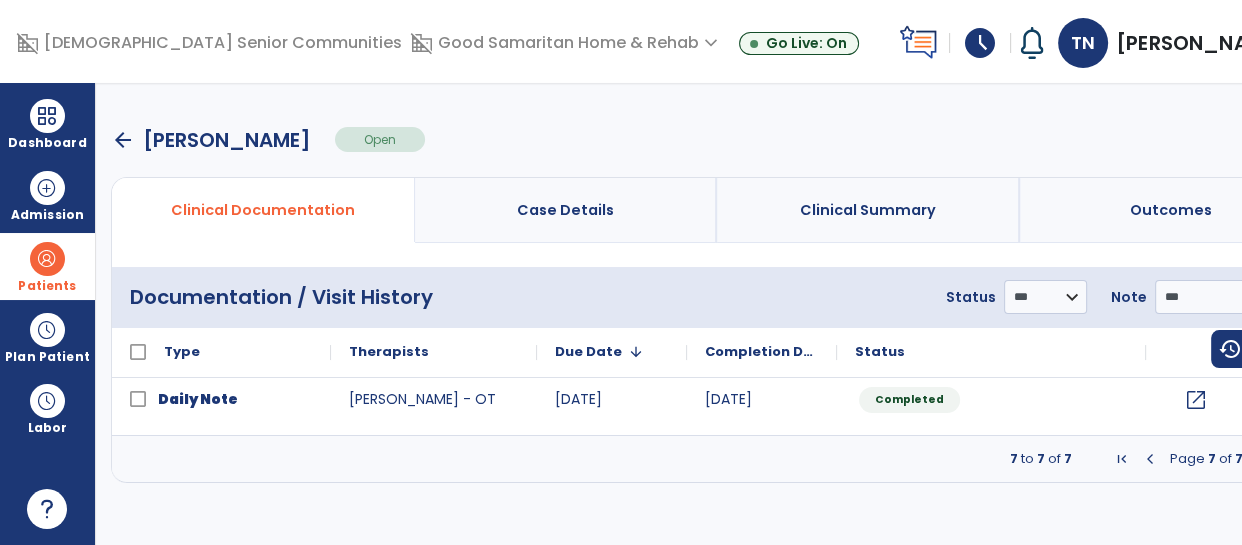 click at bounding box center (1150, 459) 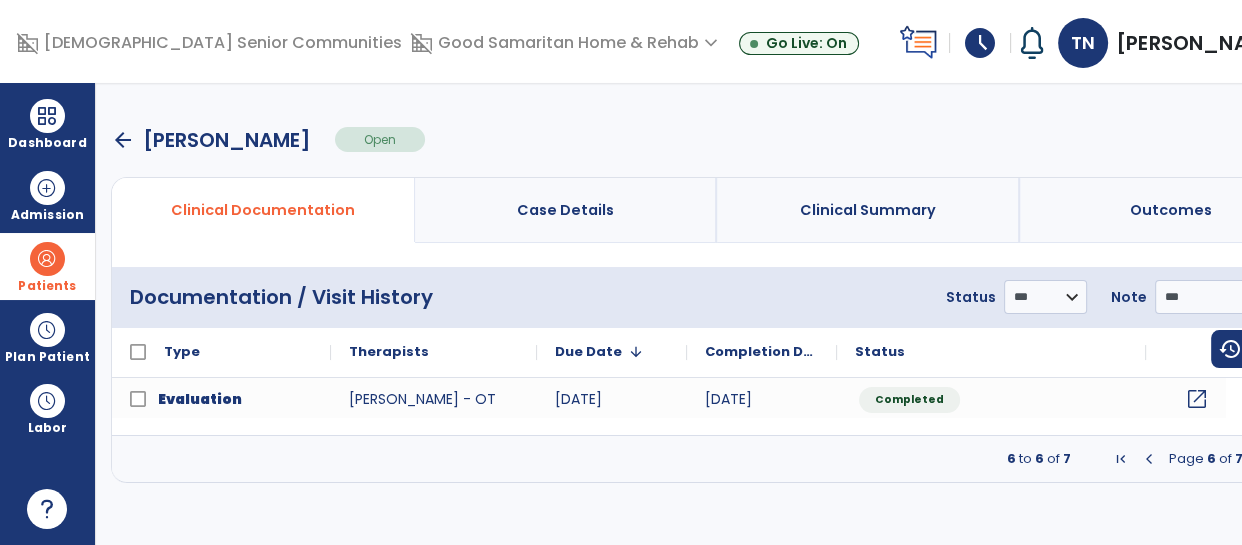 click on "open_in_new" 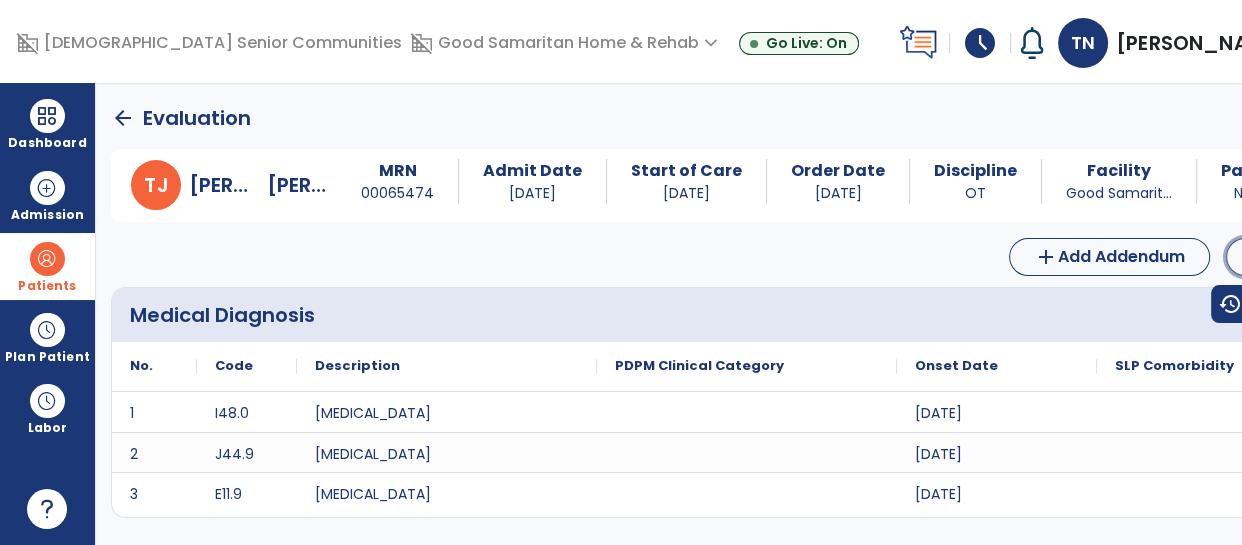 click on "Edit" 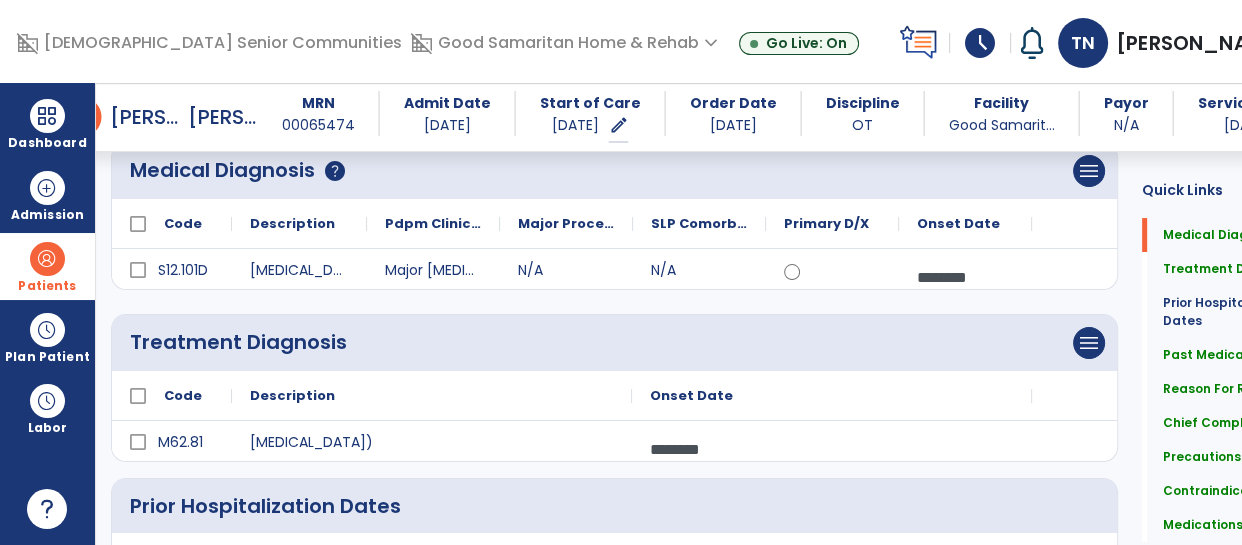 scroll, scrollTop: 153, scrollLeft: 0, axis: vertical 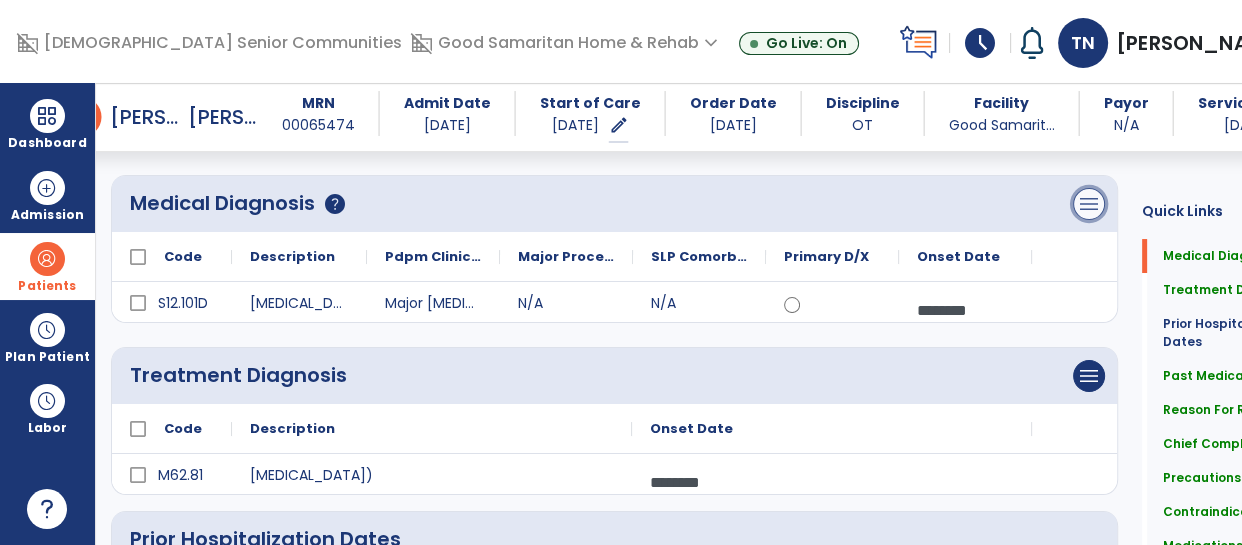 click on "menu" at bounding box center (1089, 204) 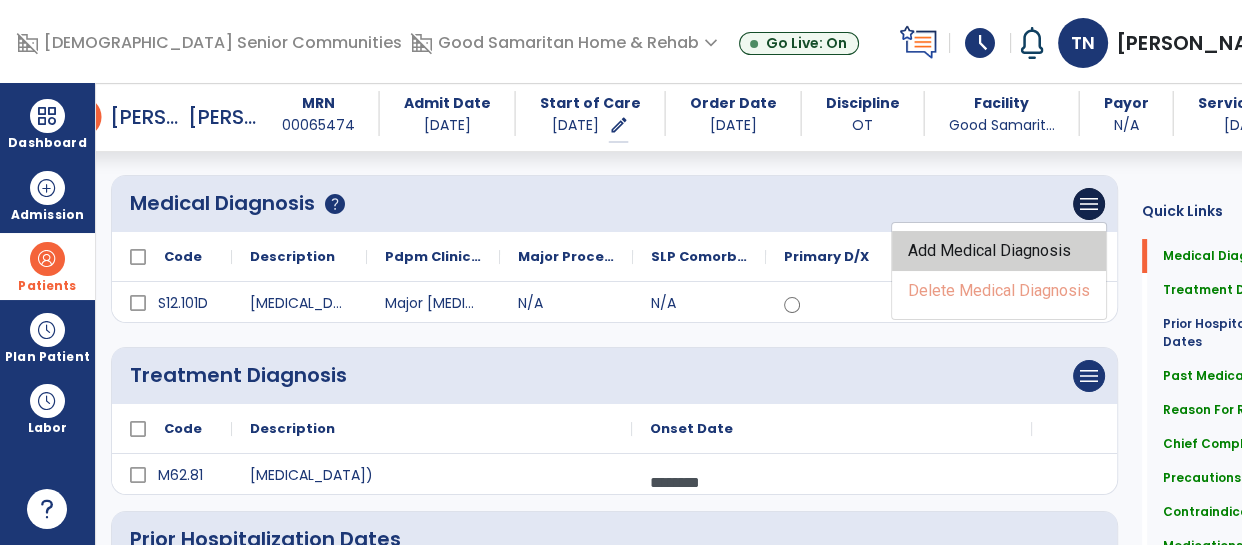 click on "Add Medical Diagnosis" 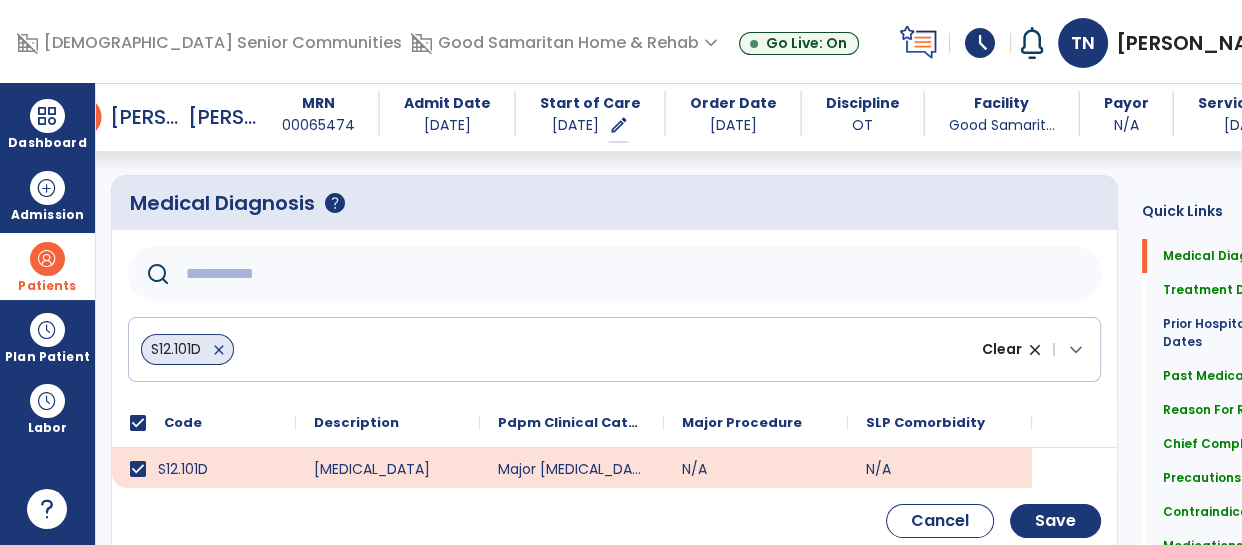 click 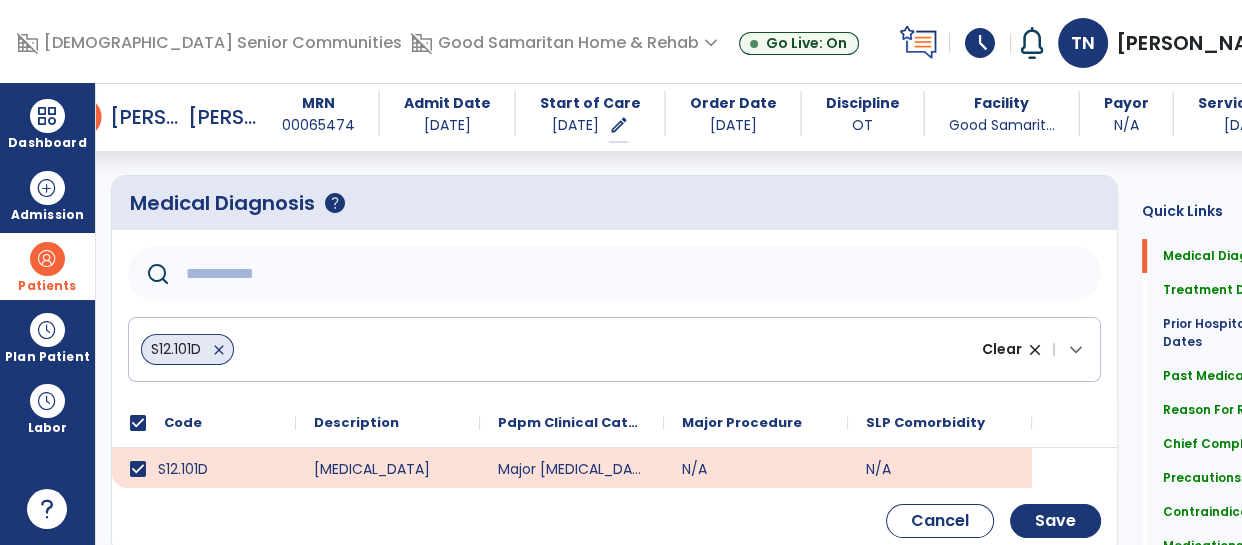 paste on "*****" 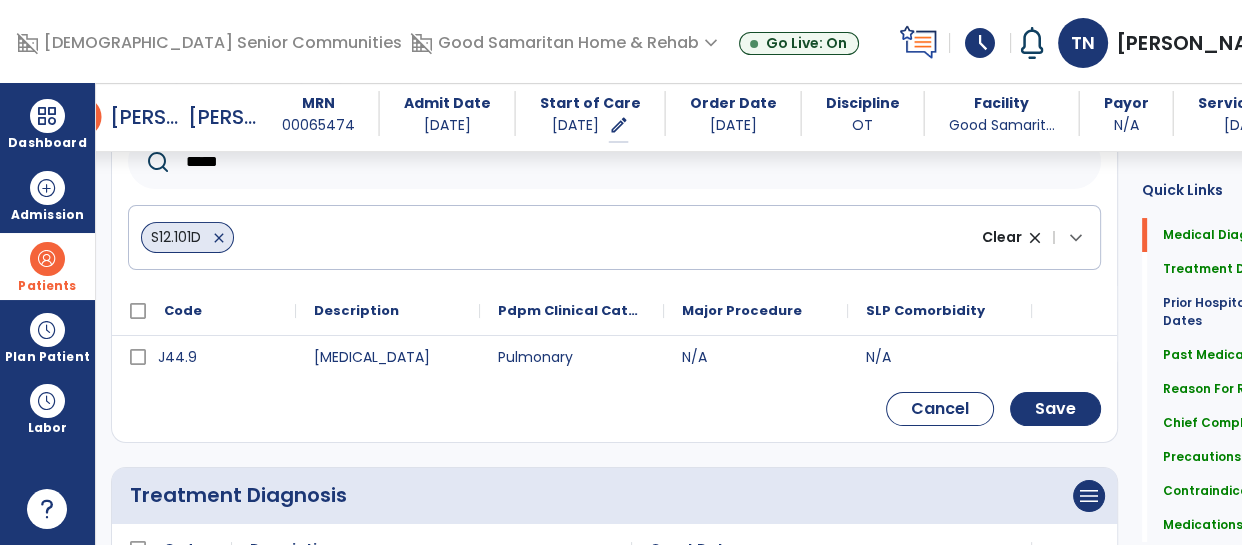 scroll, scrollTop: 266, scrollLeft: 0, axis: vertical 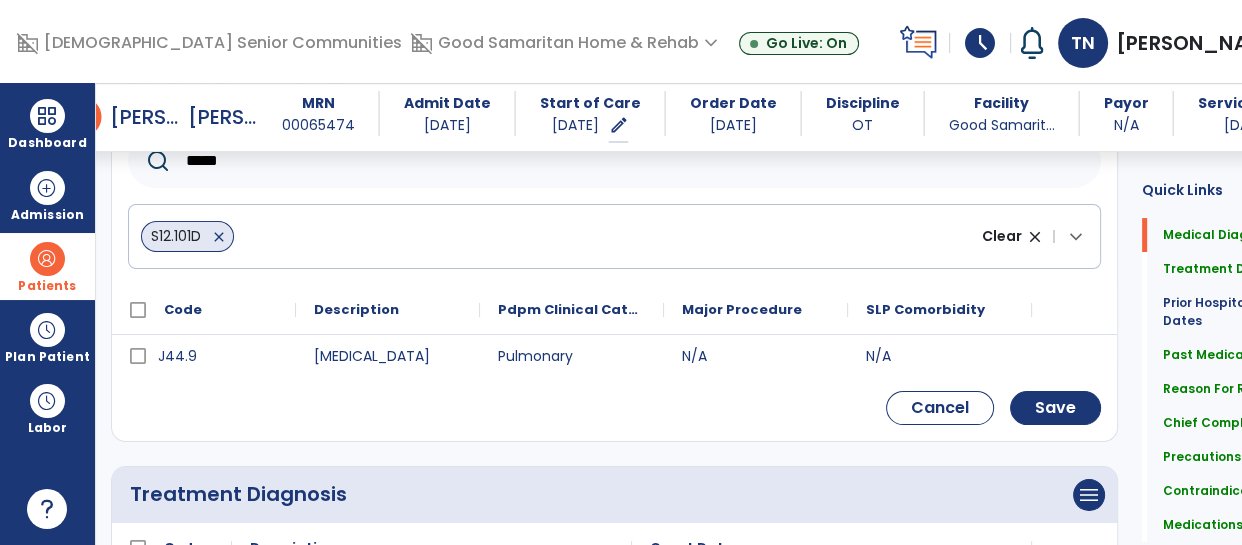 type on "*****" 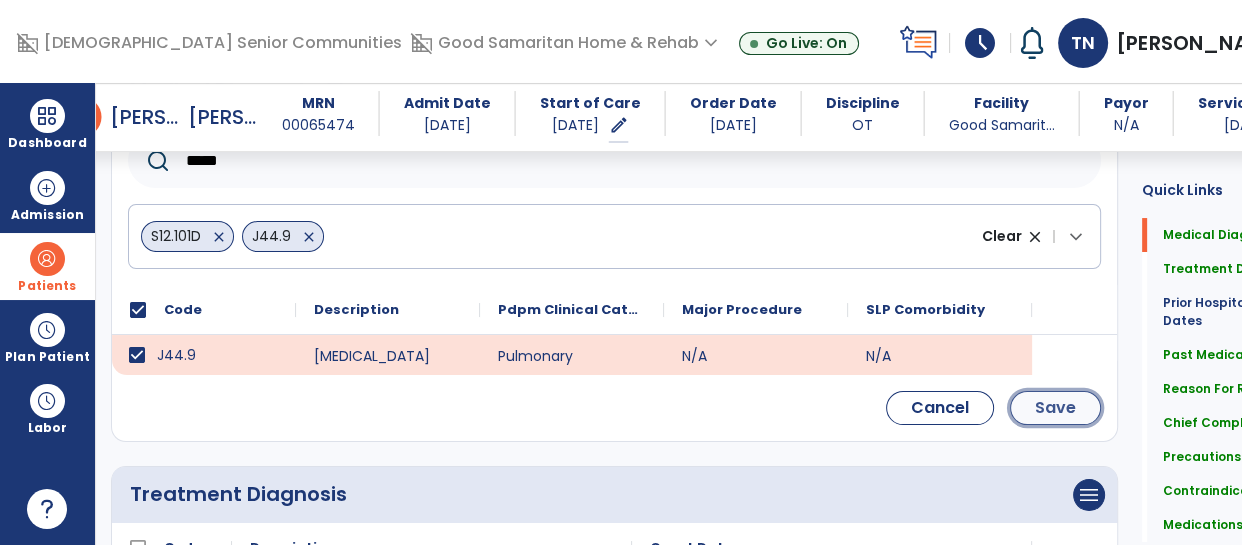 click on "Save" 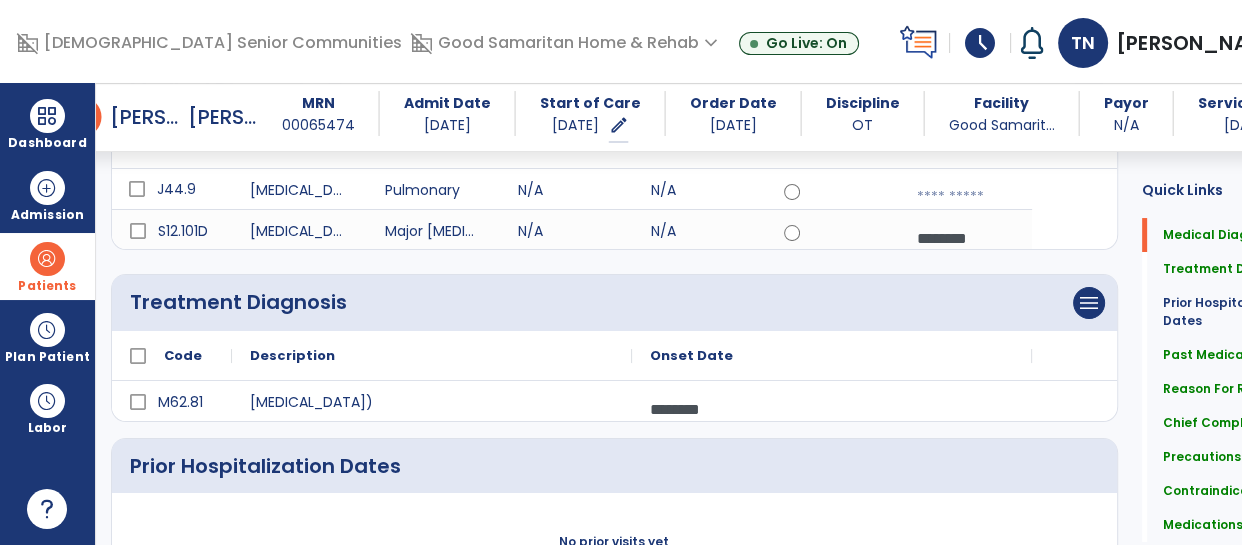 scroll, scrollTop: 184, scrollLeft: 0, axis: vertical 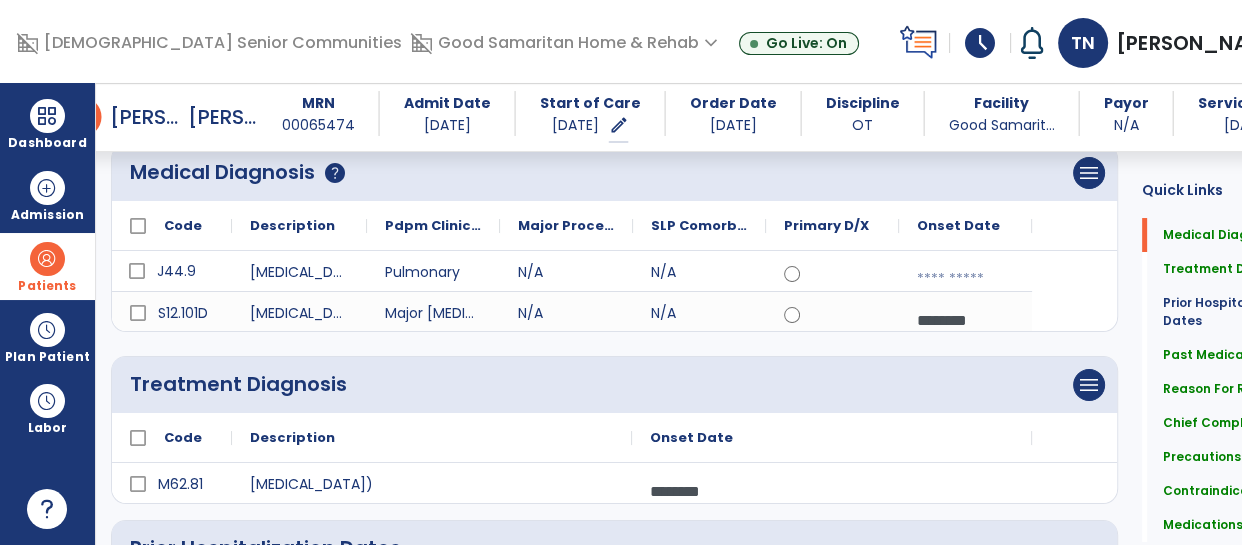 click at bounding box center [965, 279] 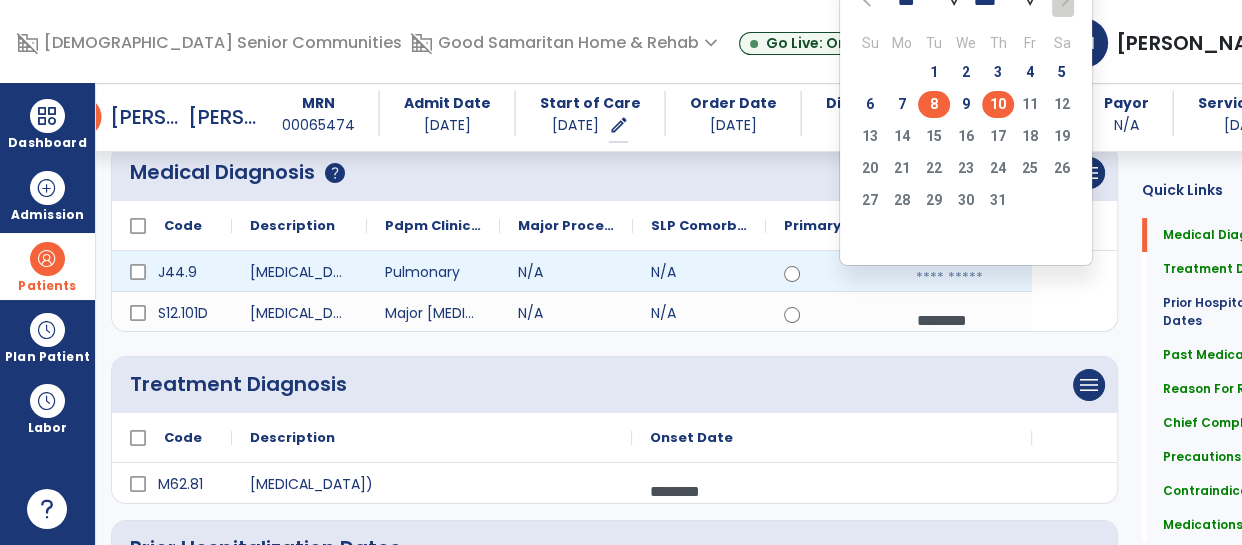 click on "8" 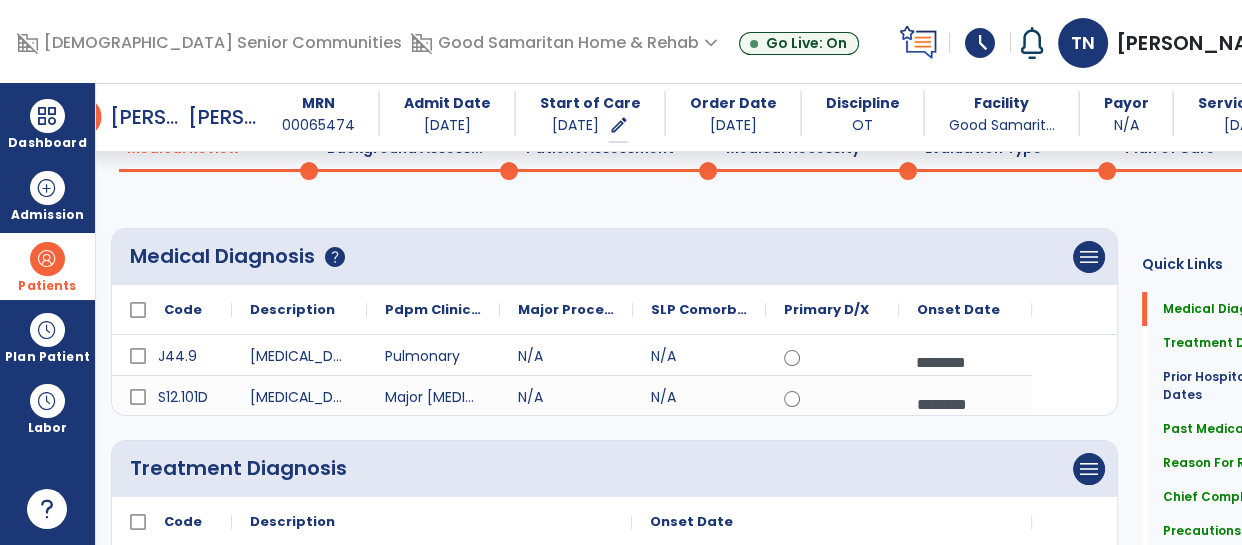 scroll, scrollTop: 102, scrollLeft: 0, axis: vertical 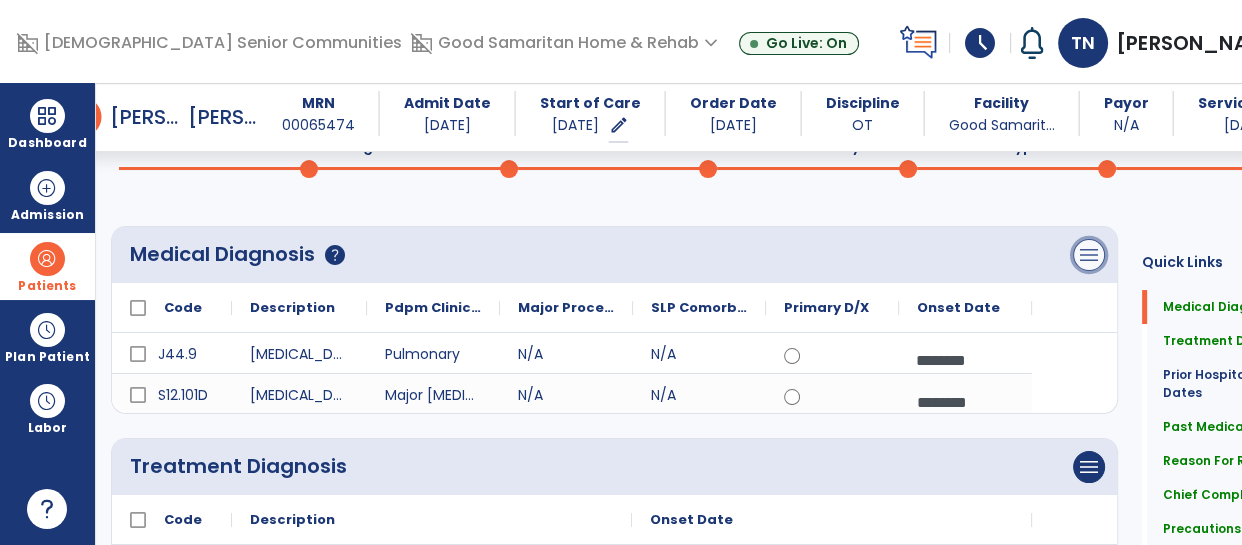 click on "menu" at bounding box center [1089, 255] 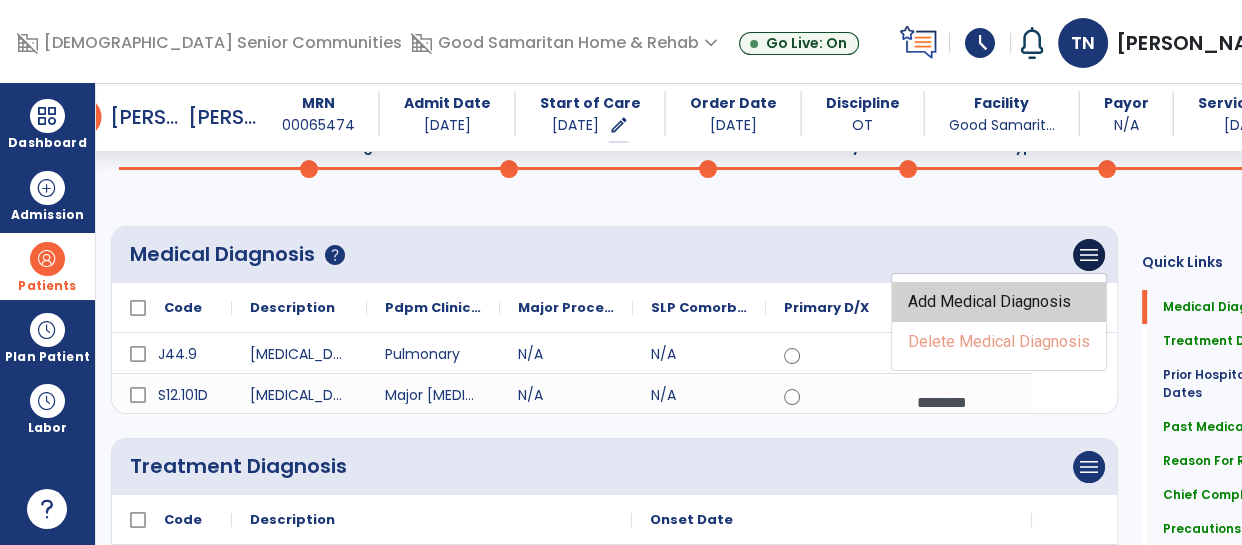 click on "Add Medical Diagnosis" 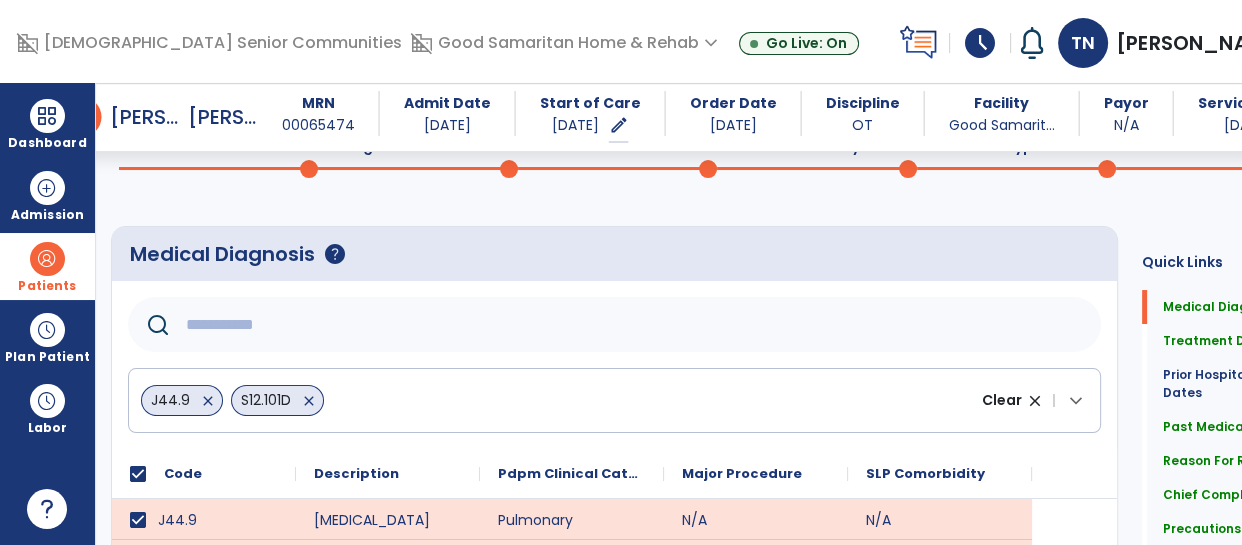 click 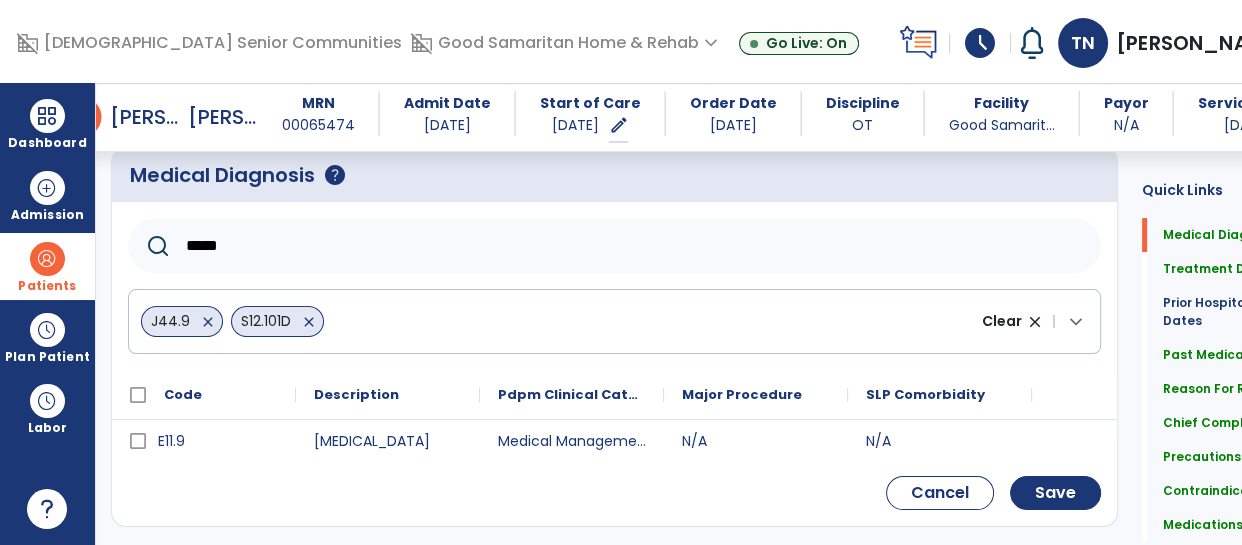 scroll, scrollTop: 215, scrollLeft: 0, axis: vertical 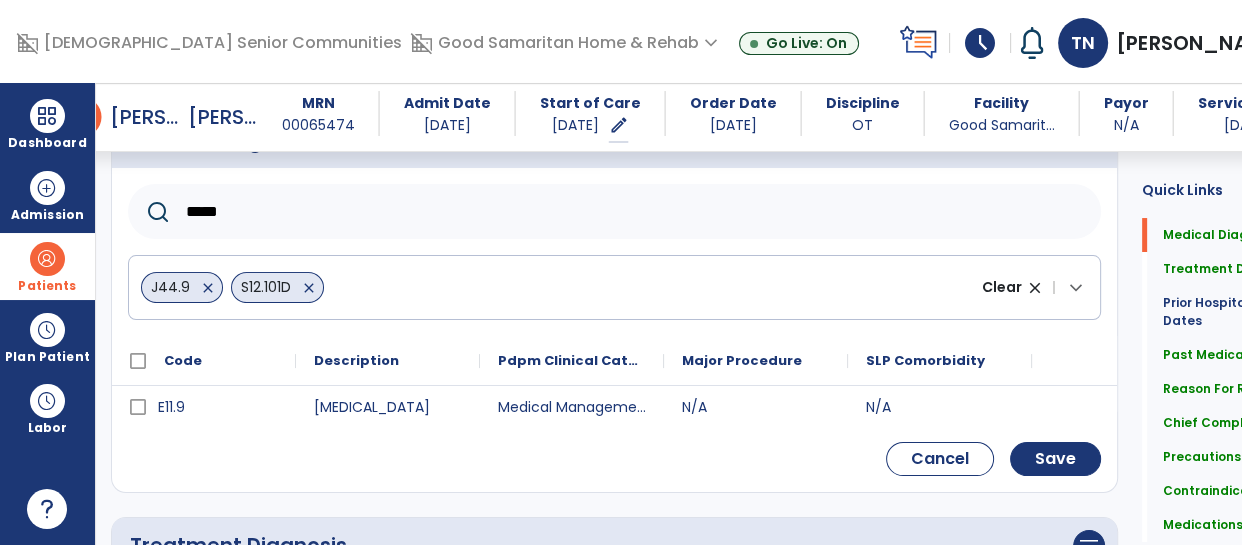 type on "*****" 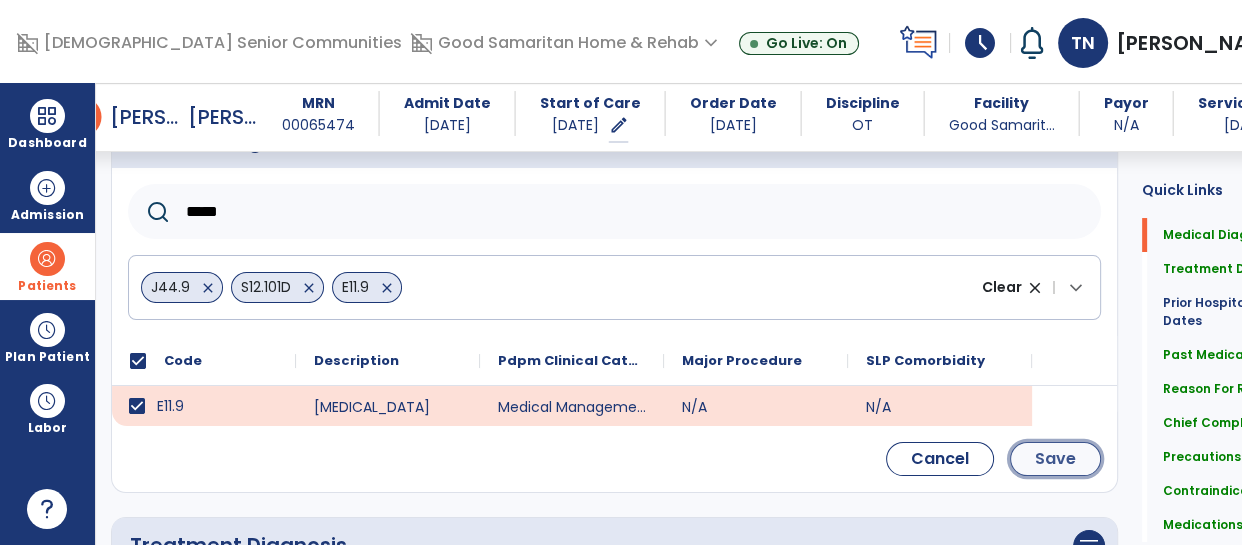 click on "Save" 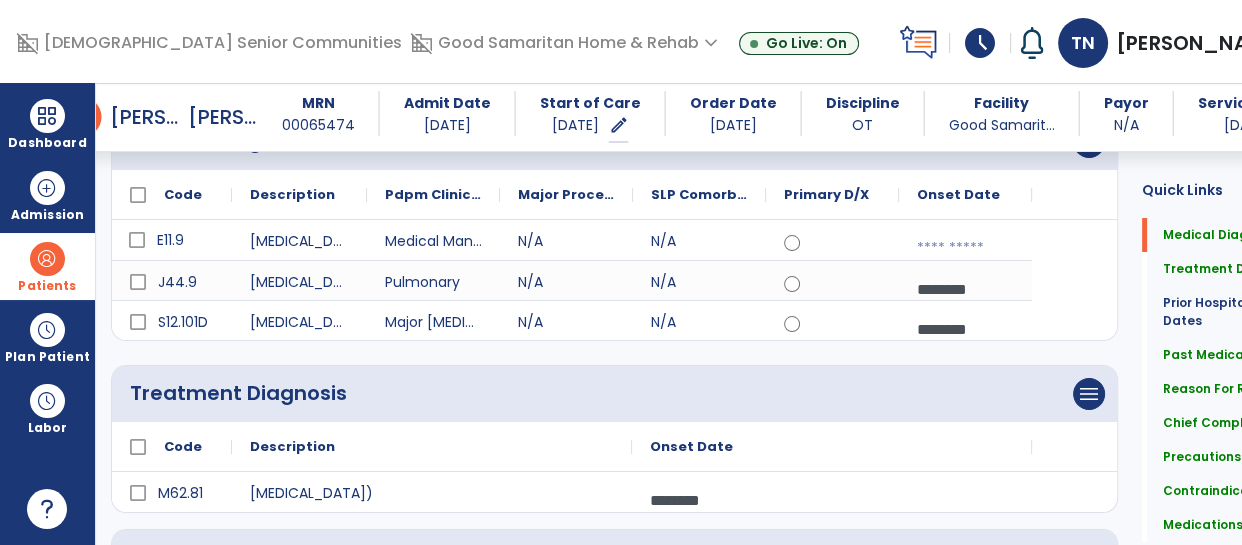 click at bounding box center [965, 248] 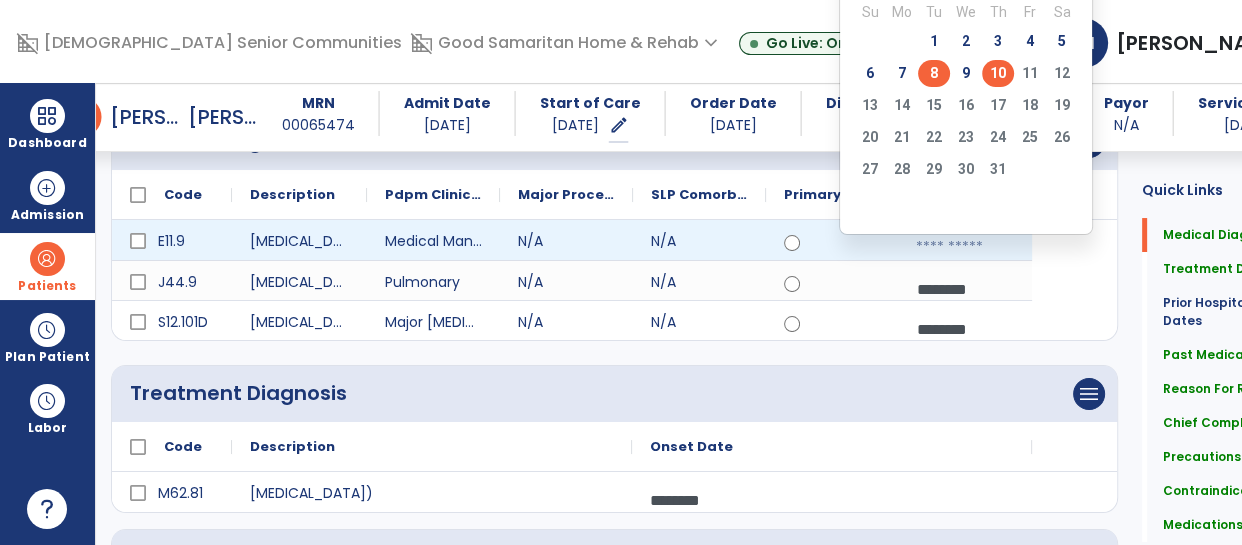 click on "8" 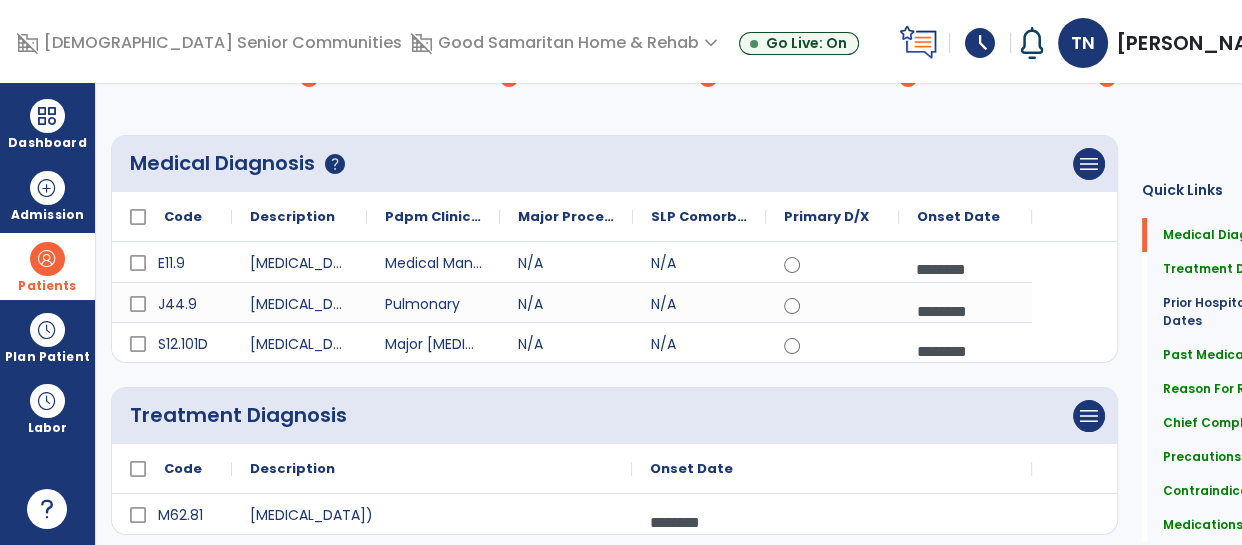 scroll, scrollTop: 0, scrollLeft: 0, axis: both 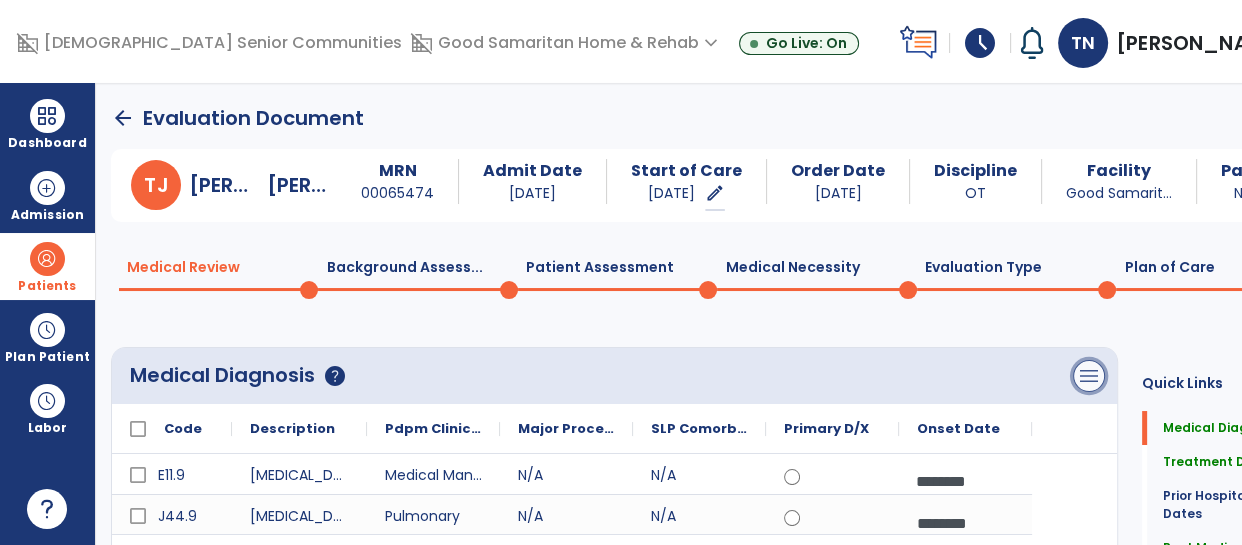 click on "menu" at bounding box center [1089, 376] 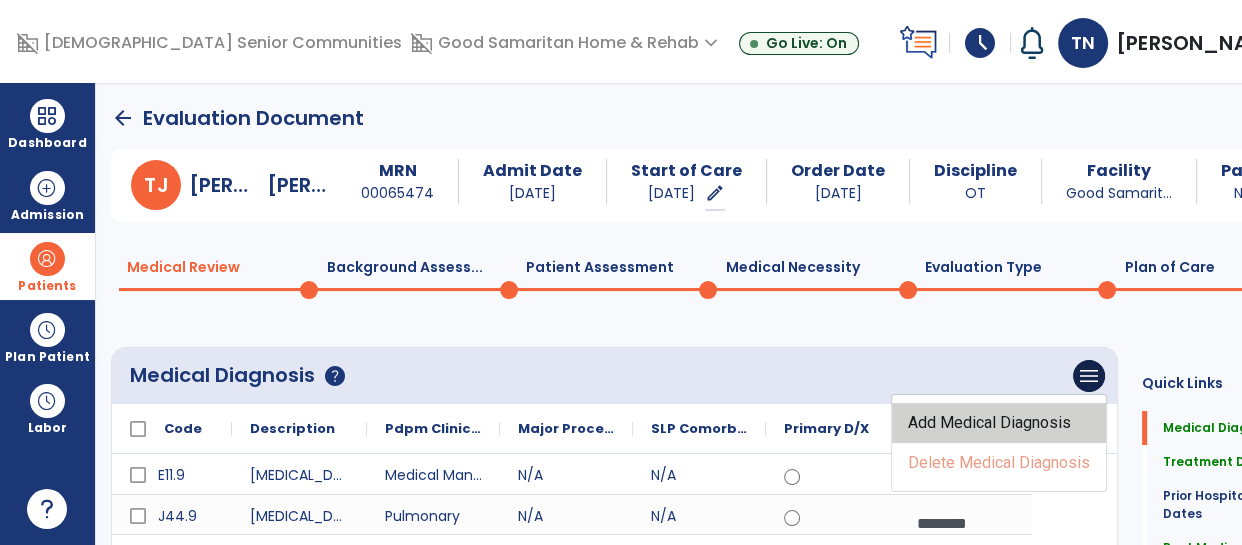 click on "Add Medical Diagnosis" 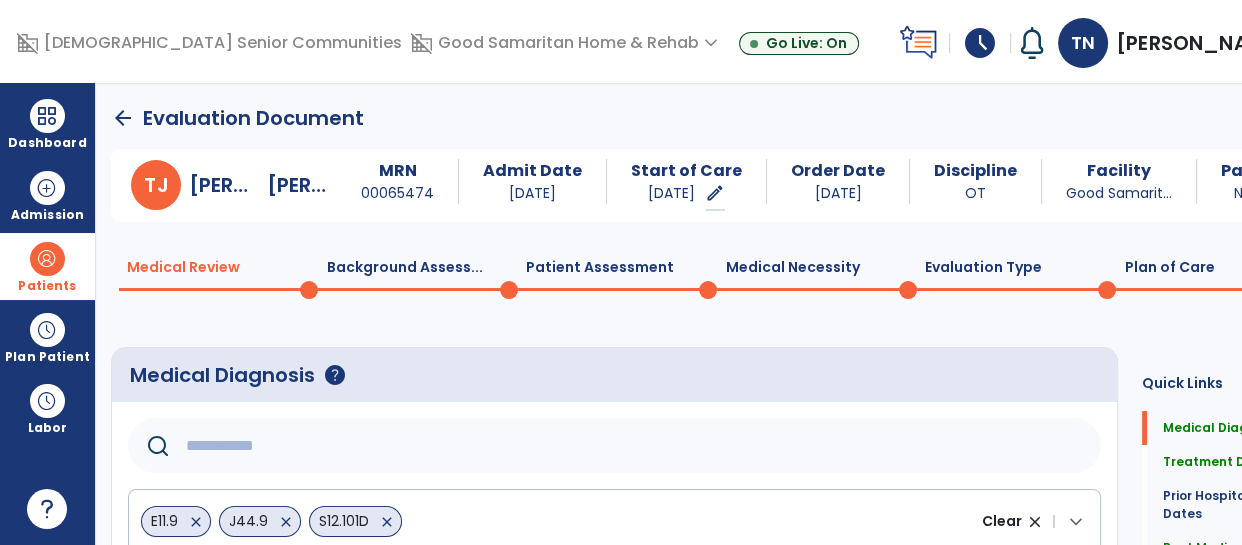 click 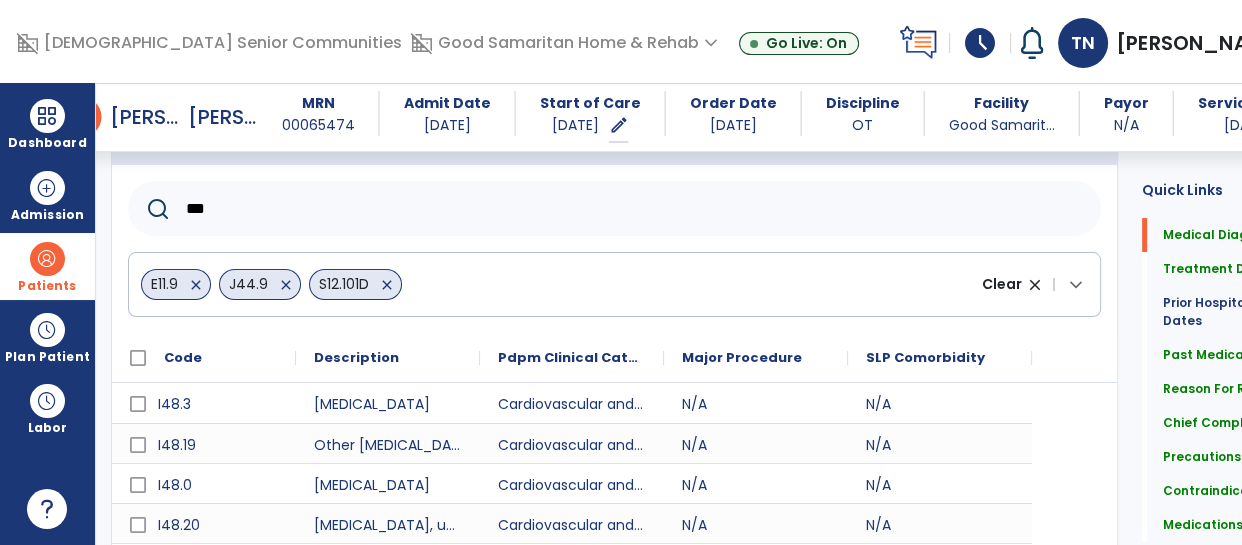 scroll, scrollTop: 228, scrollLeft: 0, axis: vertical 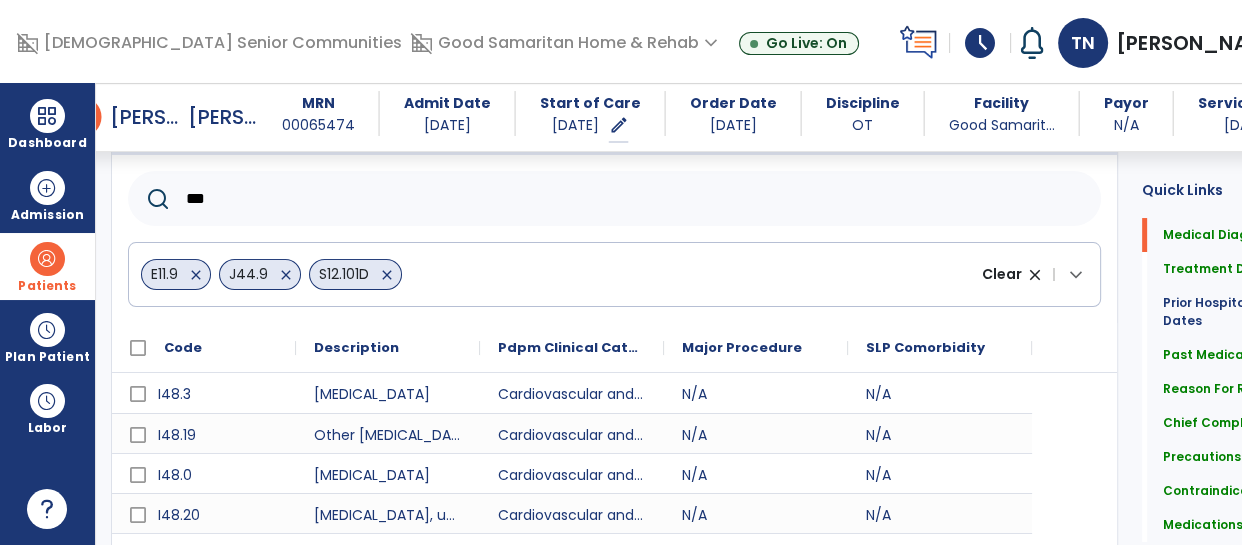 type on "***" 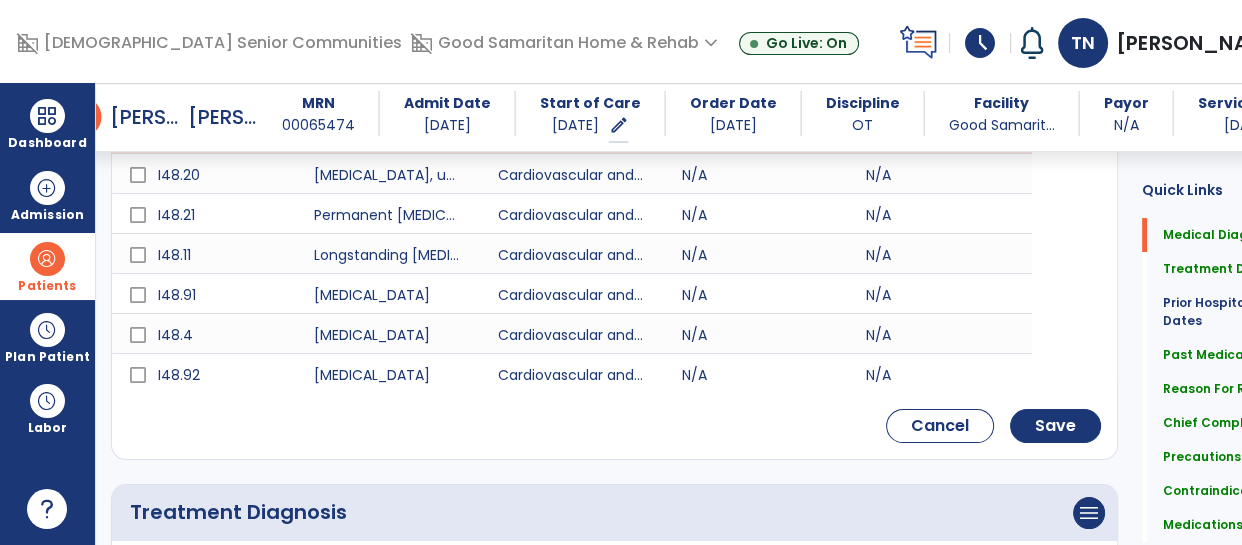 scroll, scrollTop: 585, scrollLeft: 0, axis: vertical 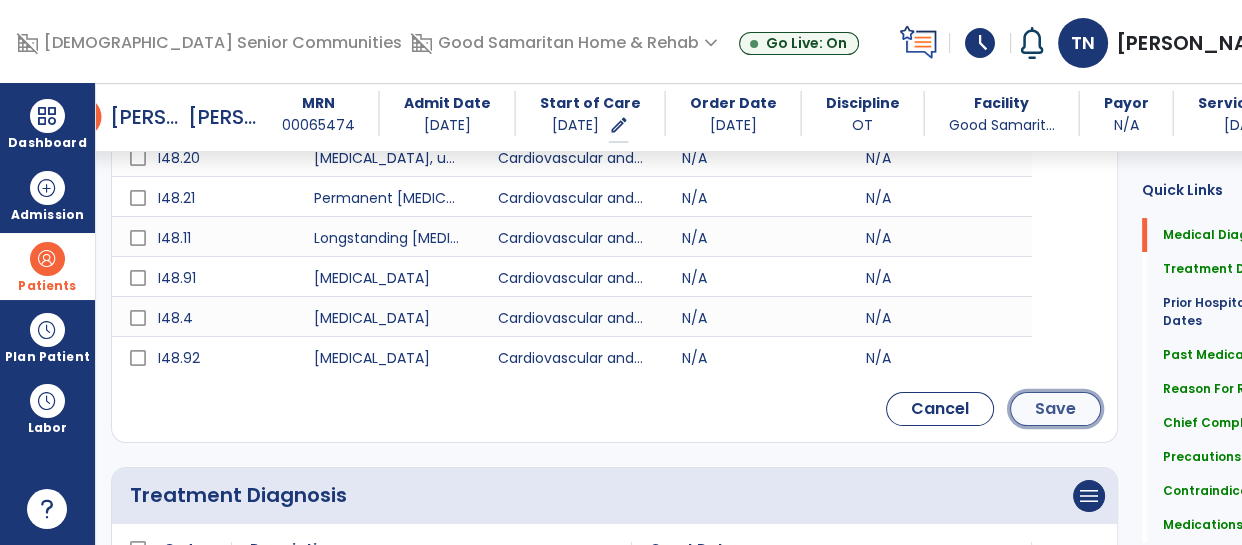click on "Save" 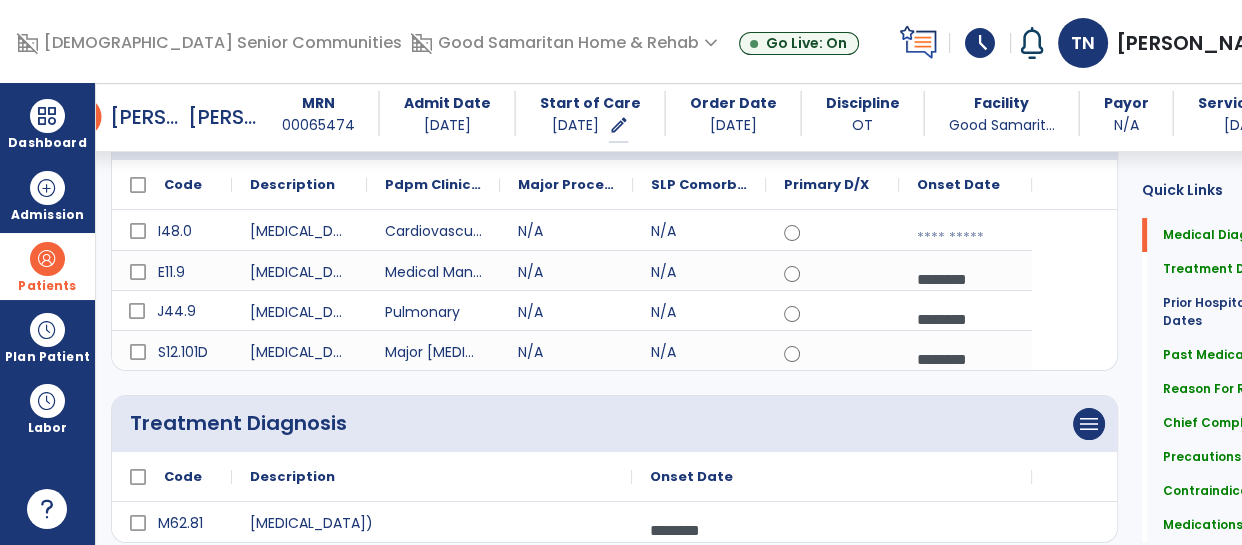 scroll, scrollTop: 221, scrollLeft: 0, axis: vertical 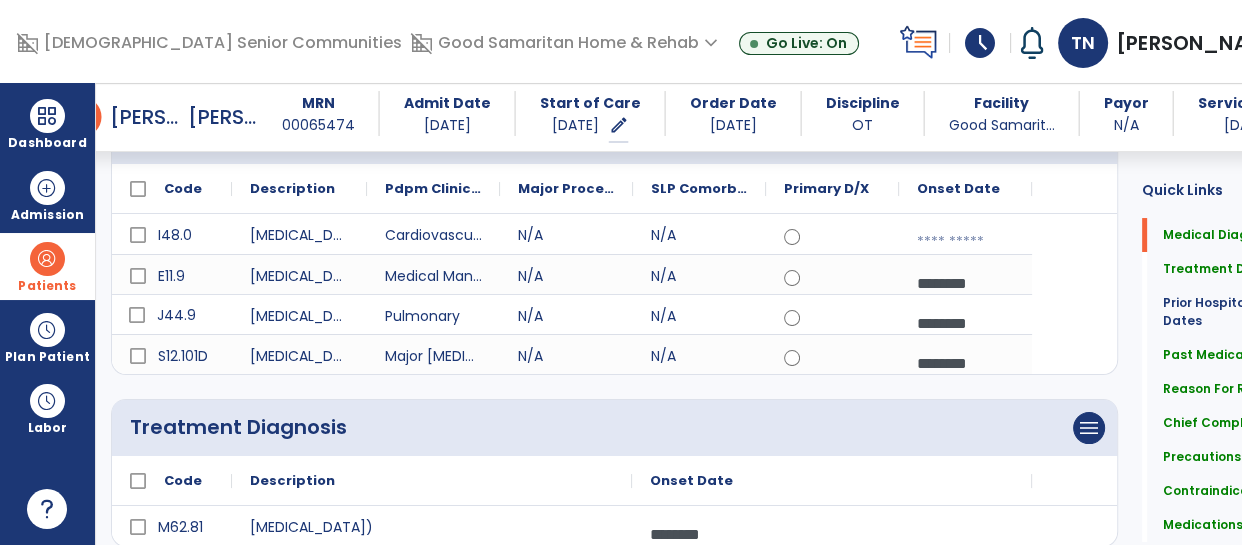 click at bounding box center (965, 242) 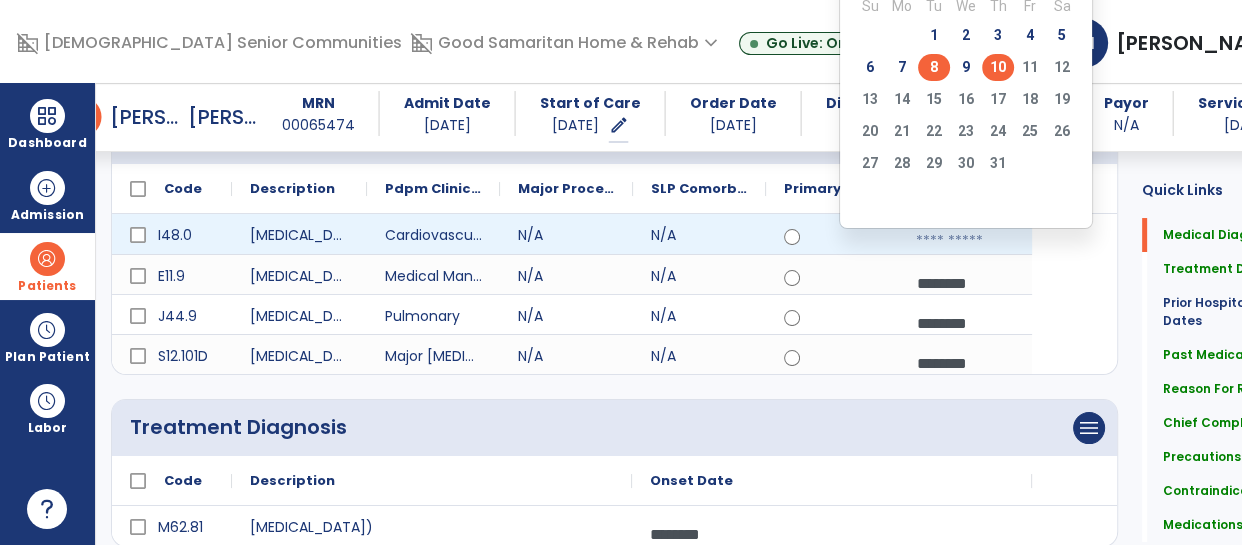 click on "8" 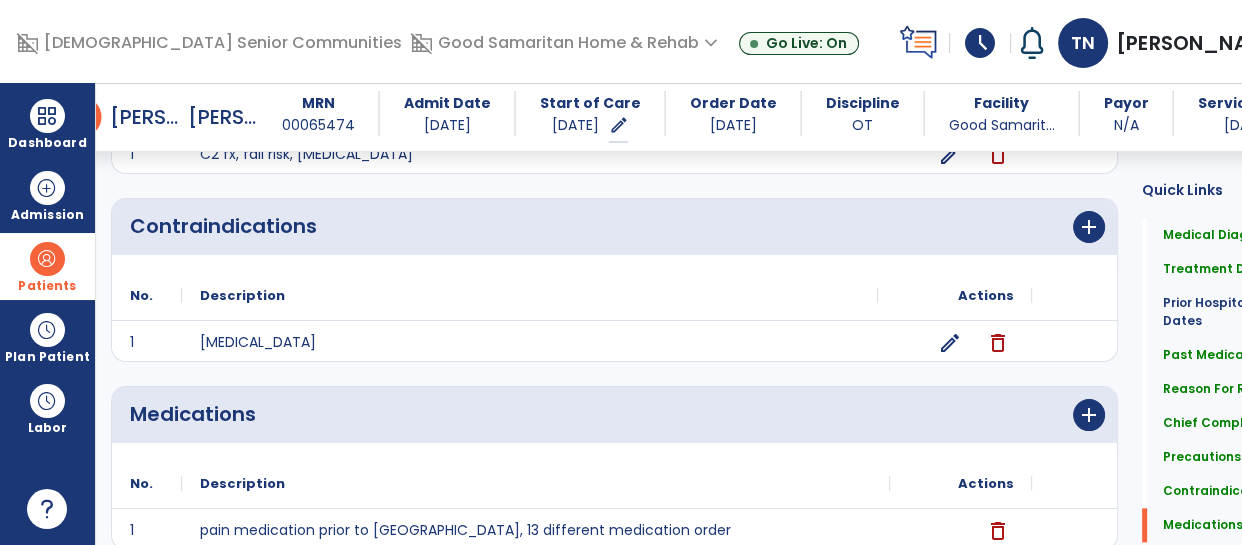 scroll, scrollTop: 1966, scrollLeft: 0, axis: vertical 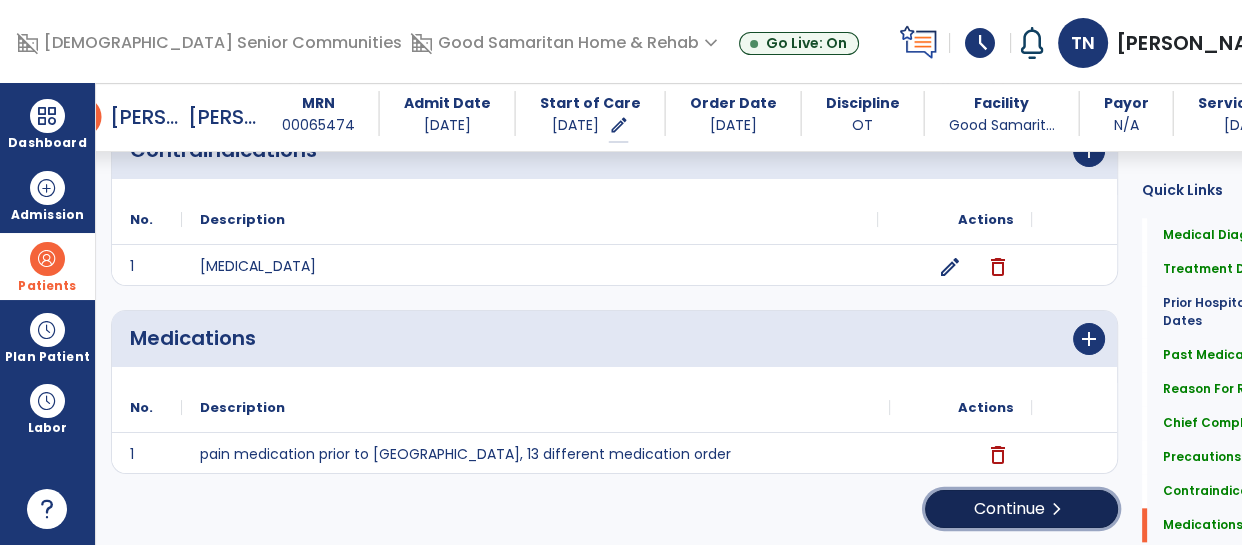 click on "chevron_right" 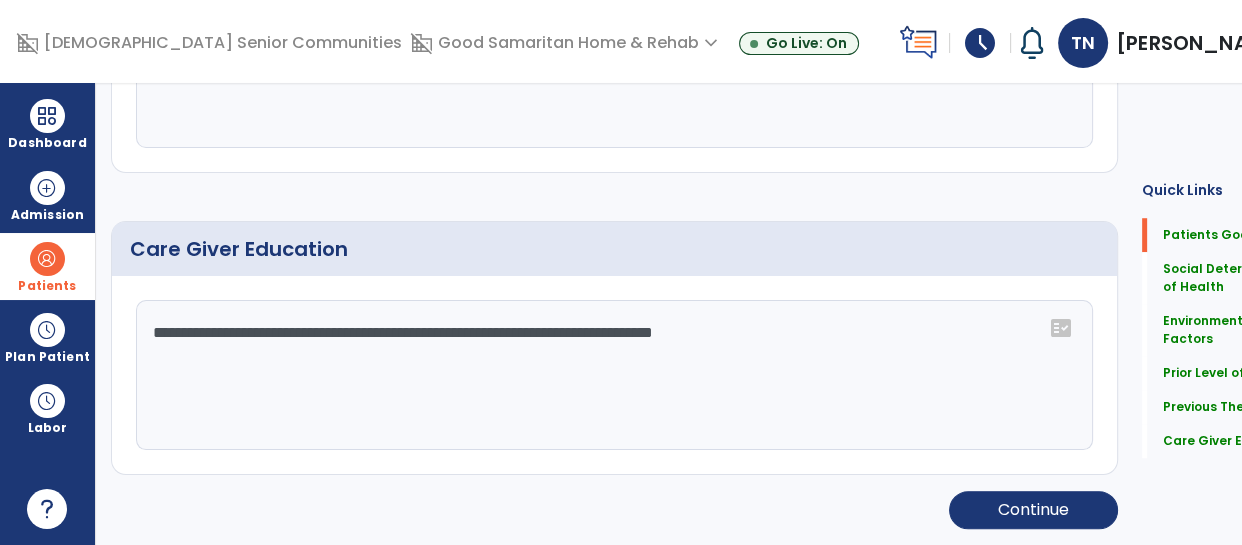 scroll, scrollTop: 45, scrollLeft: 0, axis: vertical 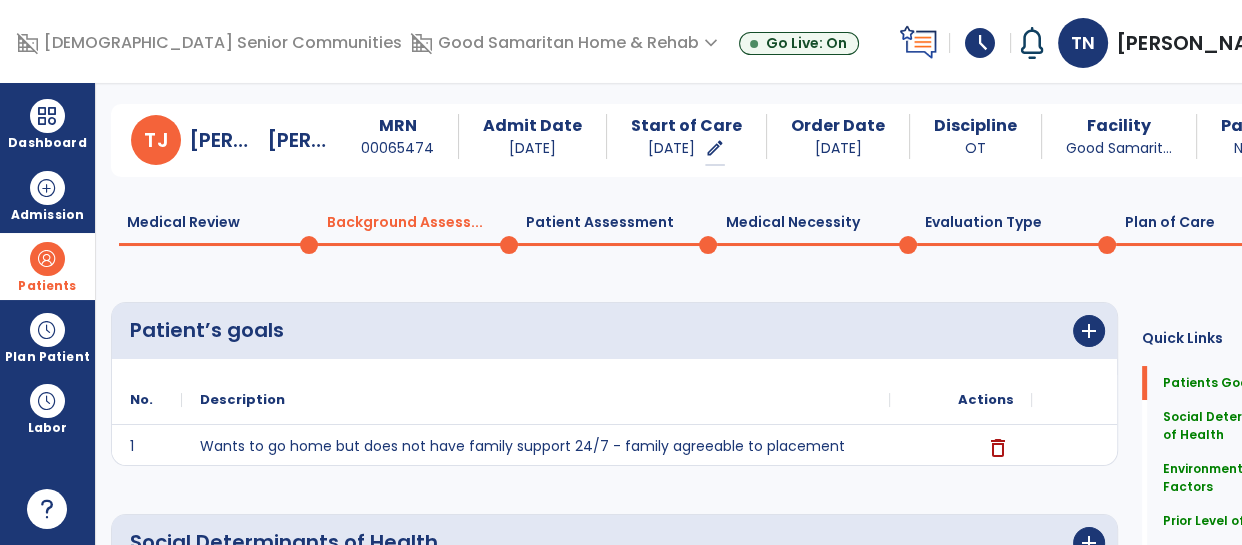 click on "Plan of Care  0" 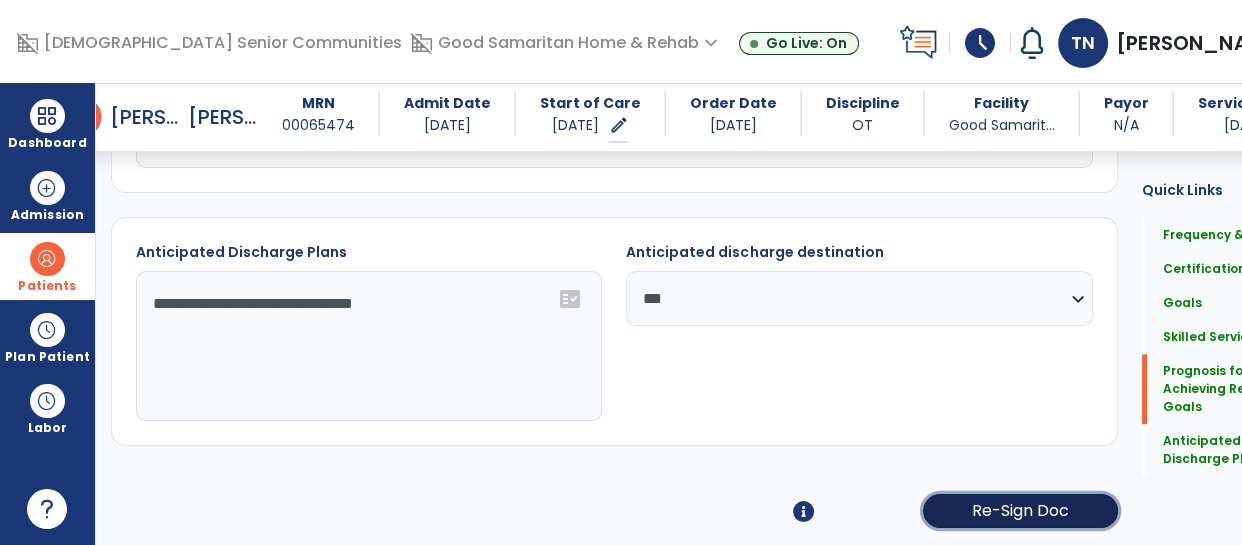 click on "Re-Sign Doc" 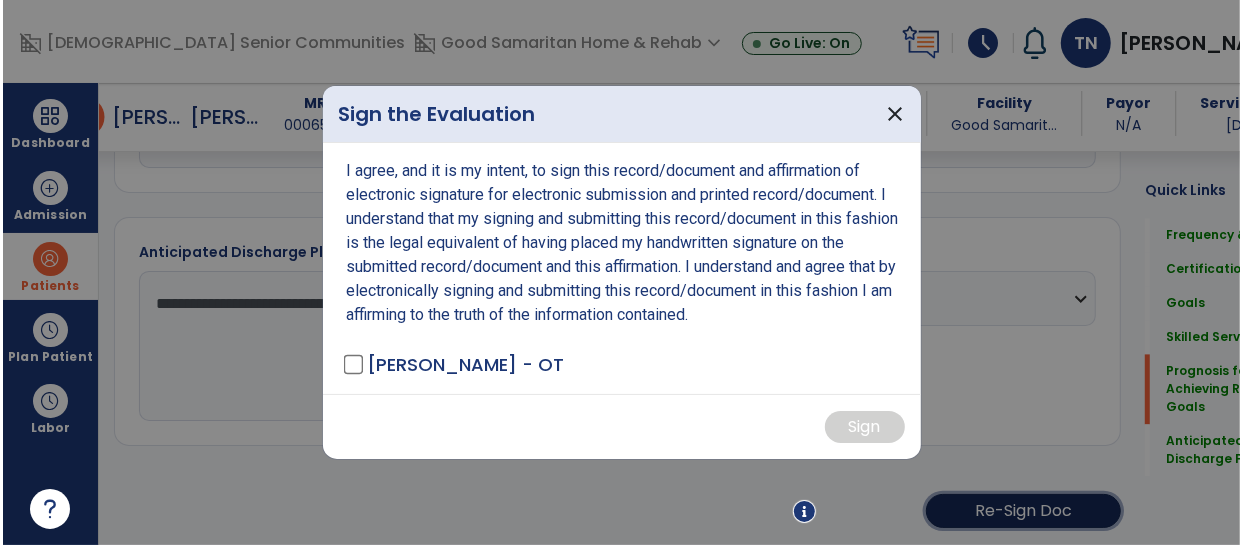 scroll, scrollTop: 2528, scrollLeft: 0, axis: vertical 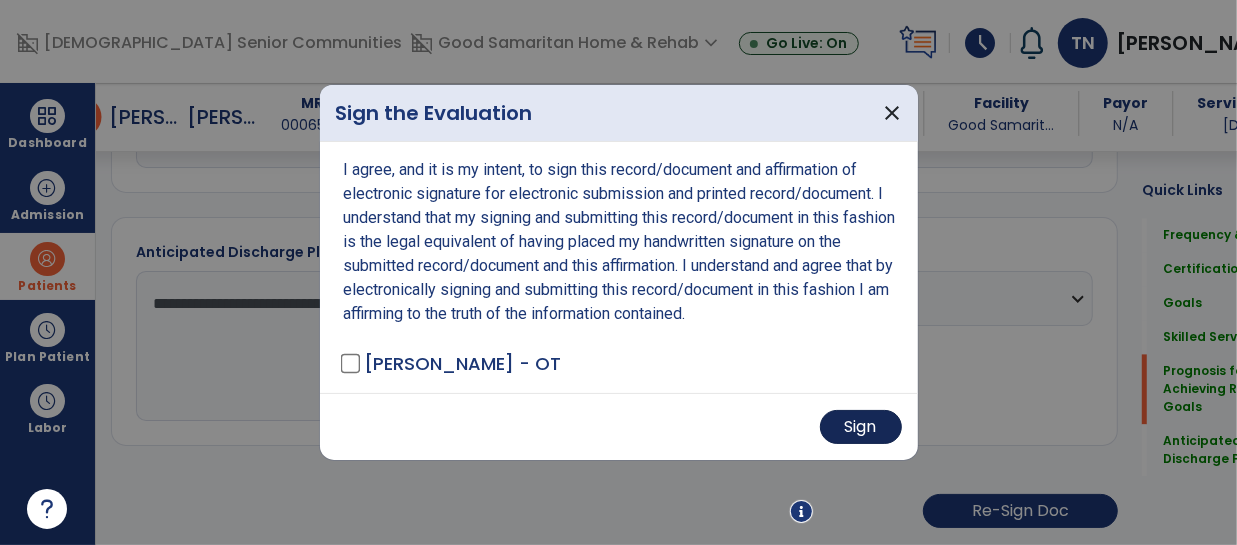 click on "Sign" at bounding box center (861, 427) 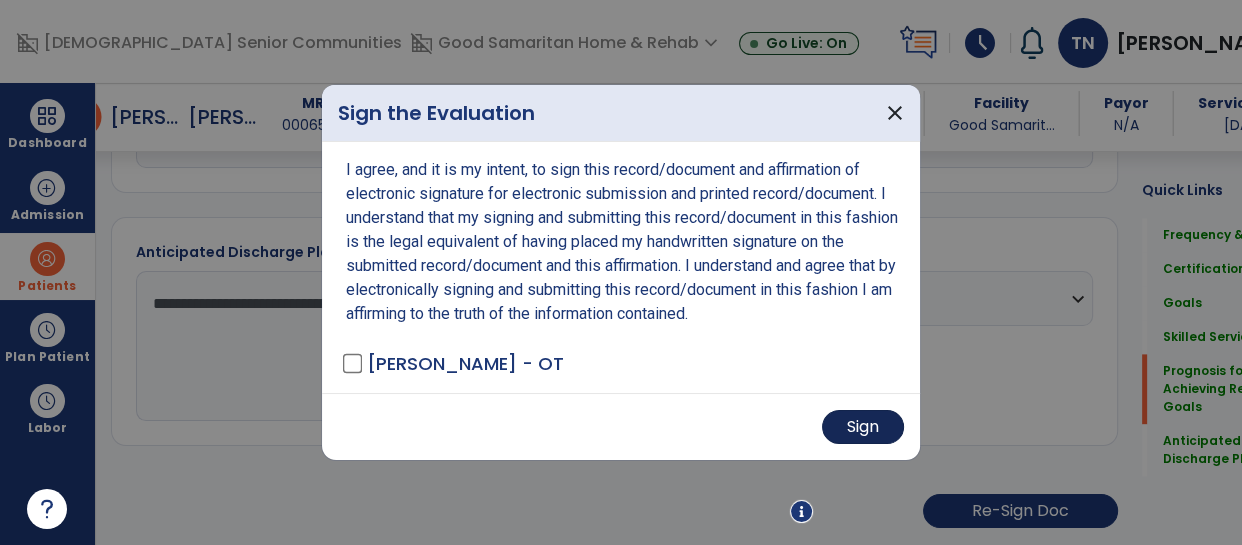 scroll, scrollTop: 2526, scrollLeft: 0, axis: vertical 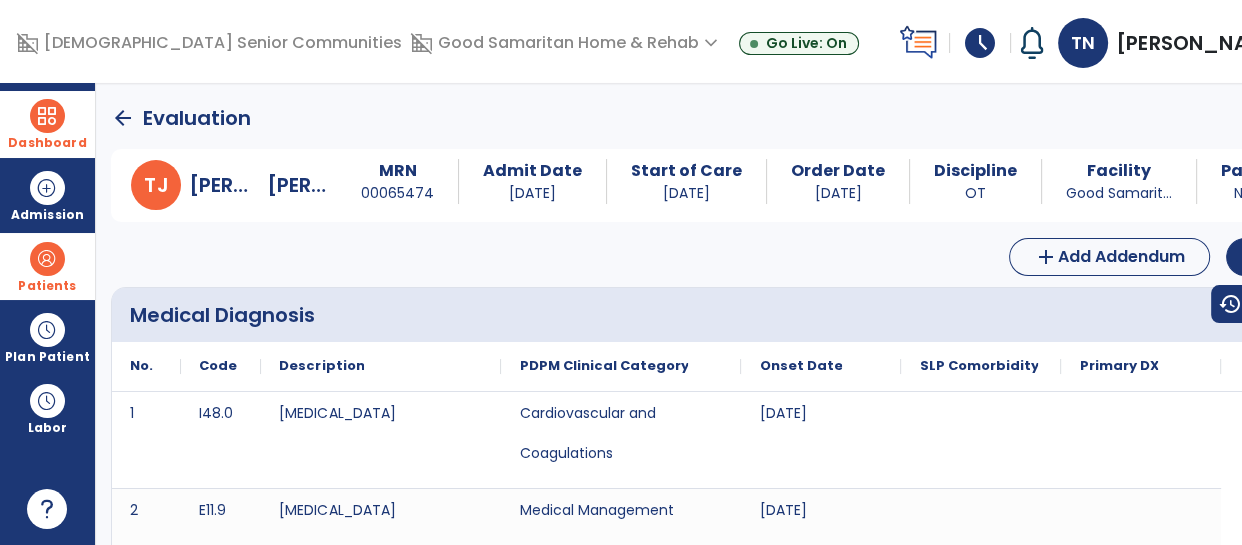 click at bounding box center (47, 116) 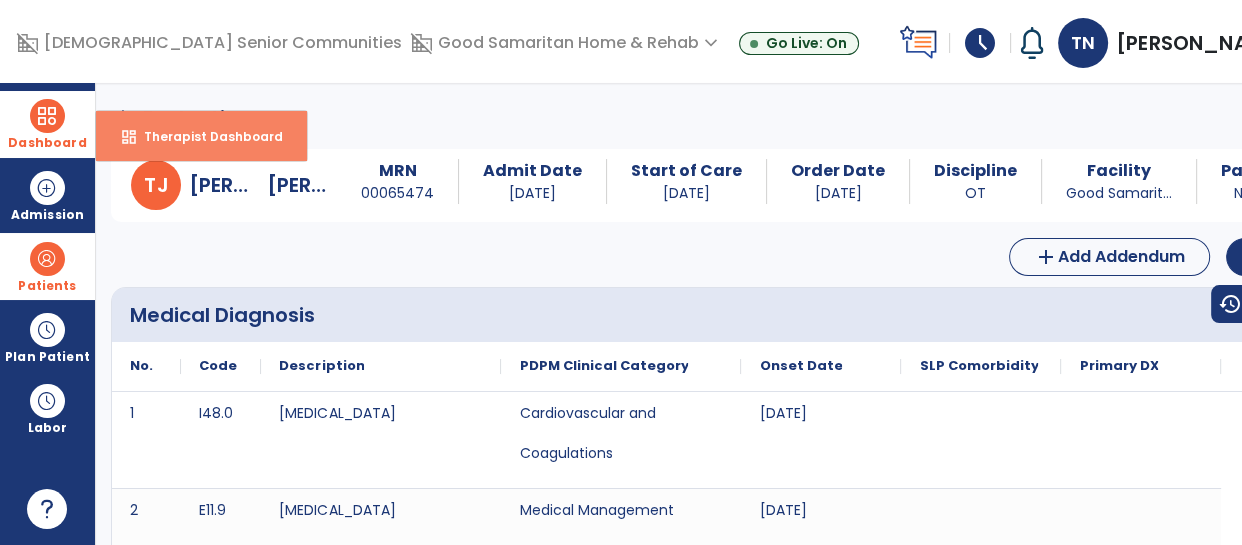 click on "Therapist Dashboard" at bounding box center (205, 136) 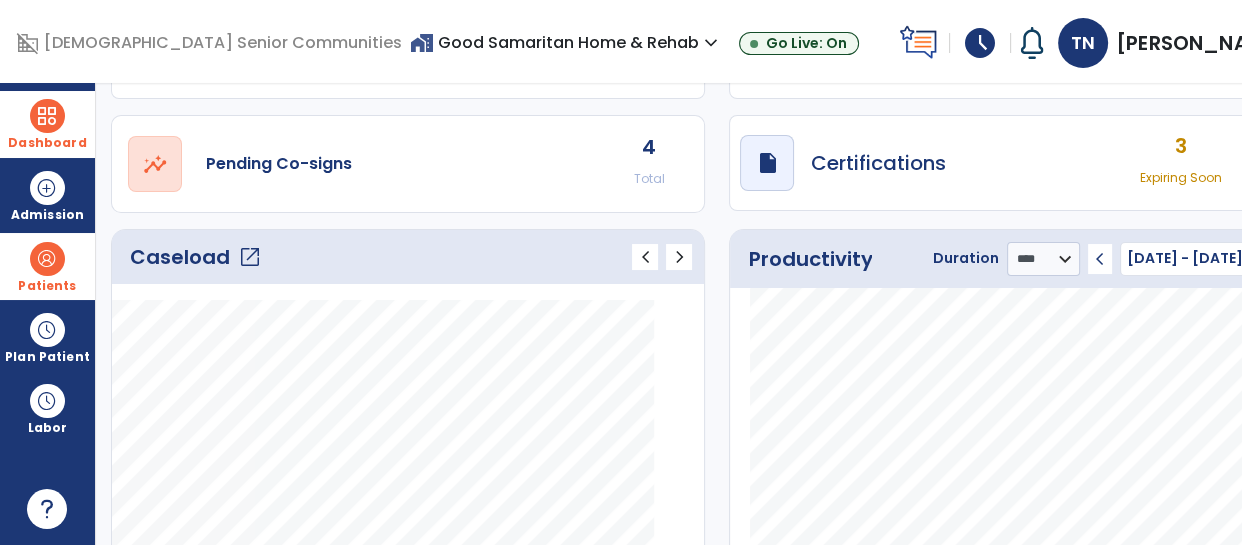 scroll, scrollTop: 141, scrollLeft: 0, axis: vertical 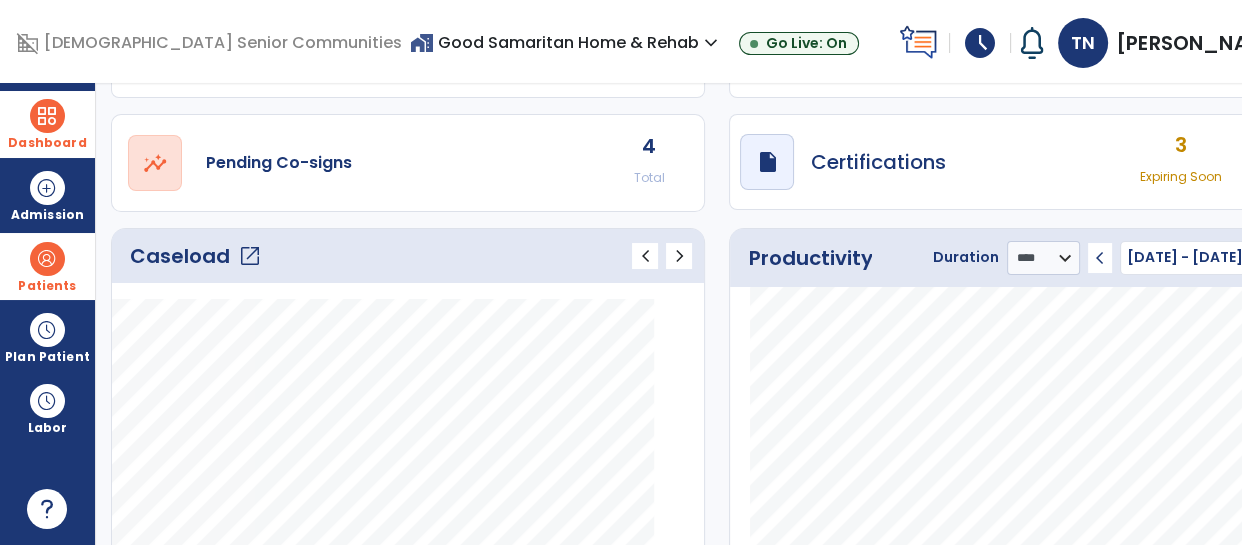 click on "draft   open_in_new  Certifications 3 Expiring Soon 0 Expired" at bounding box center (1026, 162) 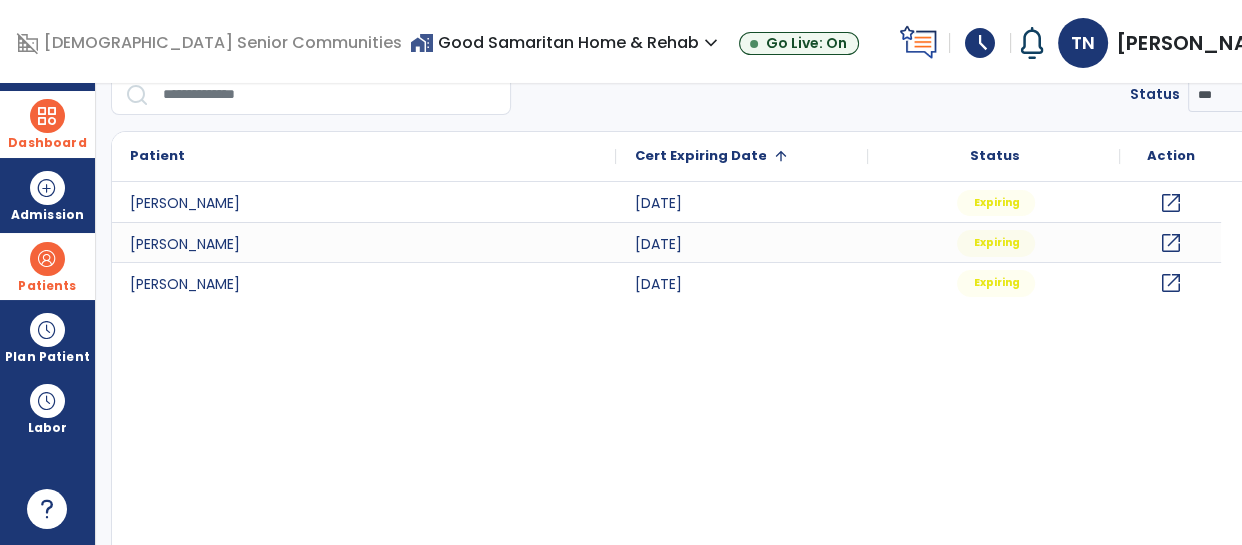 scroll, scrollTop: 83, scrollLeft: 0, axis: vertical 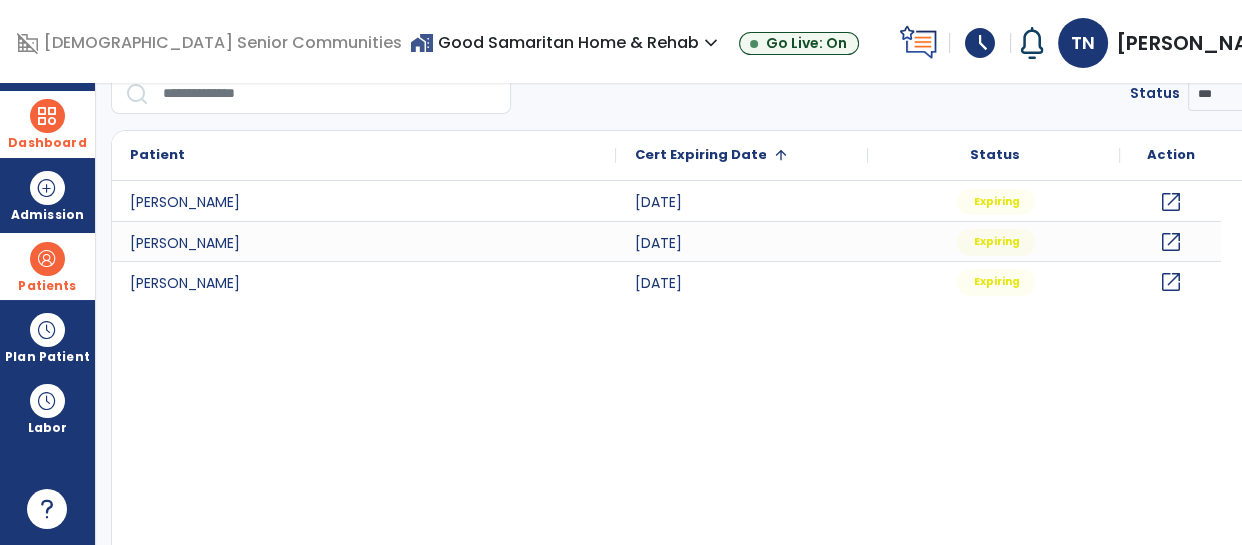 click at bounding box center [47, 259] 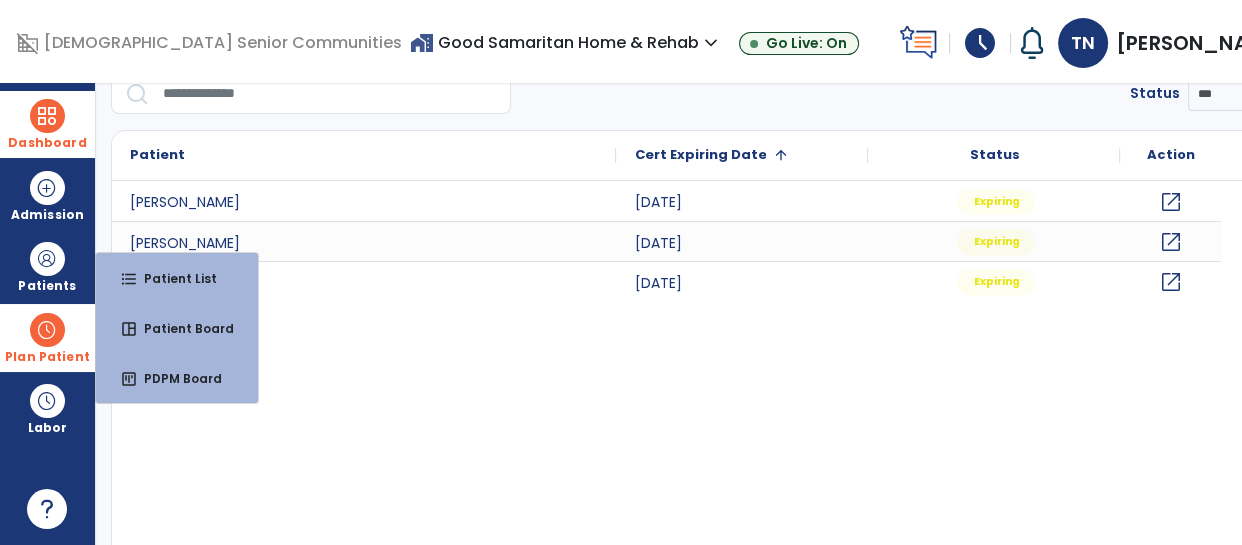 click on "Plan Patient" at bounding box center [47, 266] 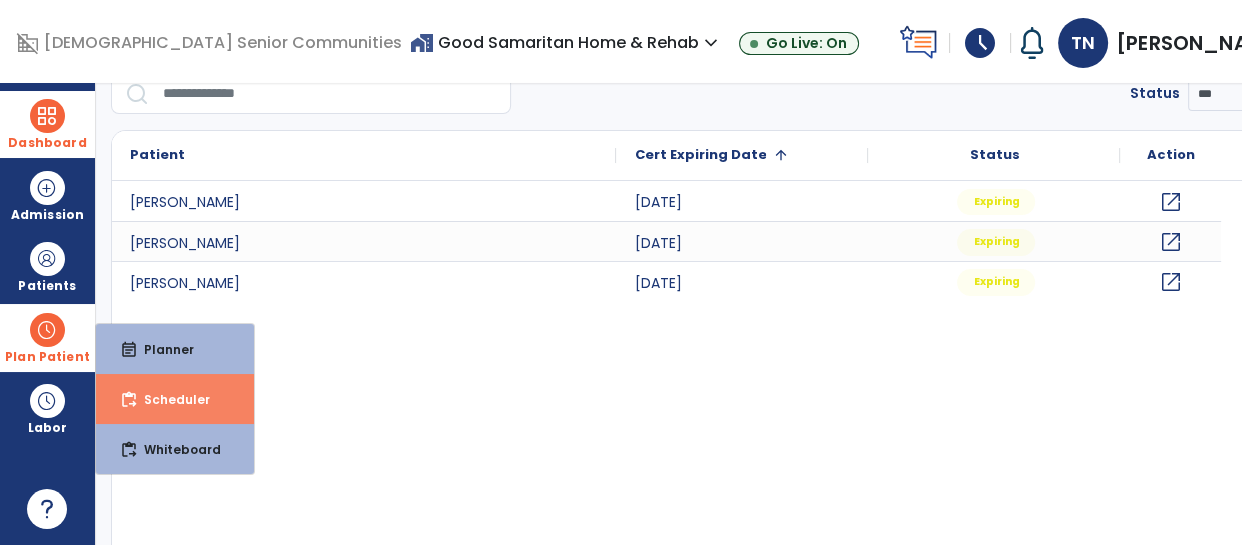 click on "content_paste_go  Scheduler" at bounding box center (175, 399) 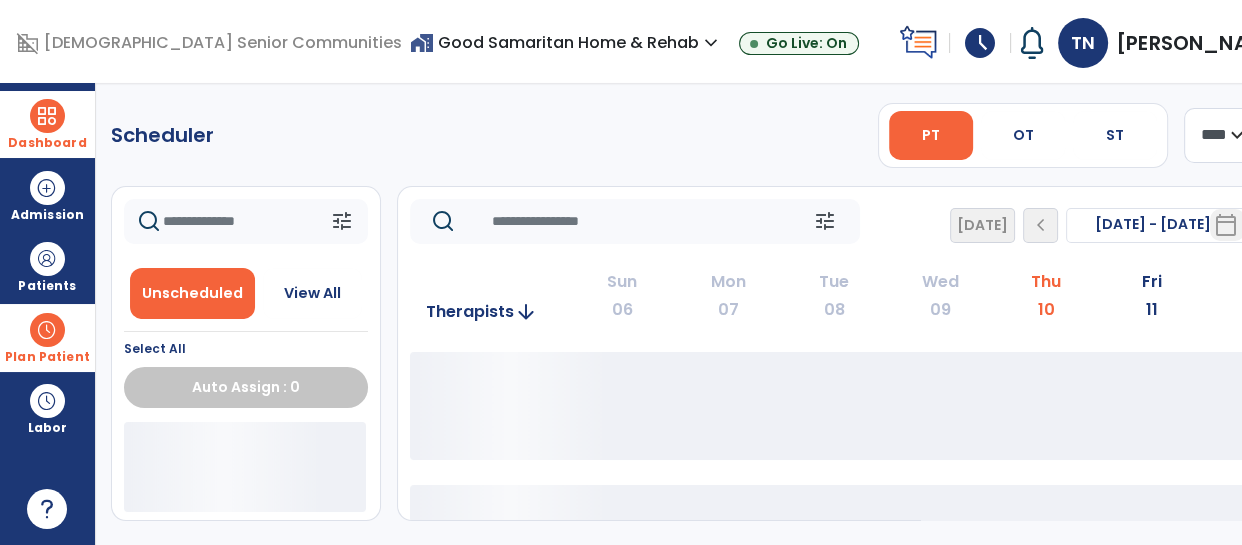 scroll, scrollTop: 0, scrollLeft: 0, axis: both 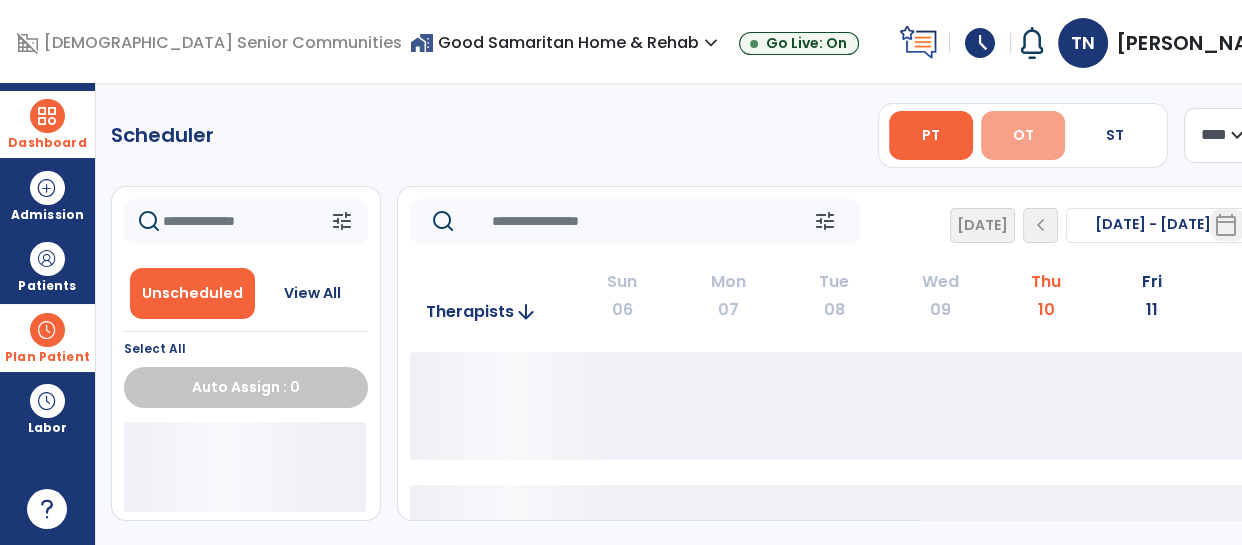 click on "OT" at bounding box center [1023, 135] 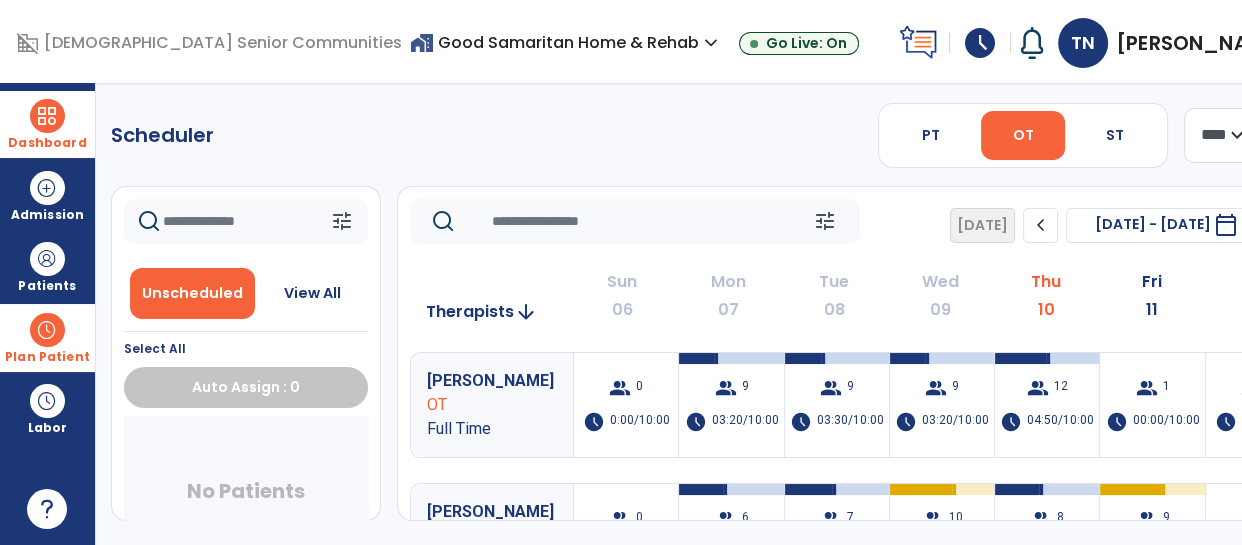 scroll, scrollTop: 67, scrollLeft: 0, axis: vertical 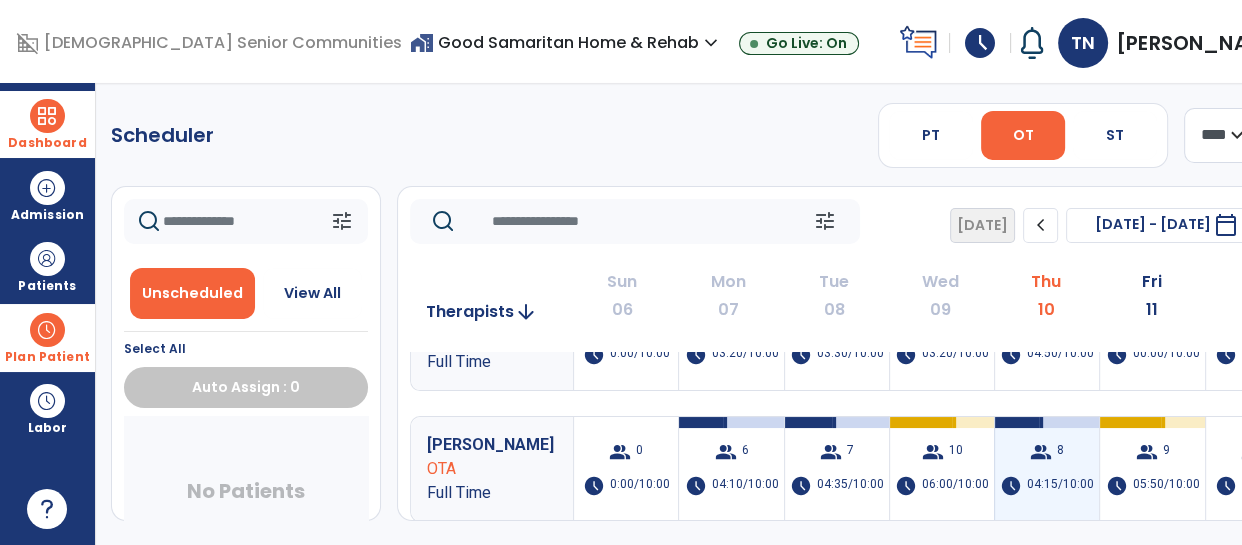 click on "group" at bounding box center (1041, 452) 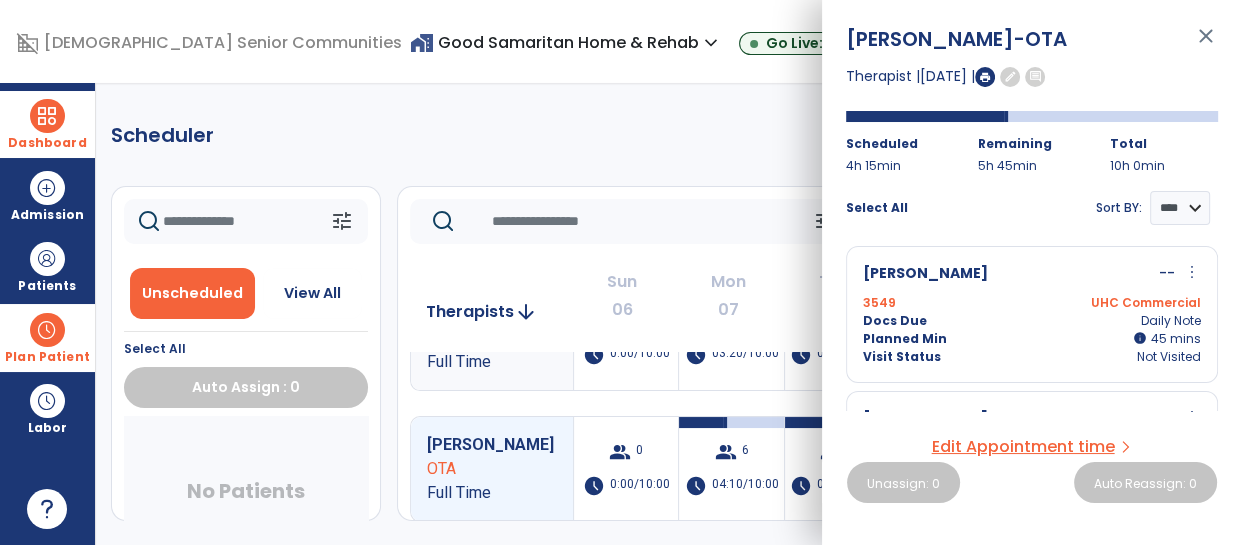 scroll, scrollTop: 0, scrollLeft: 0, axis: both 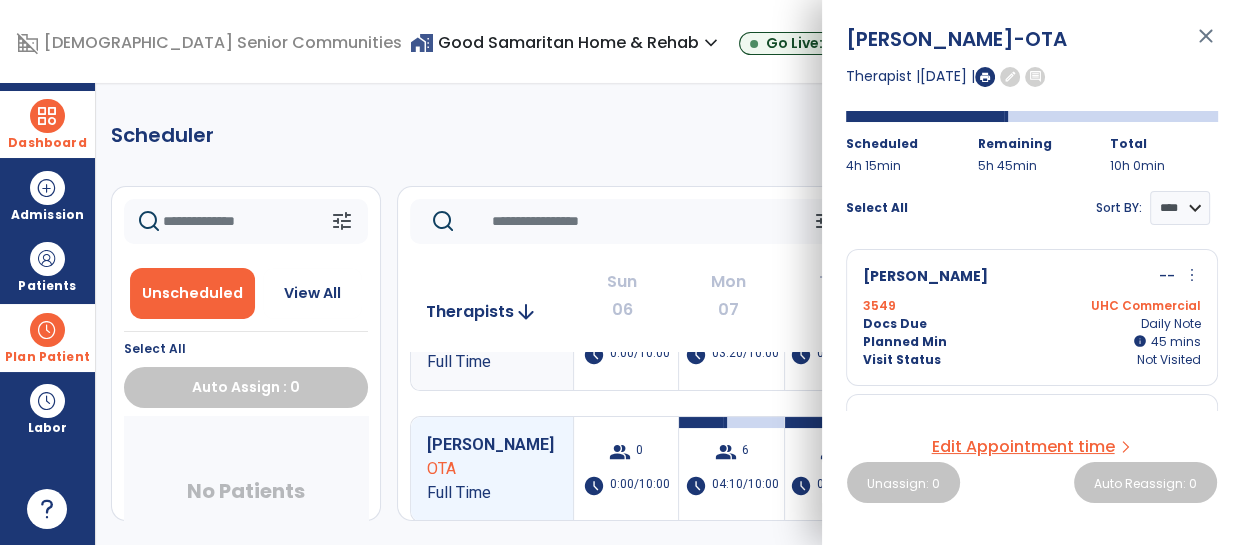 click on "Scheduler   PT   OT   ST  **** *** more_vert  Manage Labor   View All Therapists   Print" 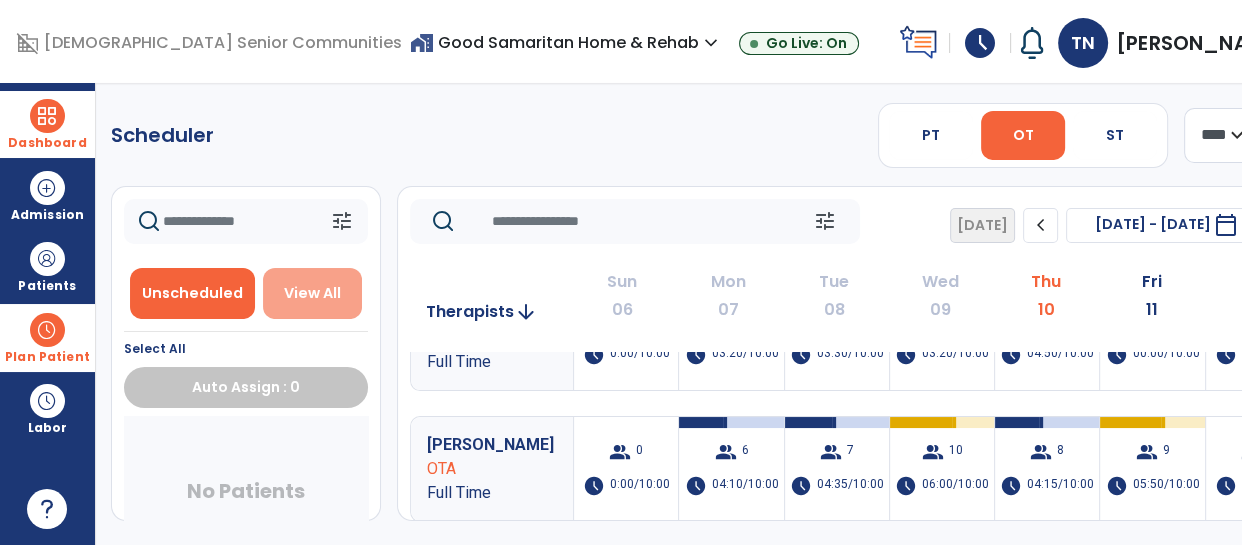 click on "View All" at bounding box center [312, 293] 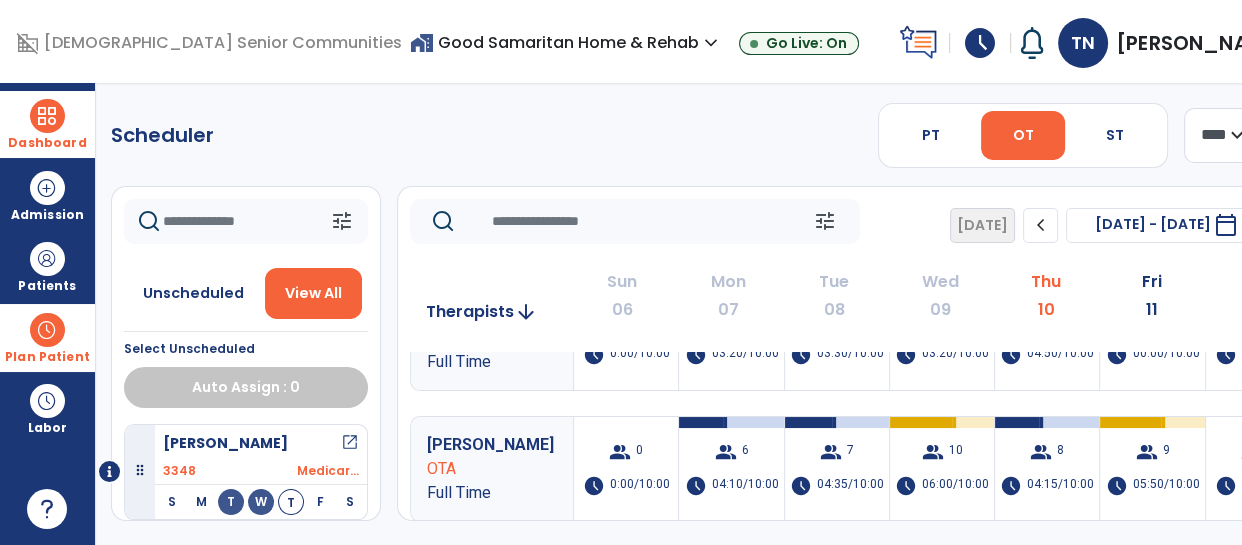 click at bounding box center (47, 116) 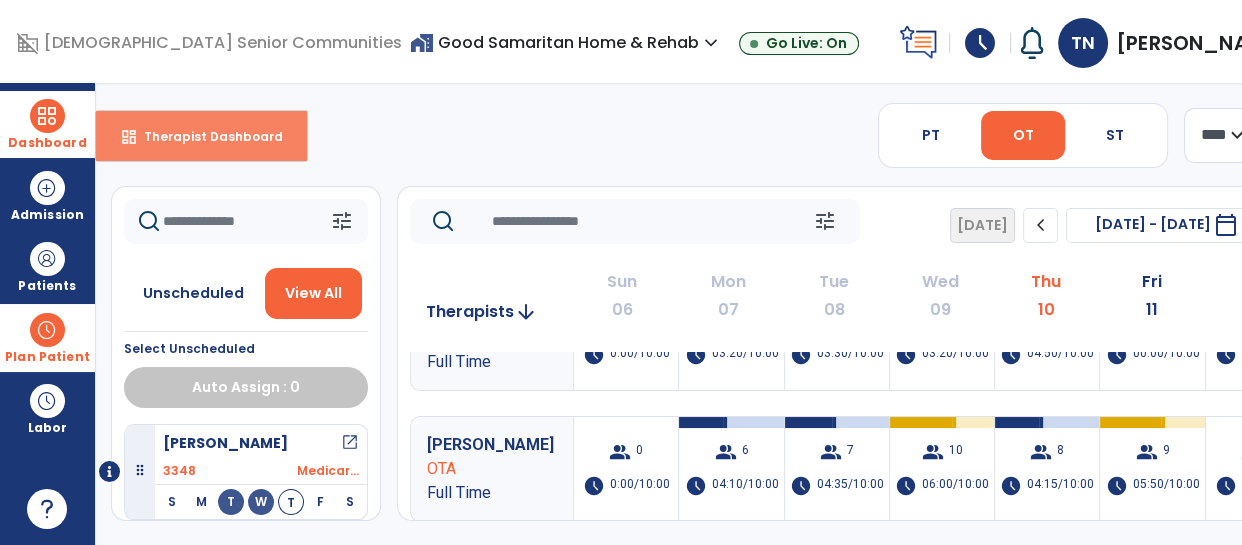 click on "Therapist Dashboard" at bounding box center [205, 136] 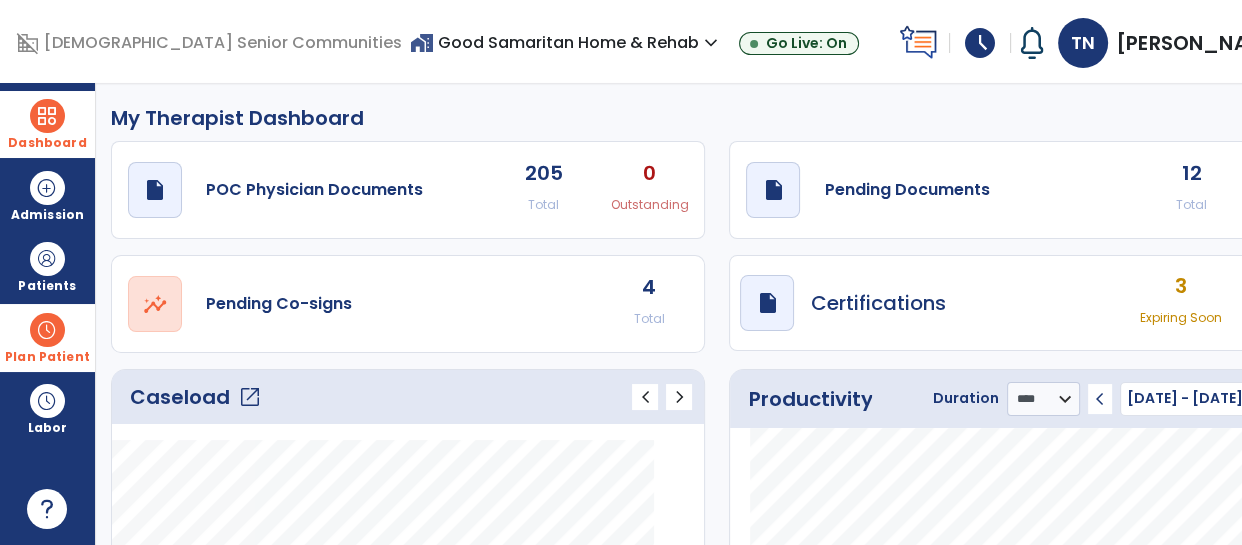 click on "0" 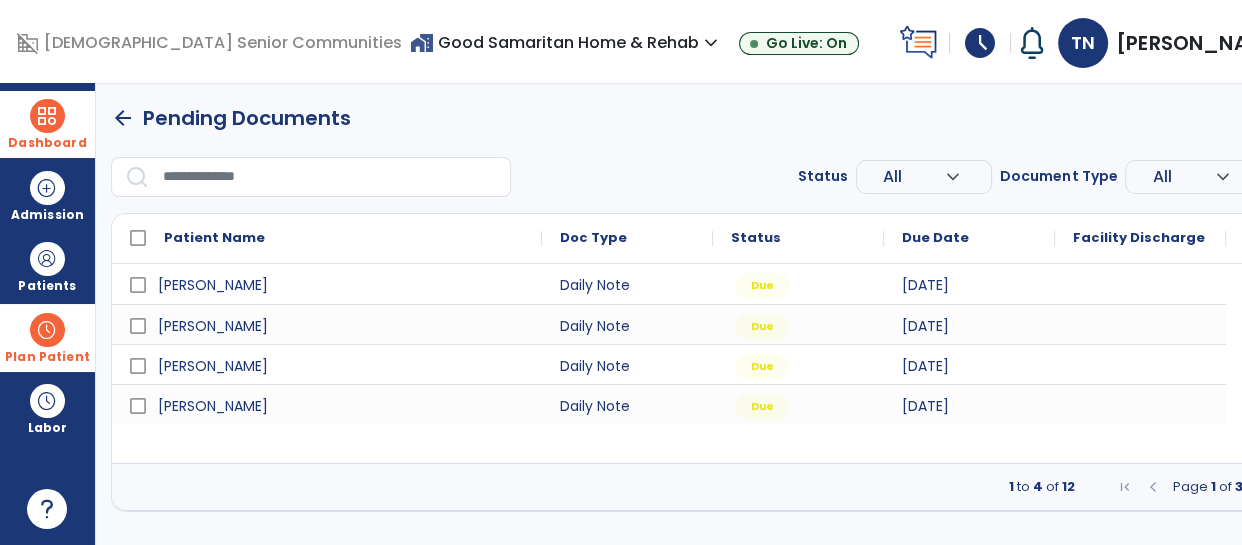 click at bounding box center [1263, 487] 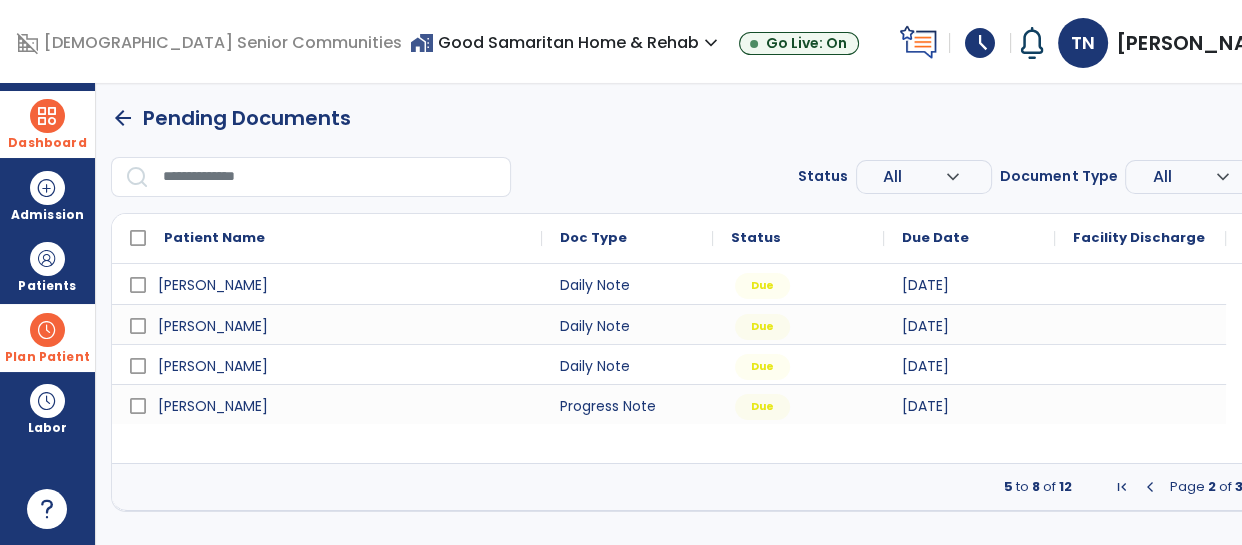 click at bounding box center [1263, 487] 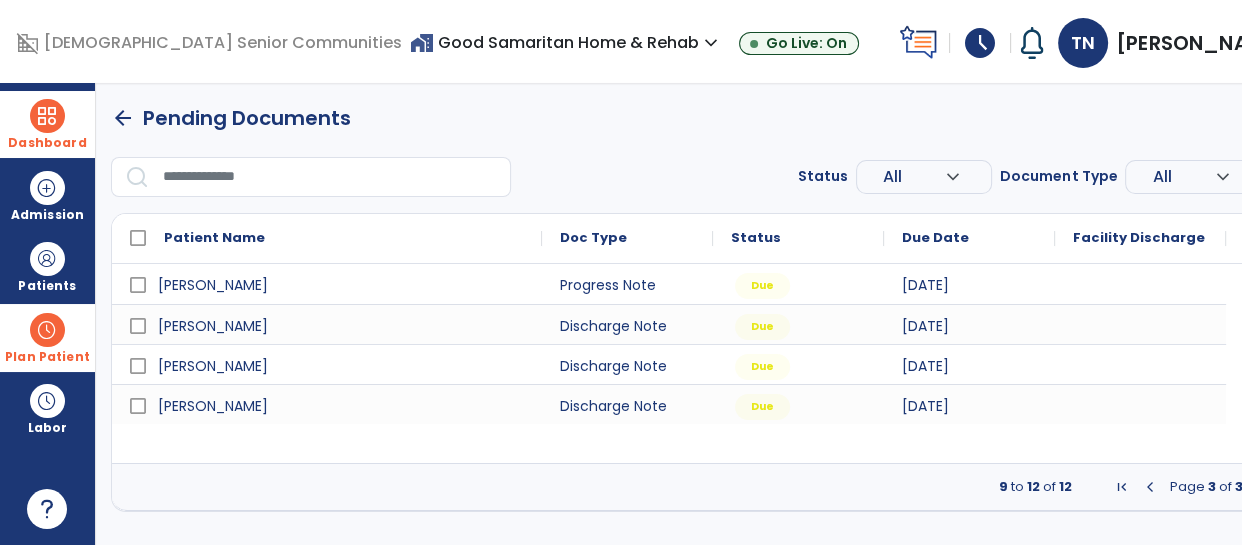 click at bounding box center [1150, 487] 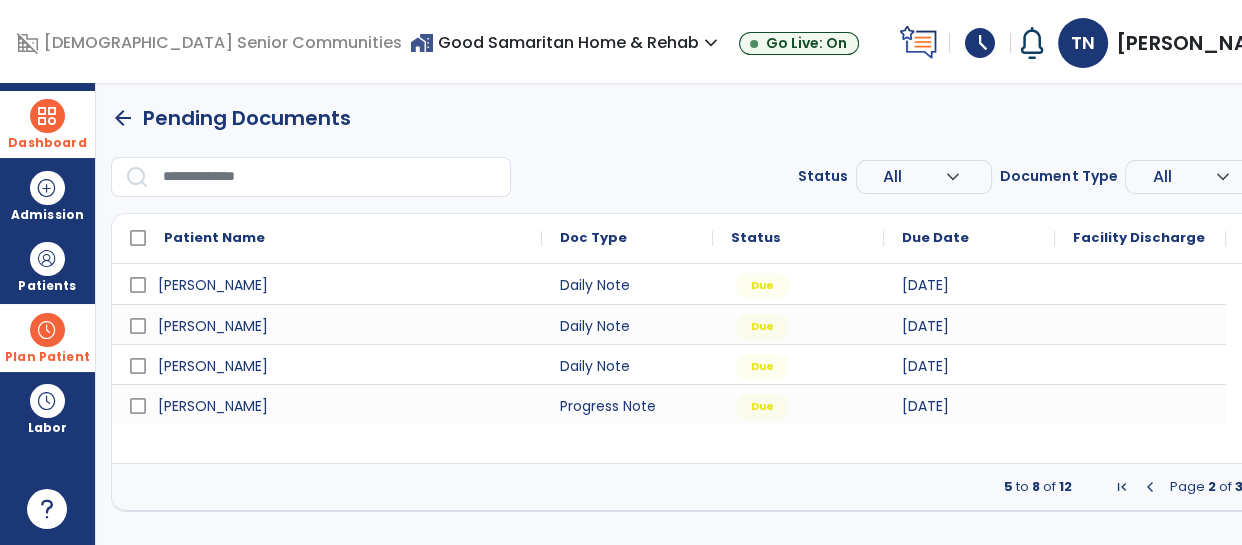 click at bounding box center (1150, 487) 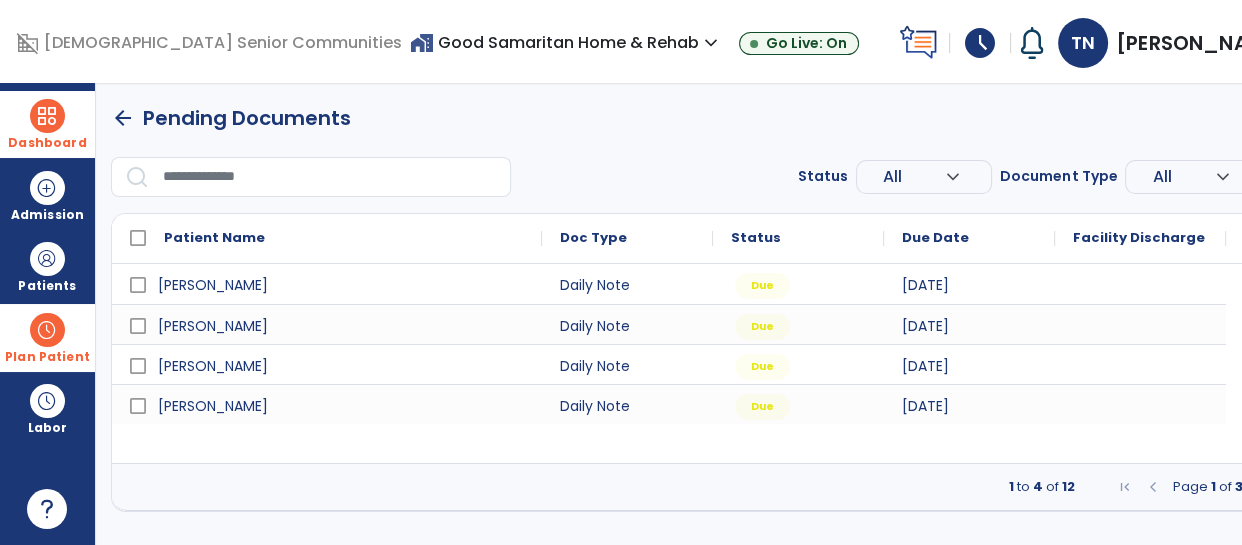 click at bounding box center (47, 116) 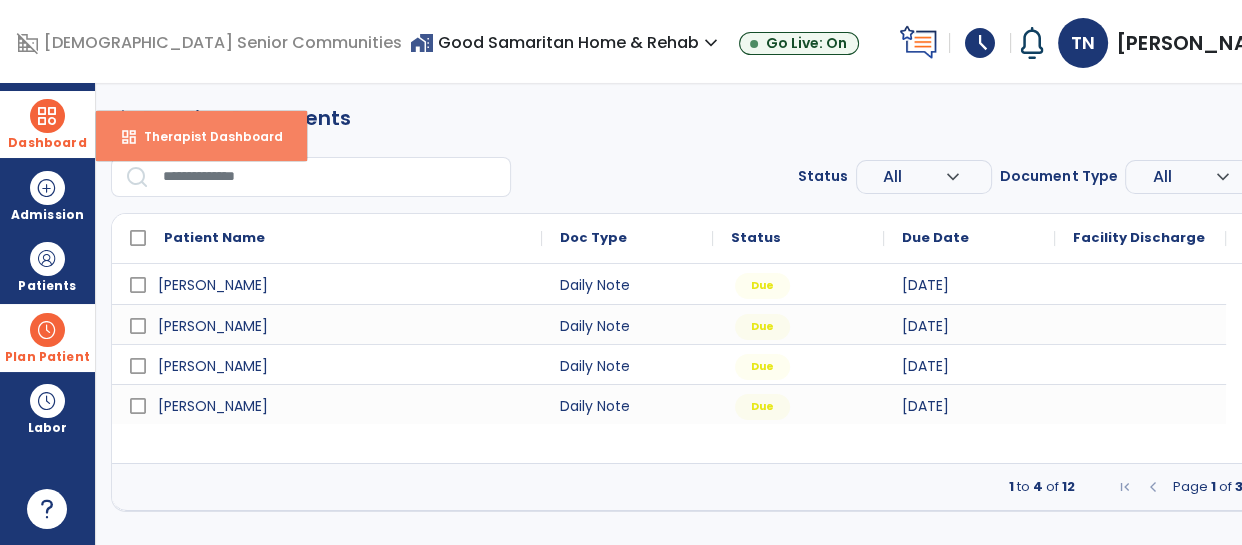click on "Therapist Dashboard" at bounding box center [205, 136] 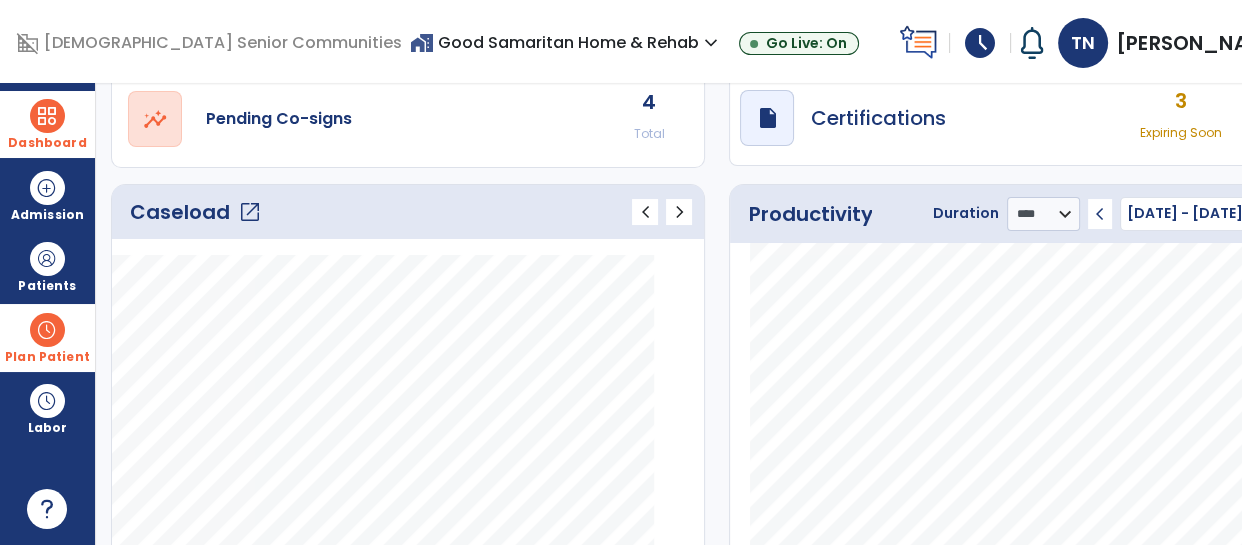 scroll, scrollTop: 202, scrollLeft: 0, axis: vertical 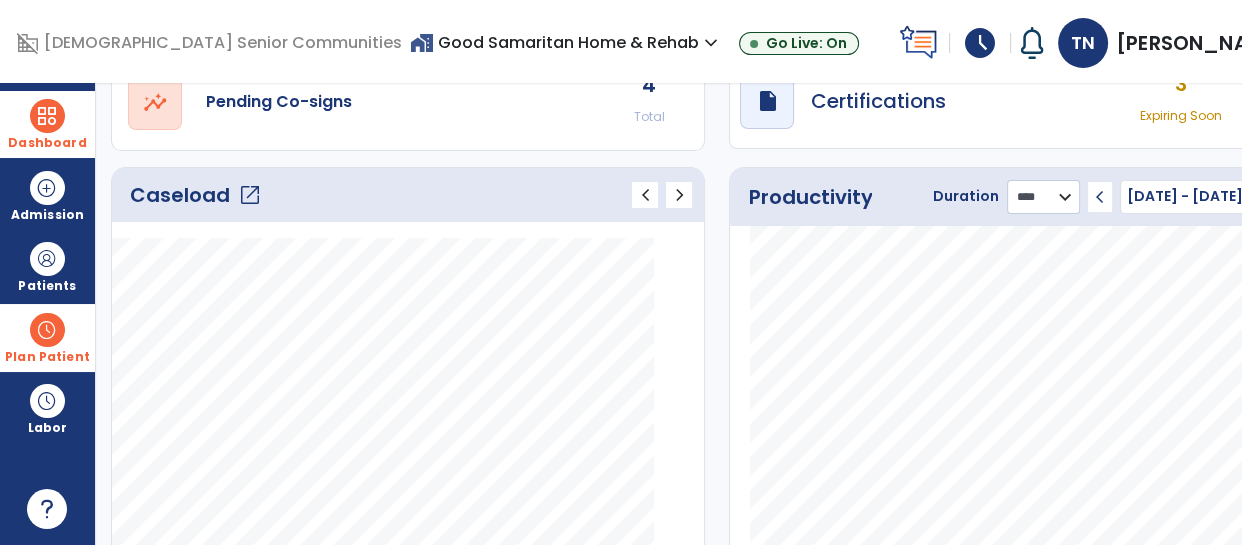 click on "******** **** ***" 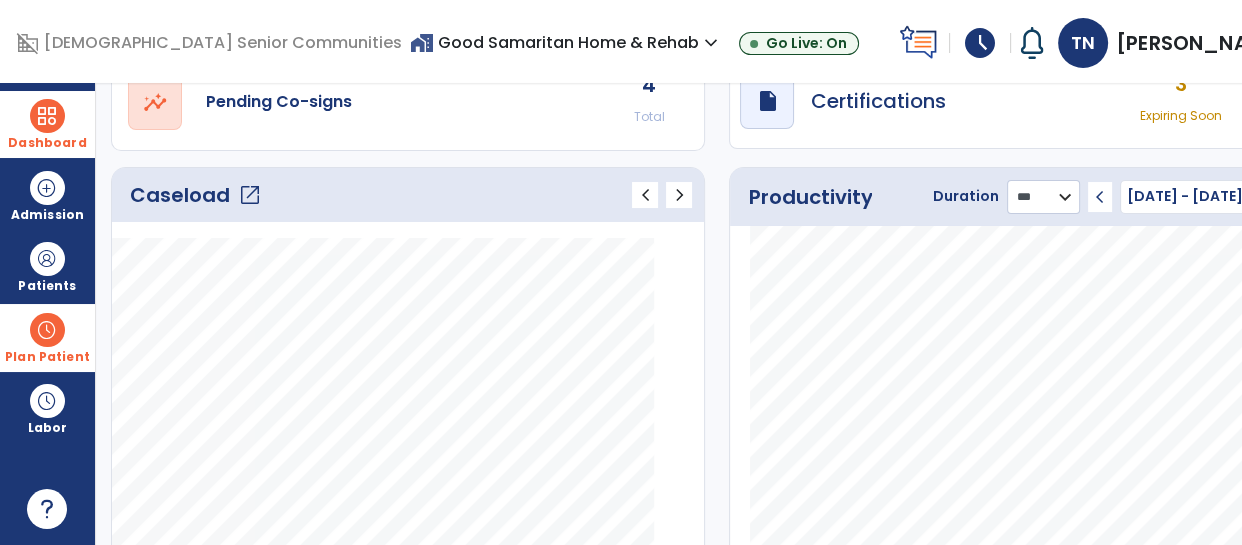 click on "******** **** ***" 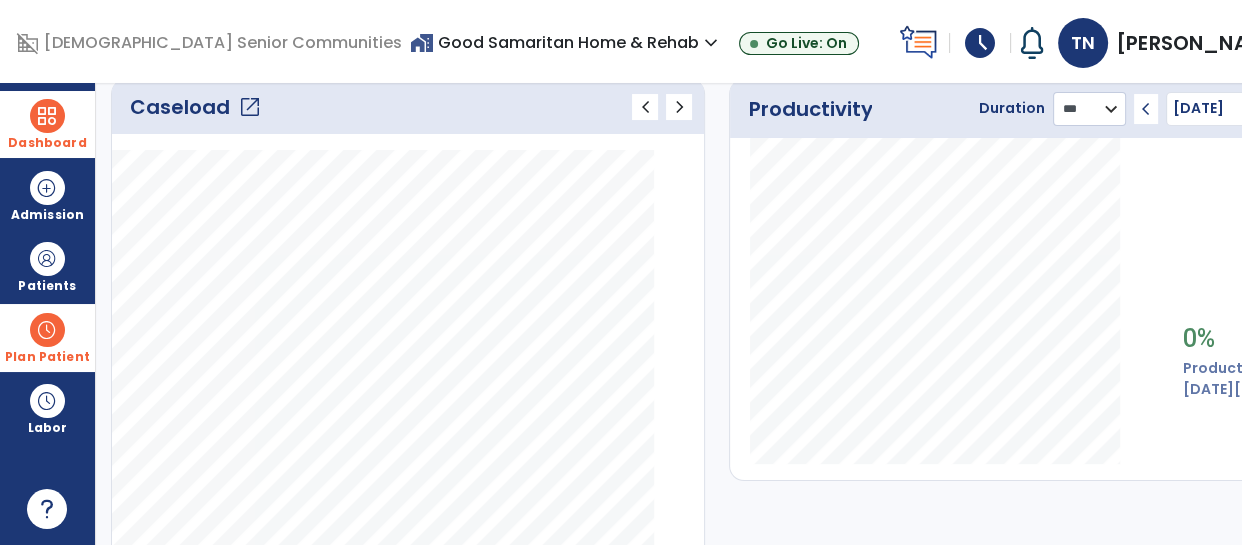 scroll, scrollTop: 291, scrollLeft: 0, axis: vertical 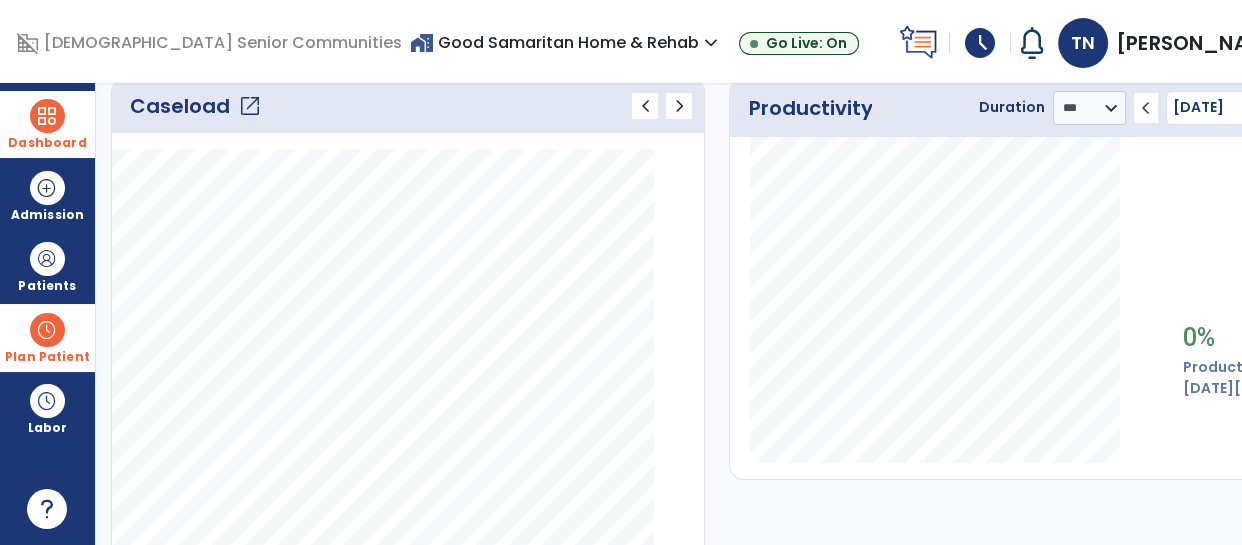 click on "chevron_left" 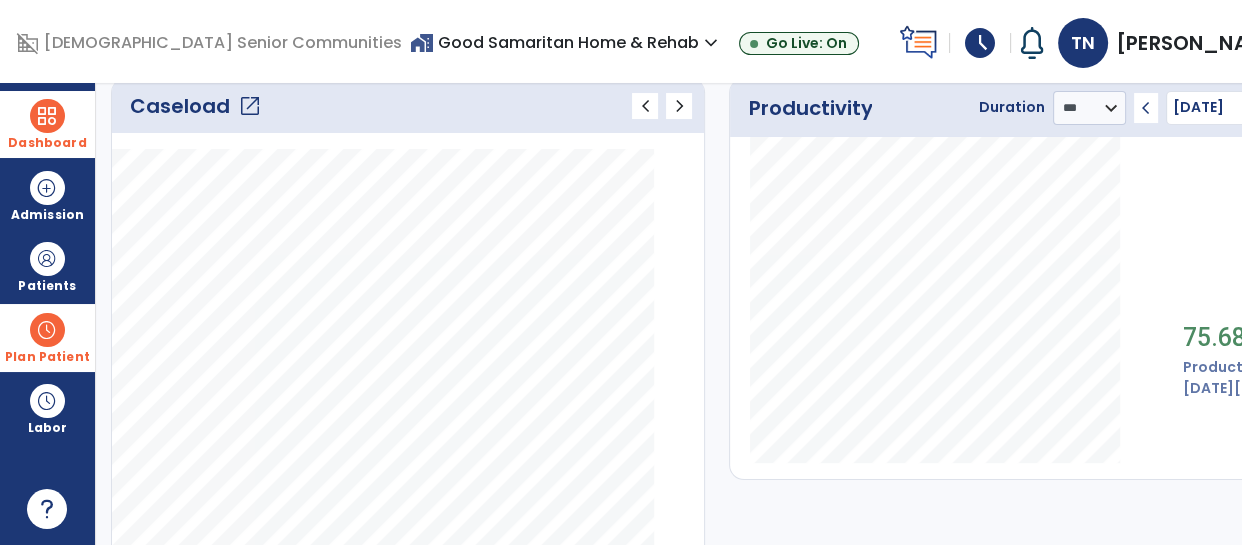 scroll, scrollTop: 0, scrollLeft: 0, axis: both 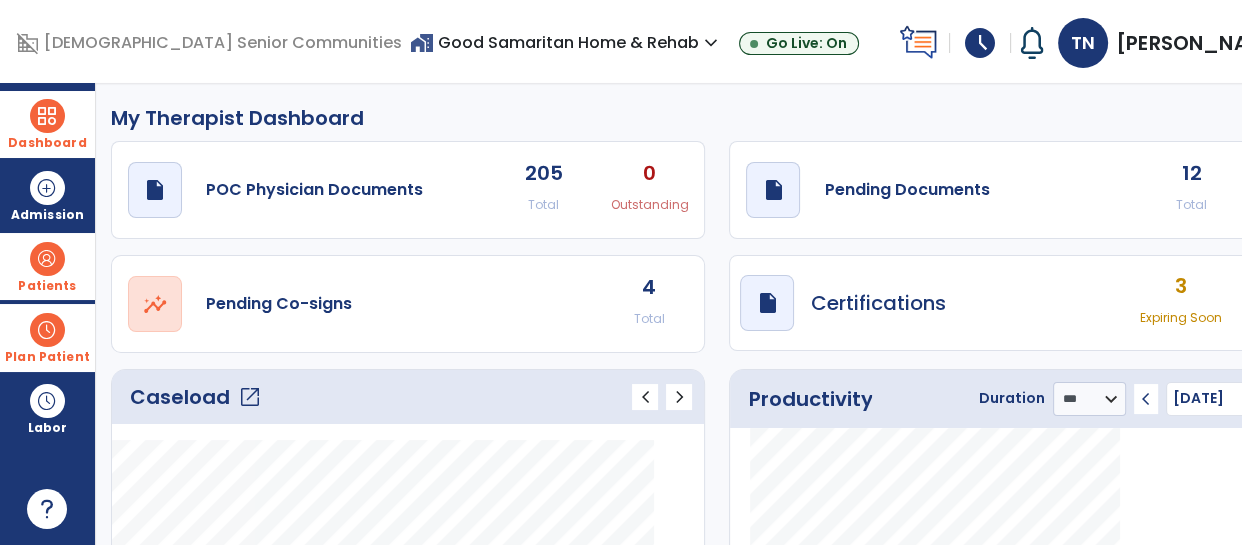 click on "Patients" at bounding box center (47, 286) 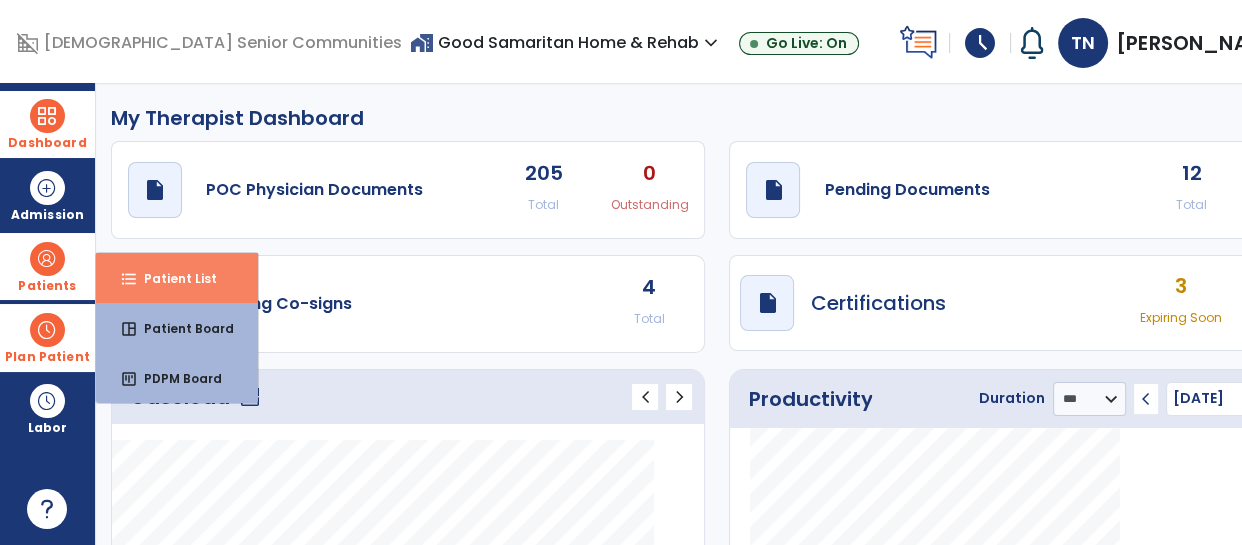 click on "Patient List" at bounding box center (172, 278) 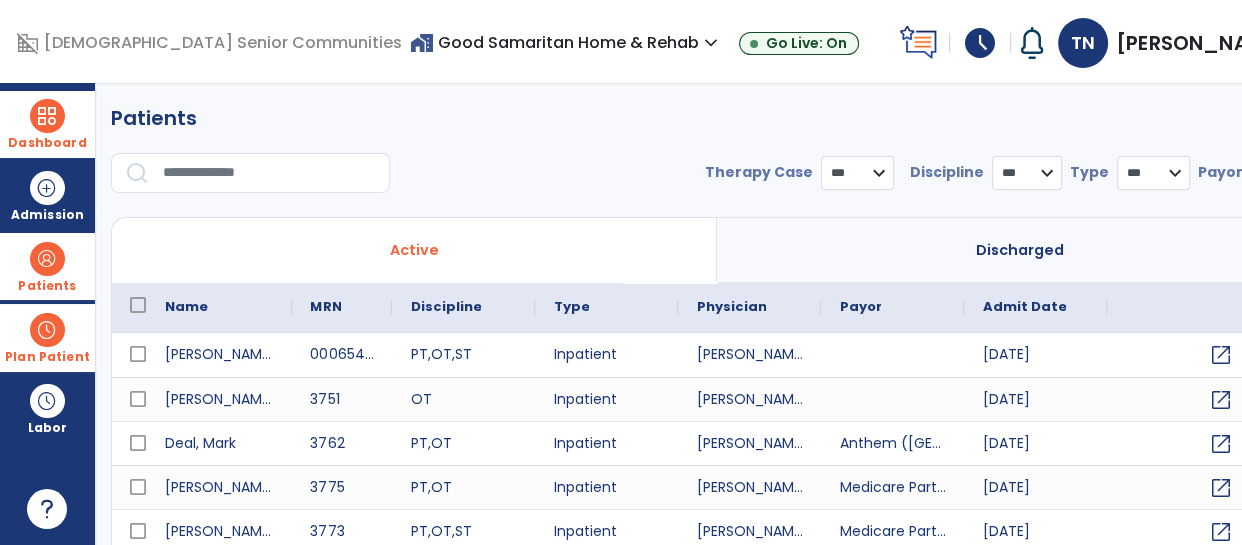 select on "***" 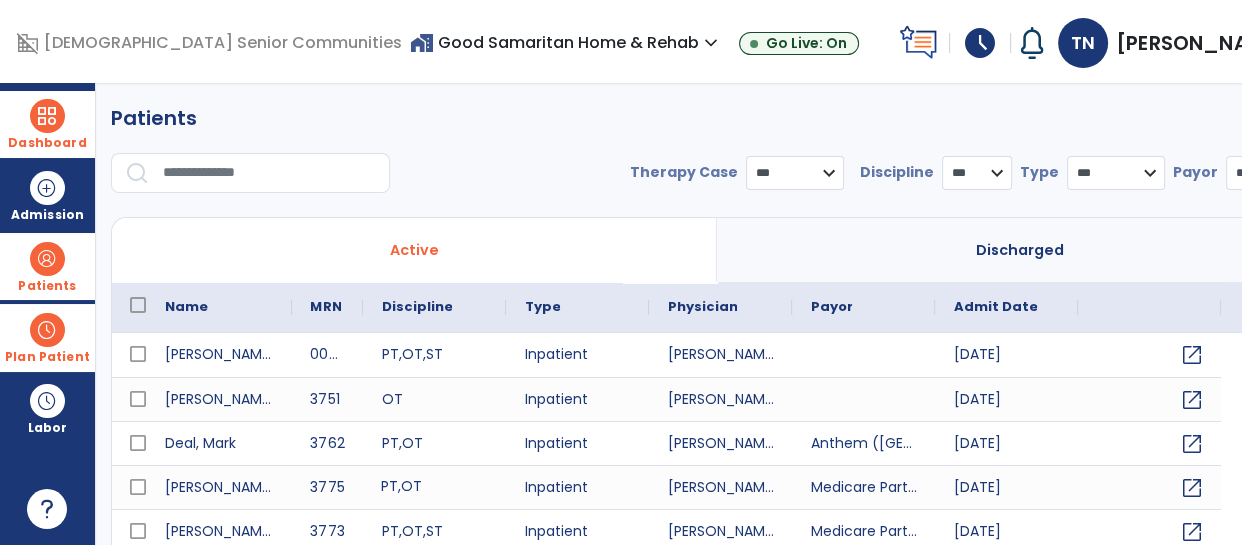 click on "PT , OT" at bounding box center (434, 487) 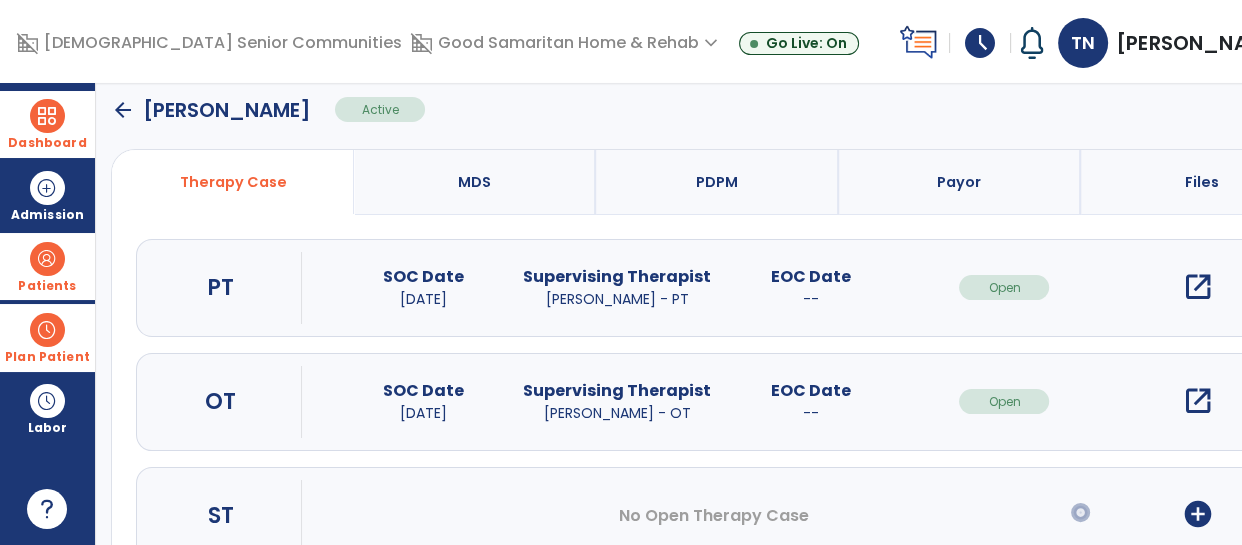 scroll, scrollTop: 155, scrollLeft: 0, axis: vertical 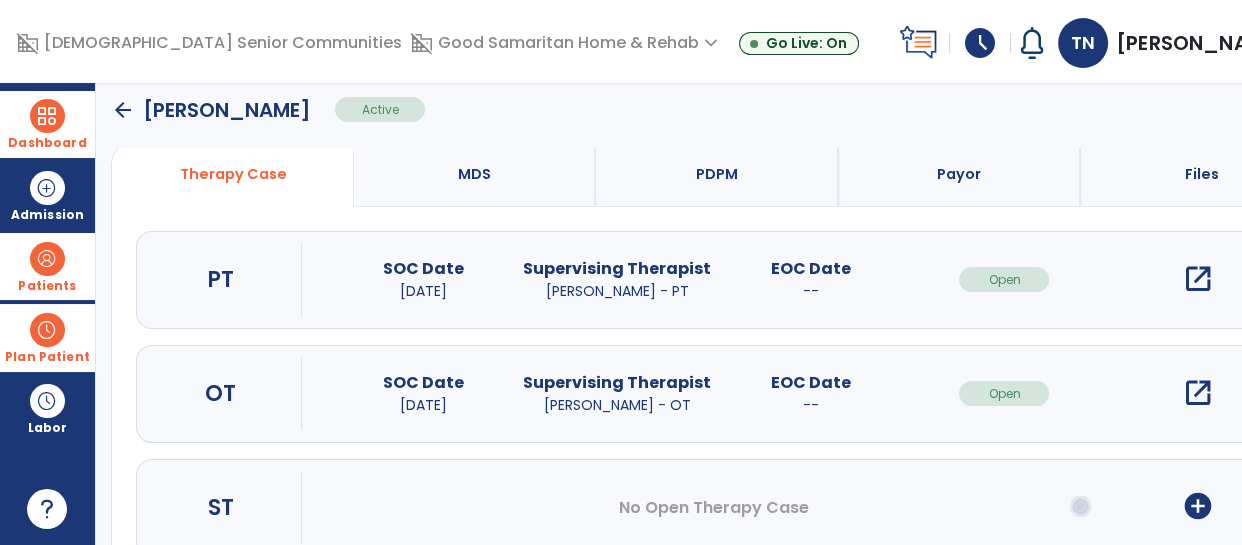 click on "open_in_new" at bounding box center (1198, 393) 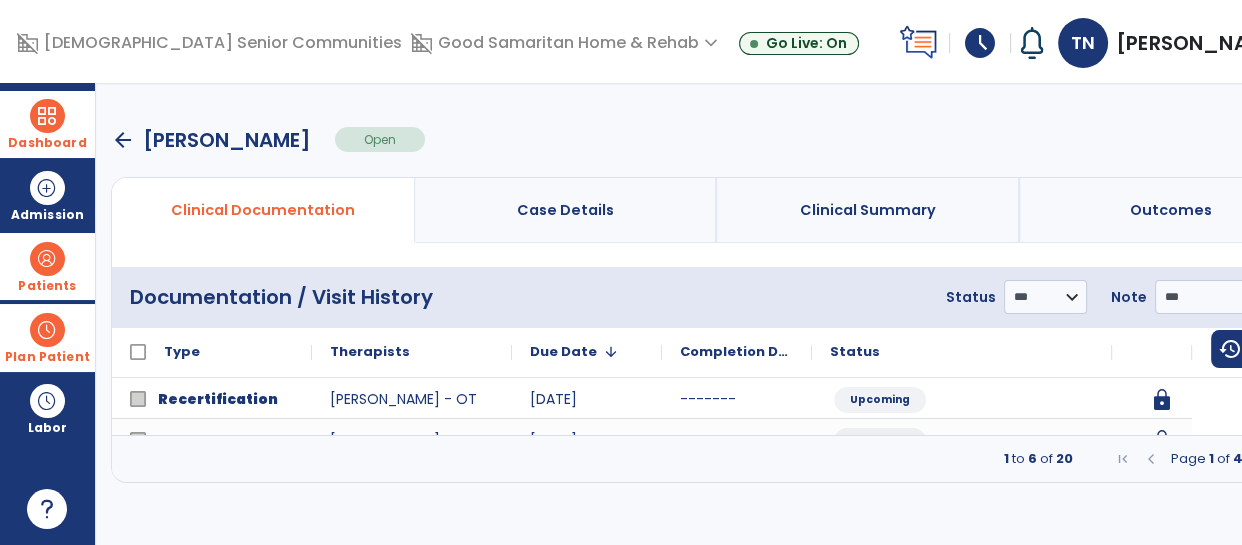 scroll, scrollTop: 0, scrollLeft: 0, axis: both 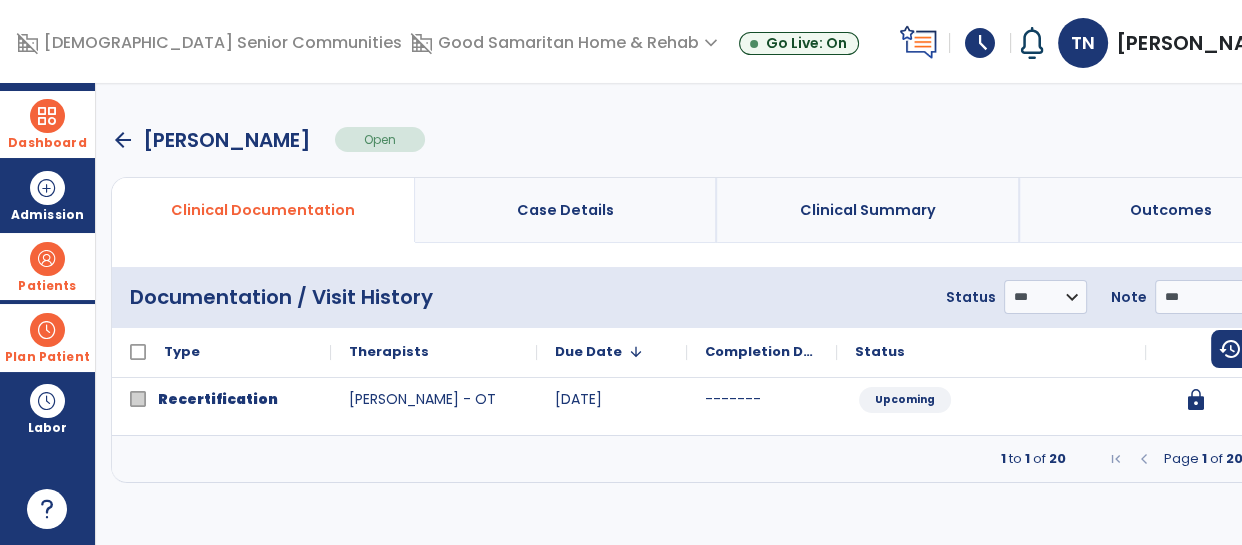 click at bounding box center (1263, 459) 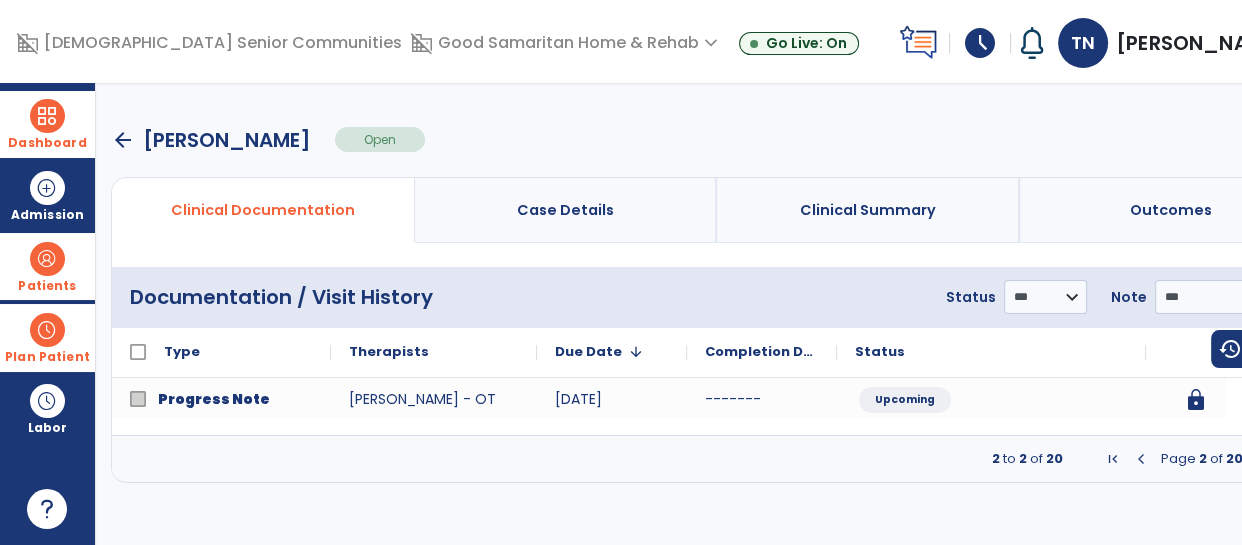 click at bounding box center [1263, 459] 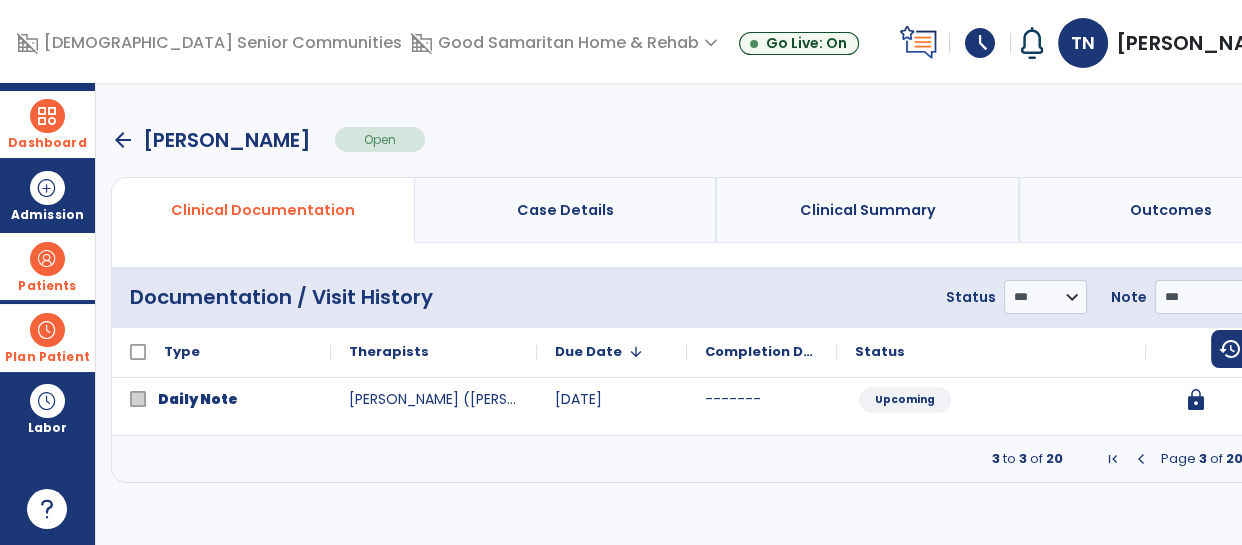 click at bounding box center [1263, 459] 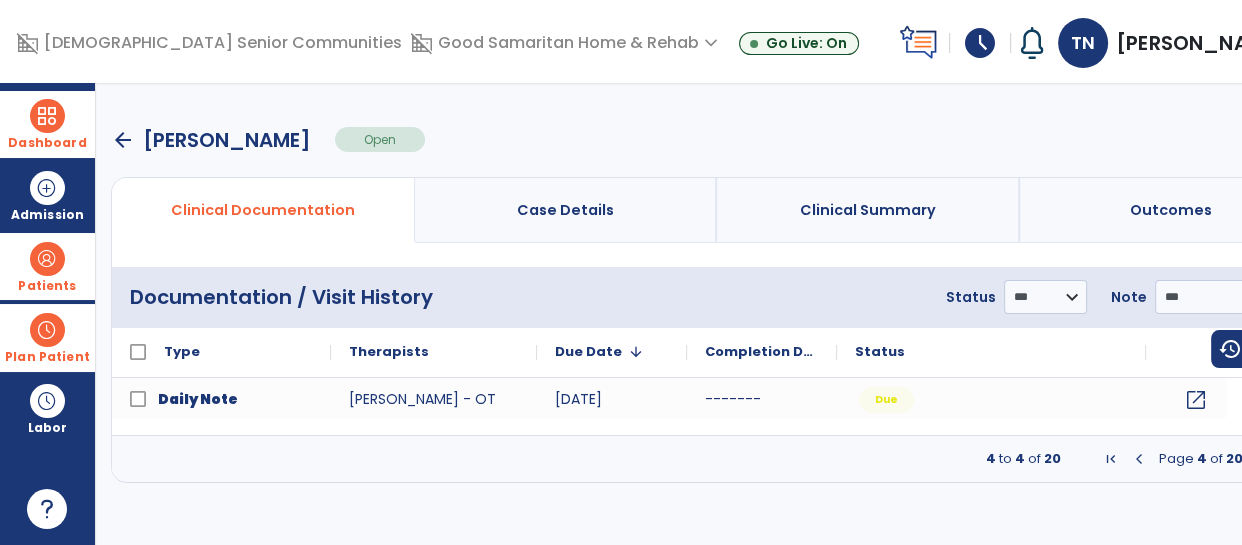 click at bounding box center (1111, 459) 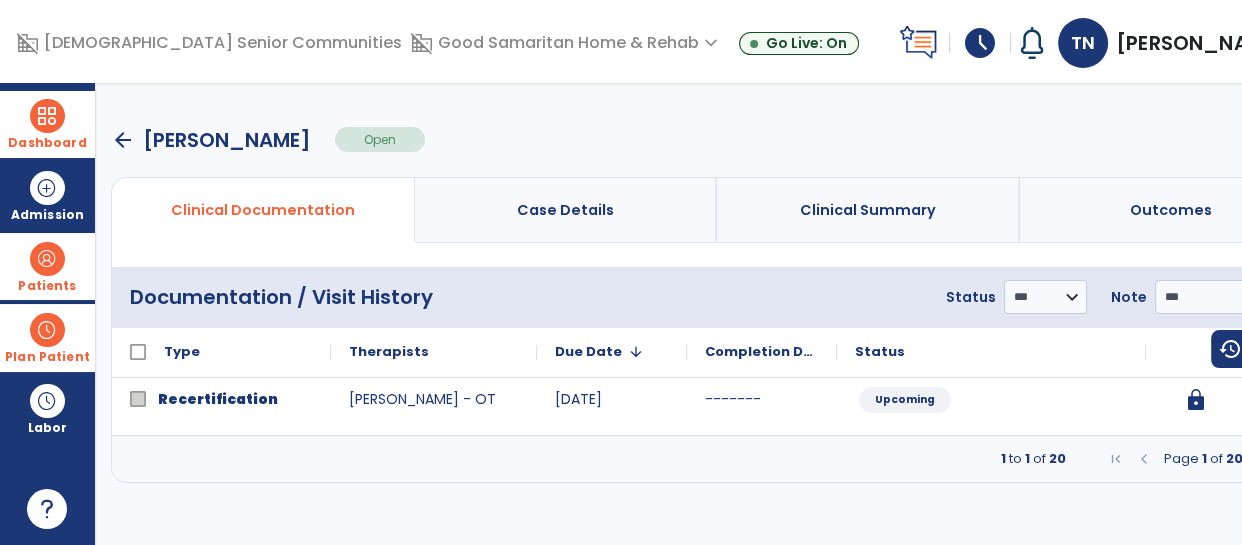 click on "arrow_back" at bounding box center (123, 140) 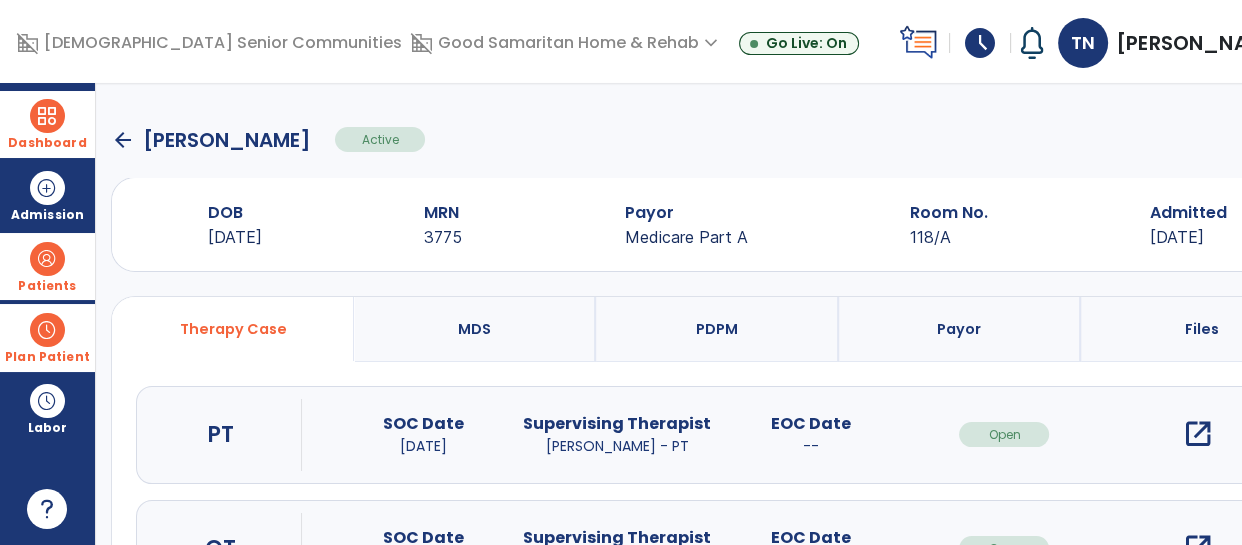 click on "arrow_back" 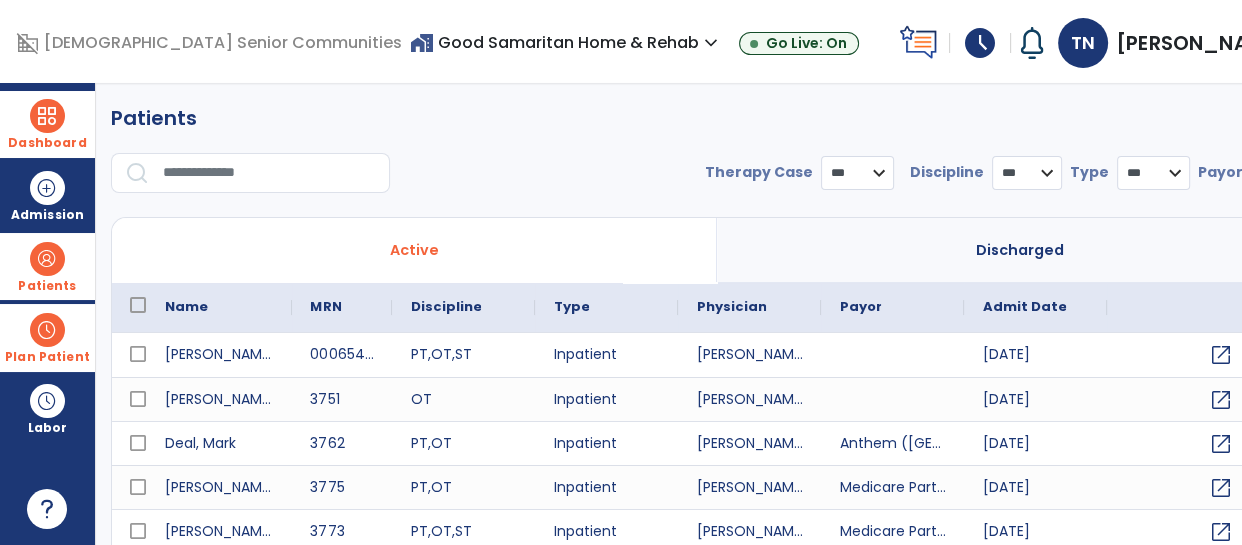 select on "***" 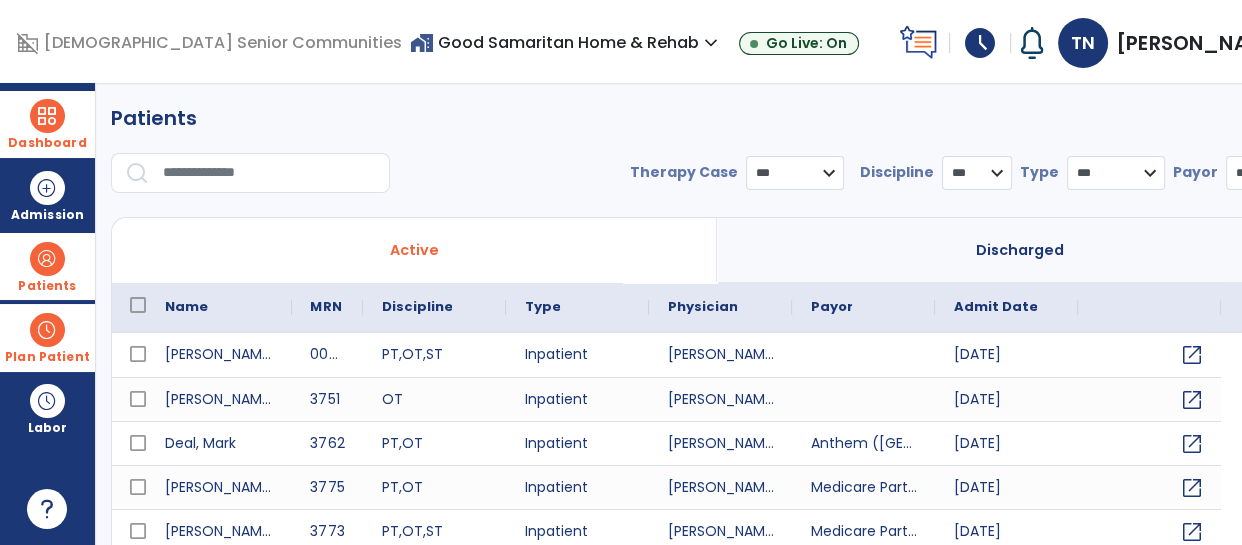 click at bounding box center [269, 173] 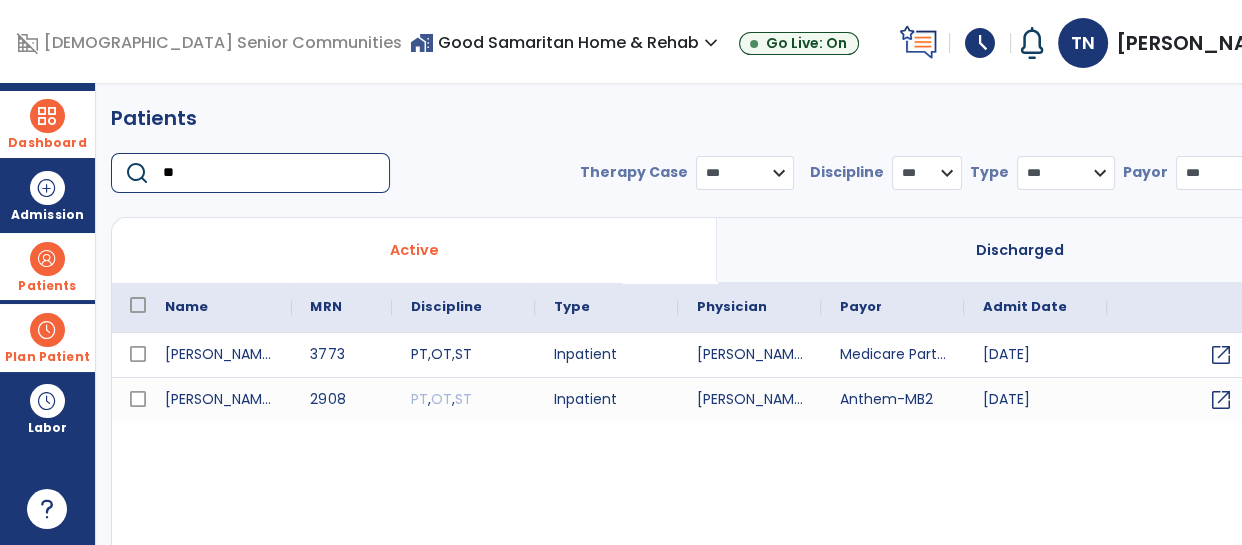 type on "**" 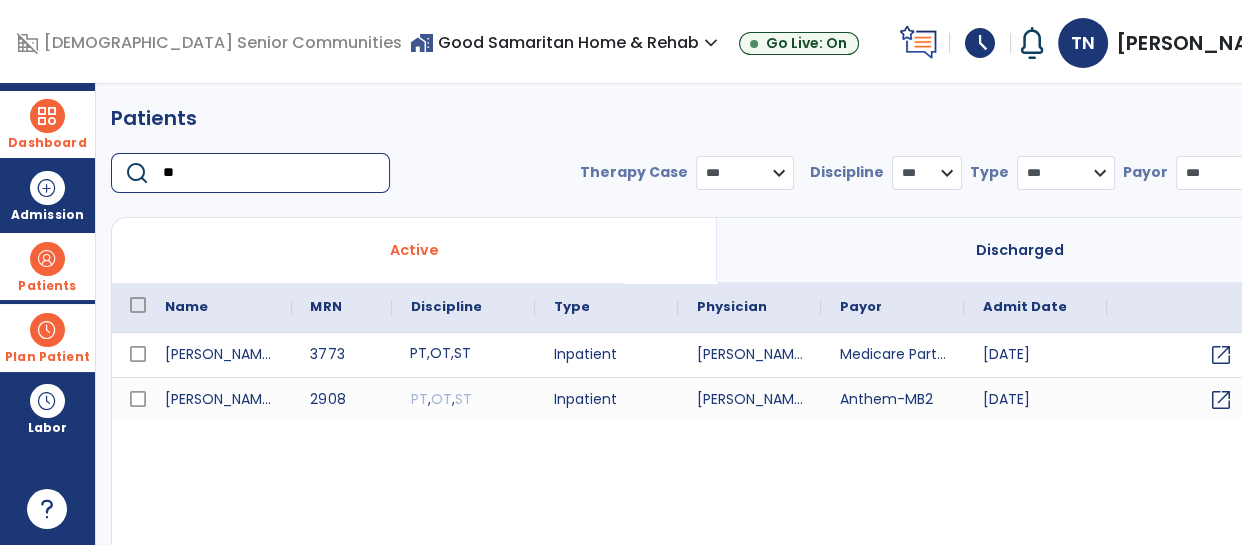 click on "PT" at bounding box center (417, 353) 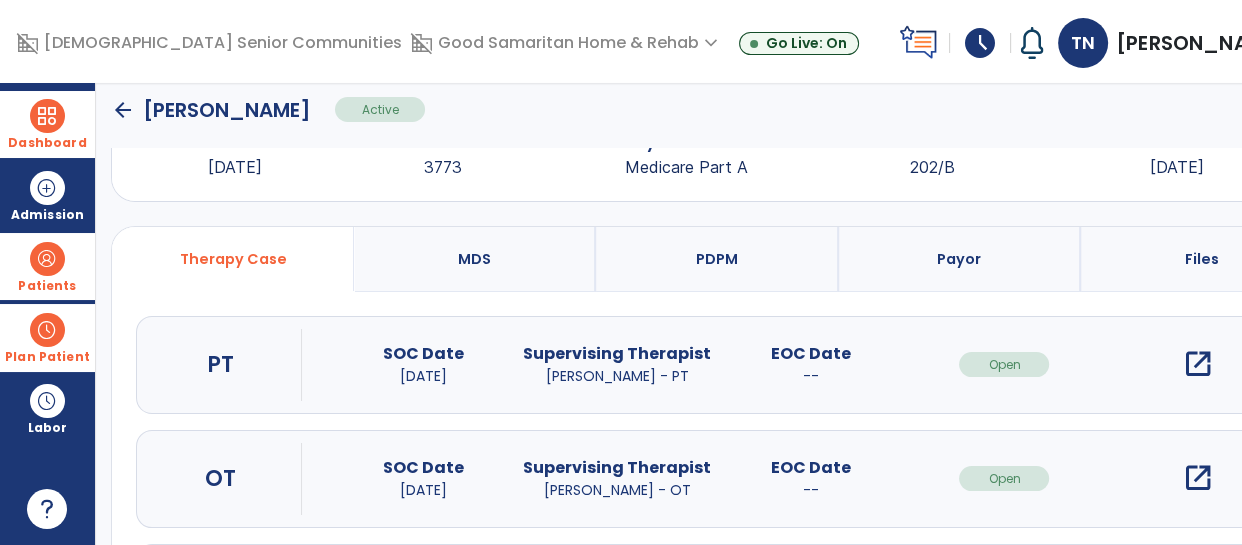 scroll, scrollTop: 122, scrollLeft: 0, axis: vertical 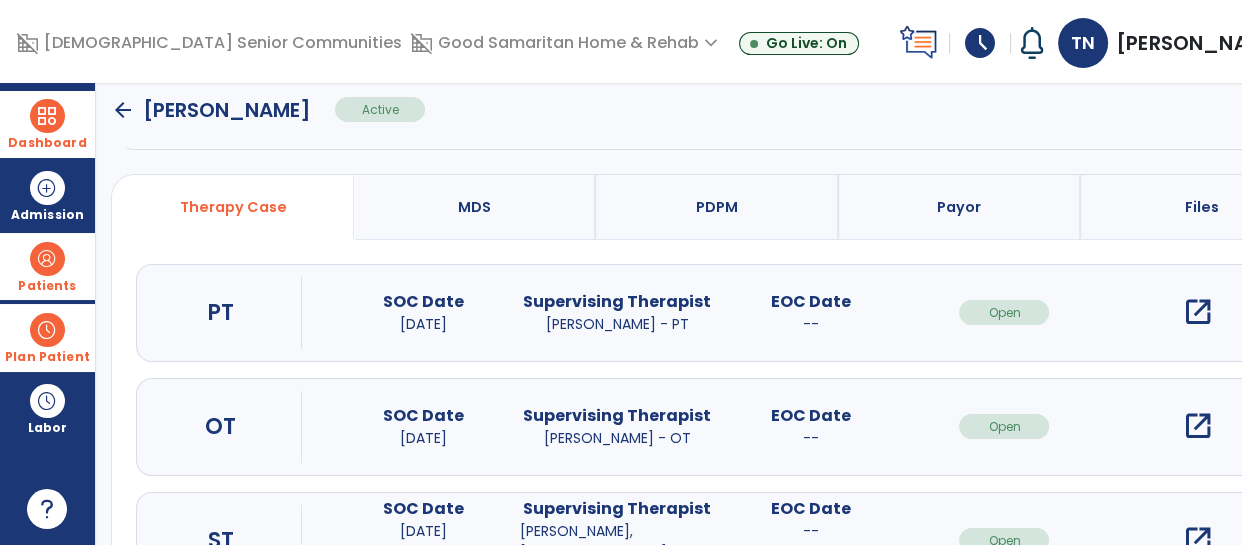 click on "open_in_new" at bounding box center (1198, 426) 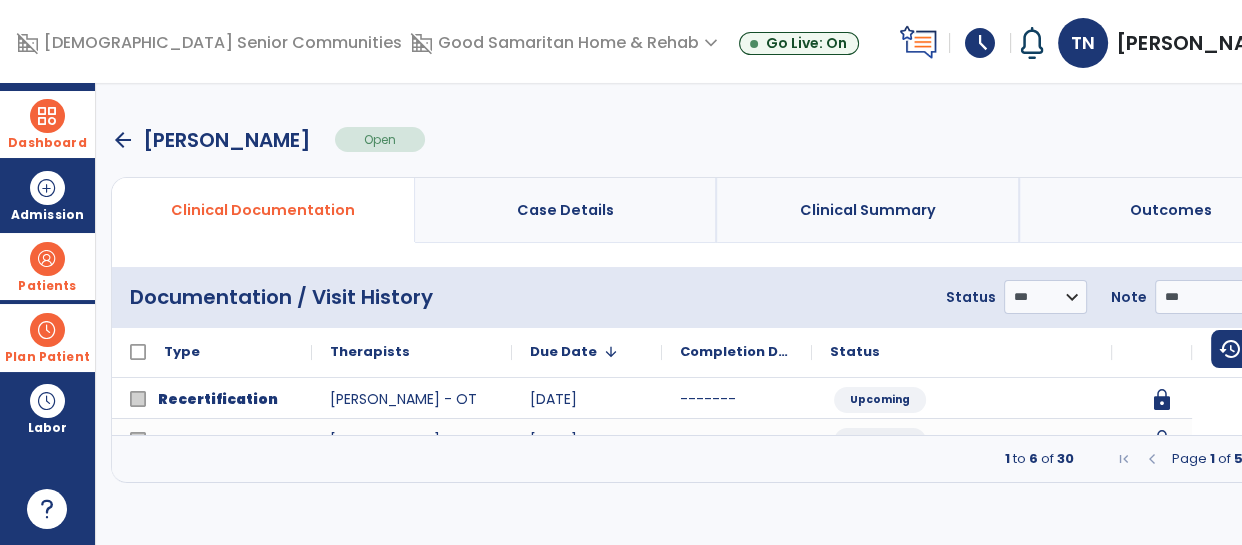 scroll, scrollTop: 0, scrollLeft: 0, axis: both 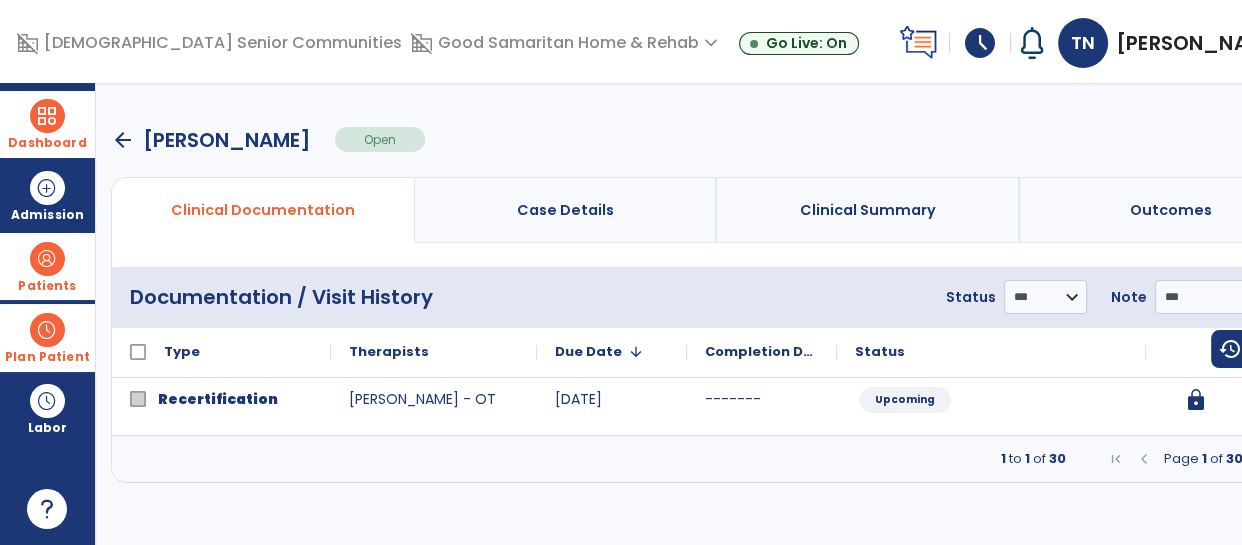 click at bounding box center (1263, 459) 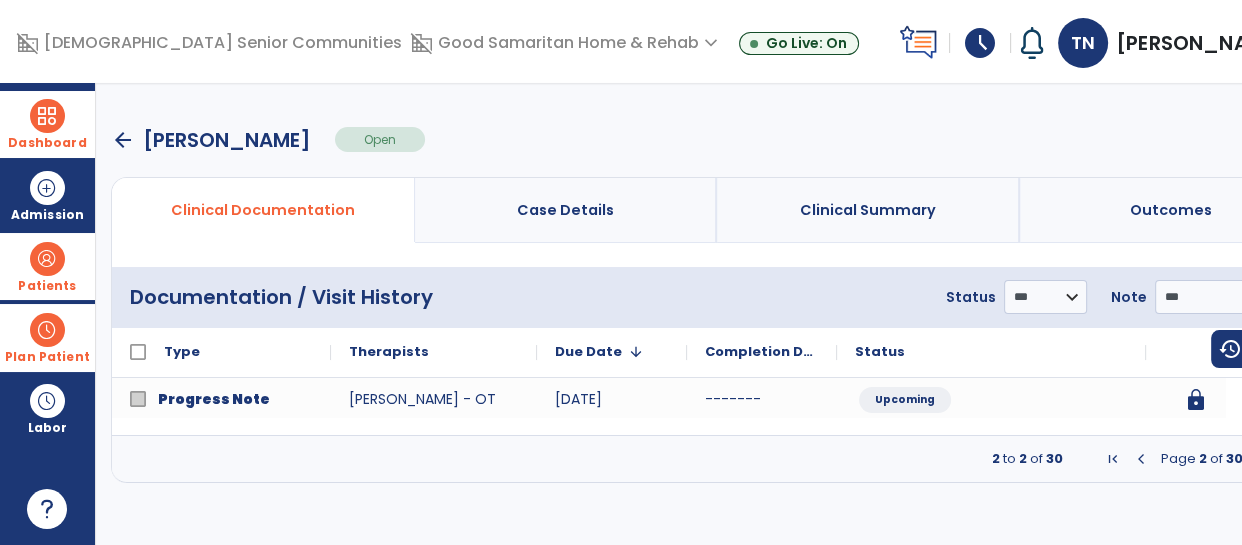 click at bounding box center (1263, 459) 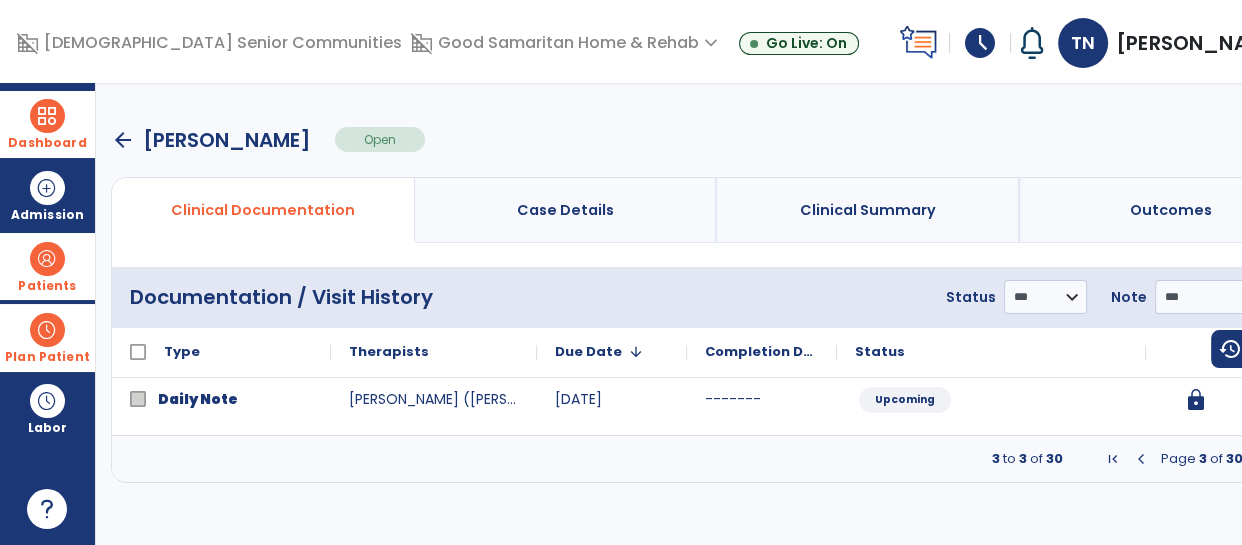 click on "arrow_back" at bounding box center [123, 140] 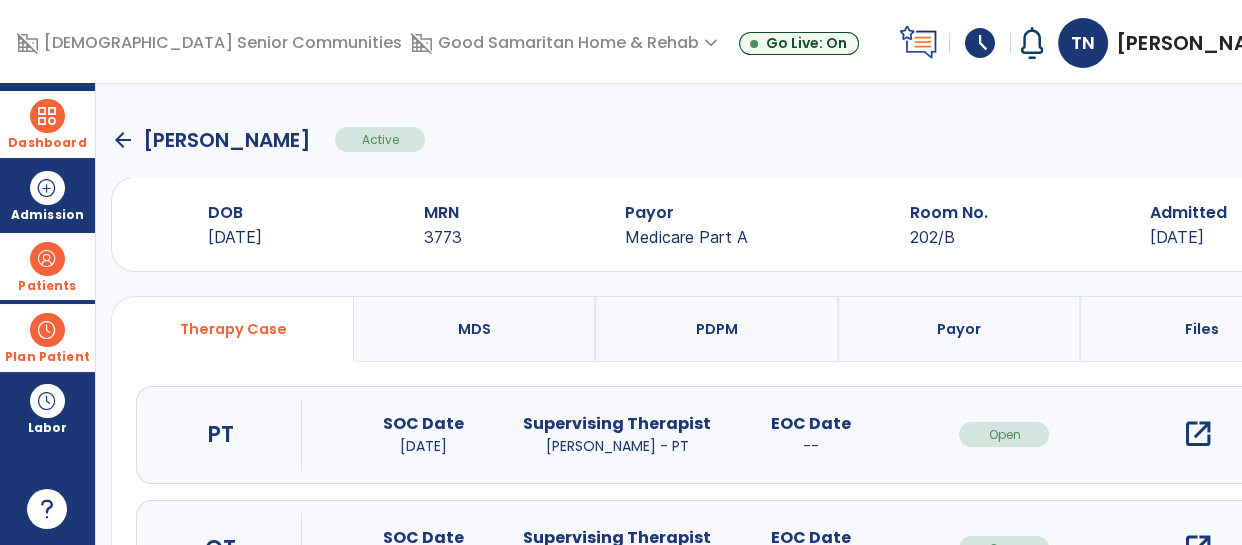 click at bounding box center [47, 116] 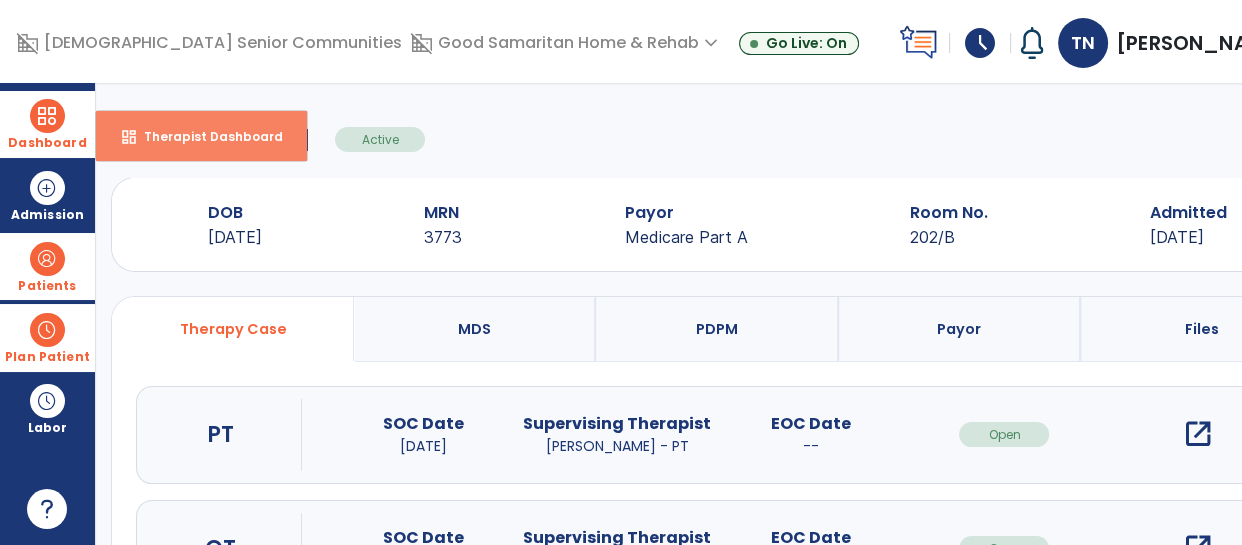 click on "dashboard  Therapist Dashboard" at bounding box center (201, 136) 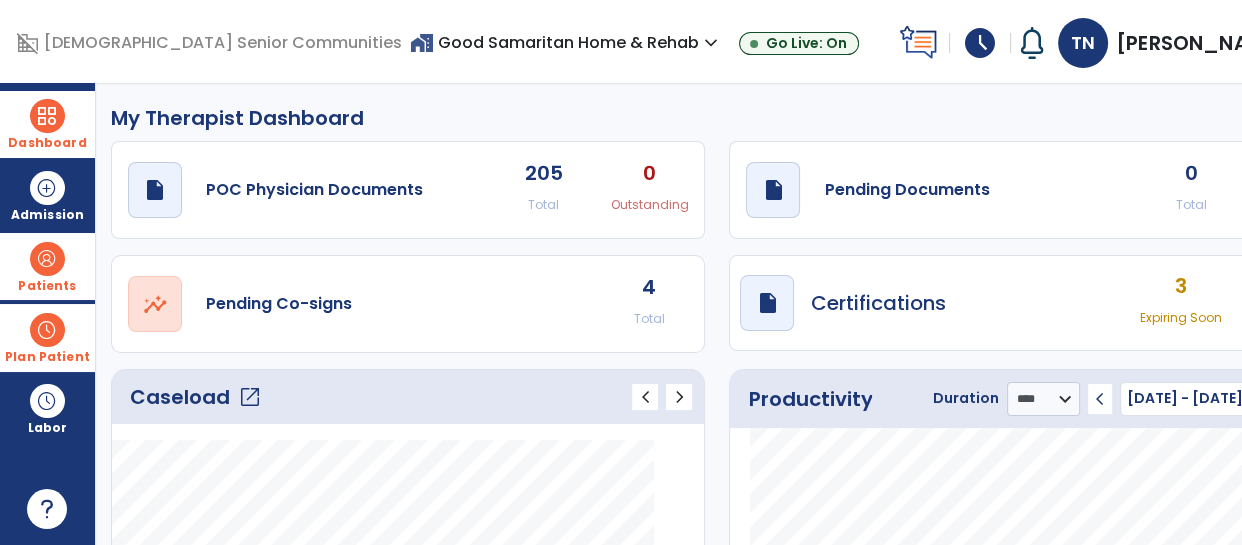 click on "0 Total" 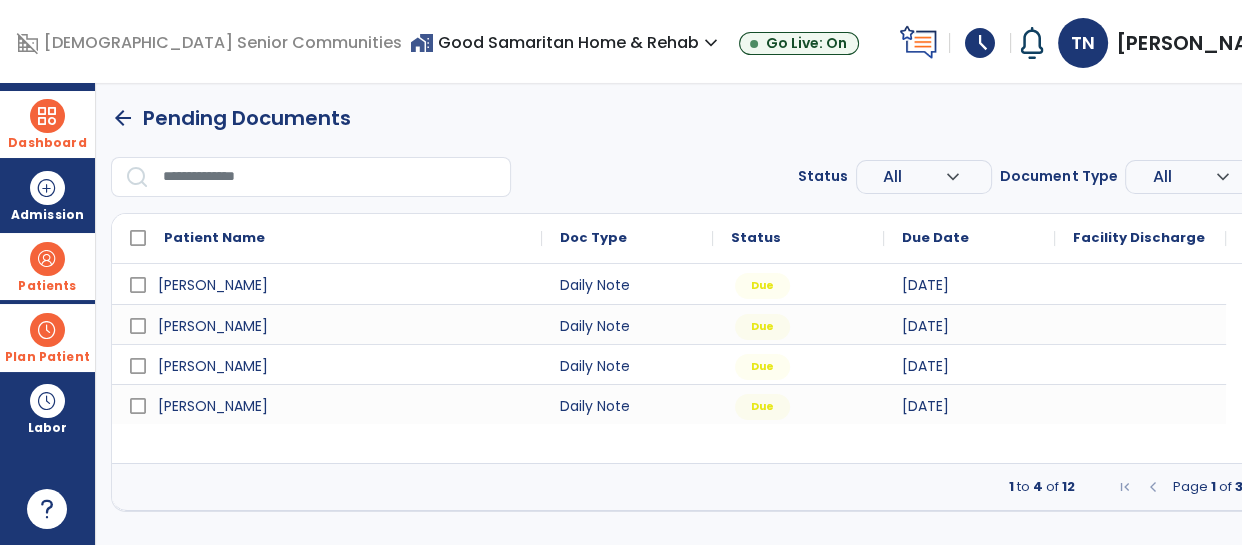 click at bounding box center (1140, 324) 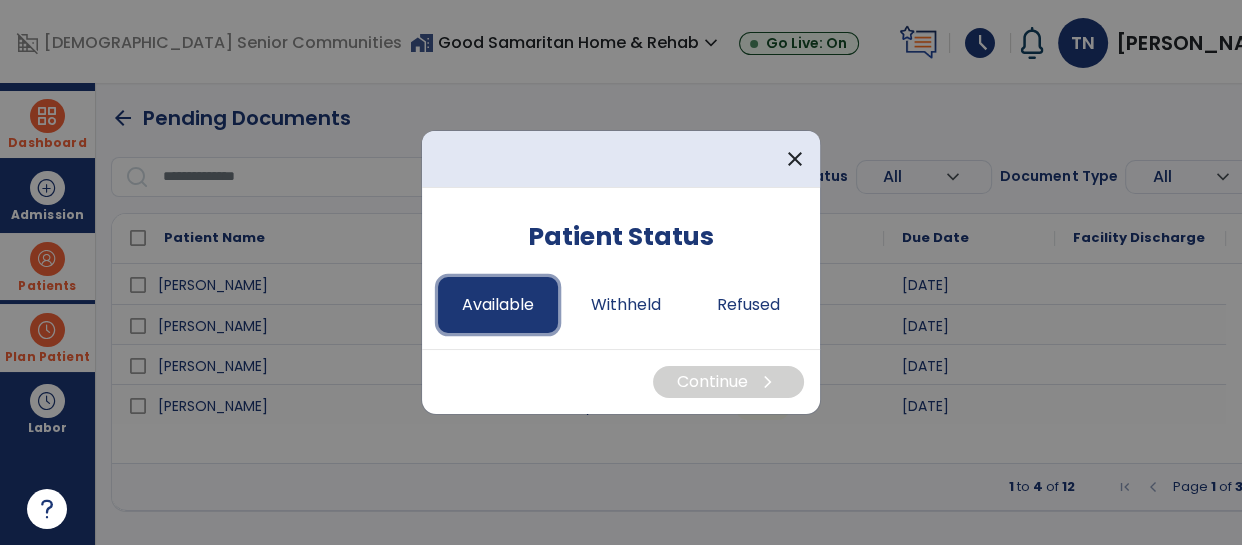 click on "Available" at bounding box center (498, 305) 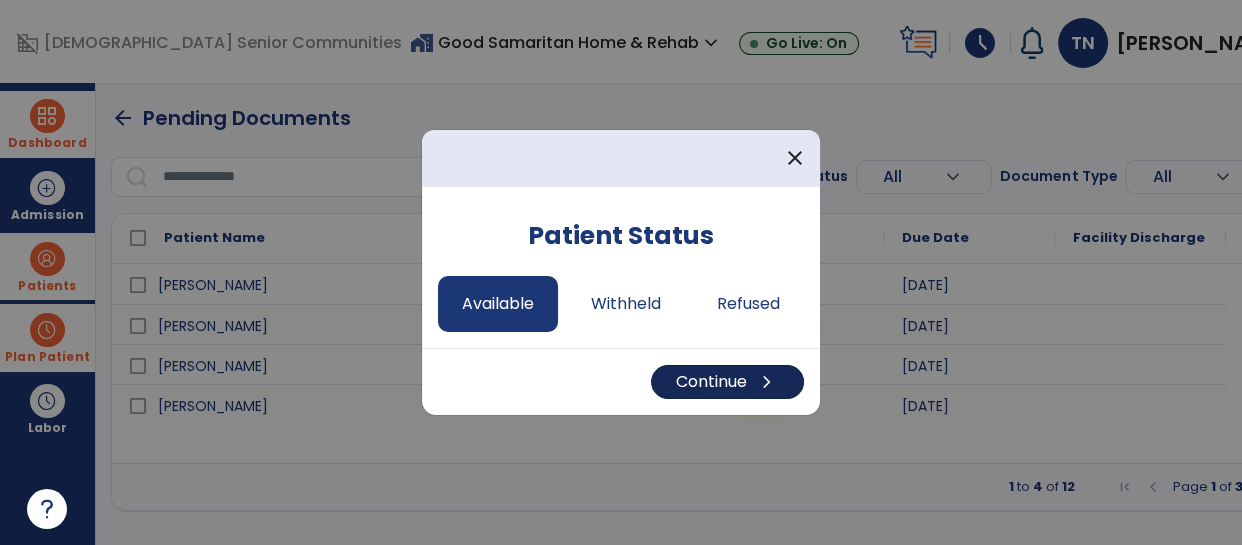 click on "Continue   chevron_right" at bounding box center (727, 382) 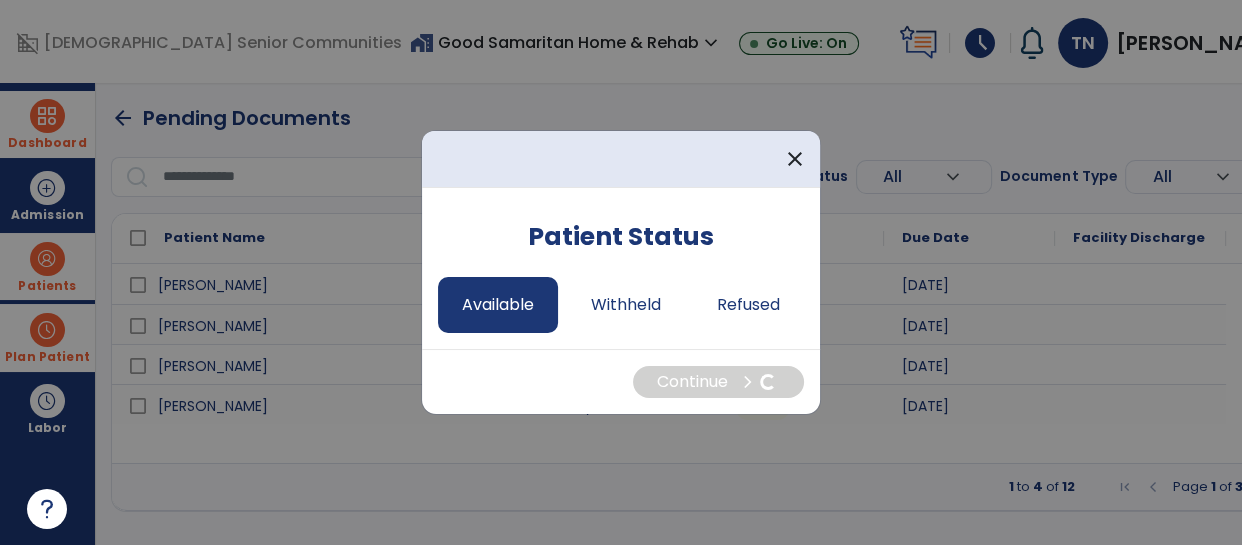 select on "*" 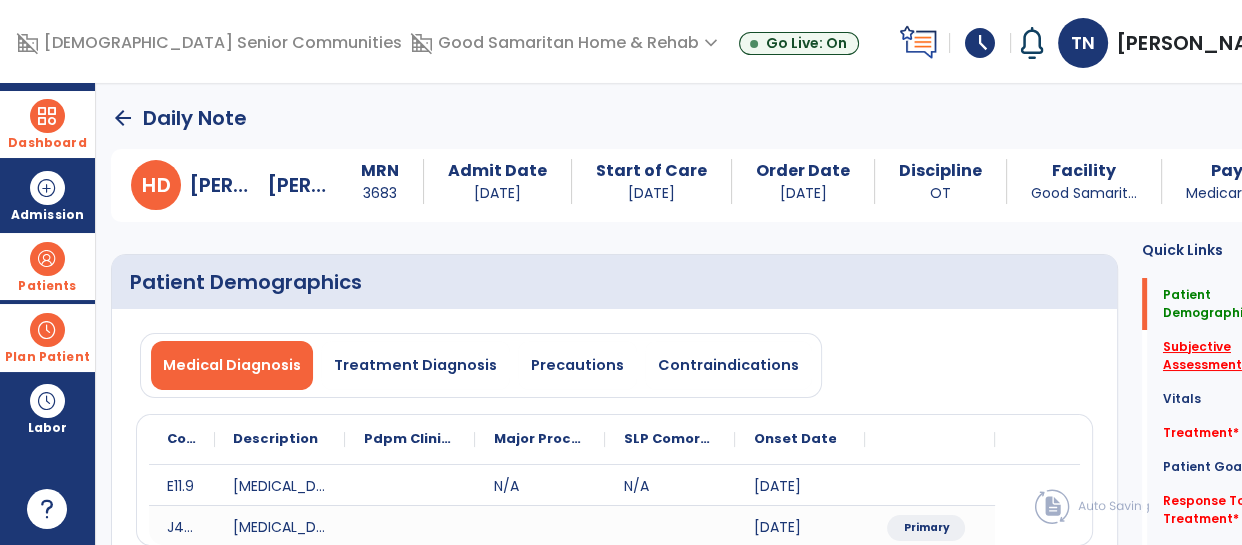 click on "Subjective Assessment   *" 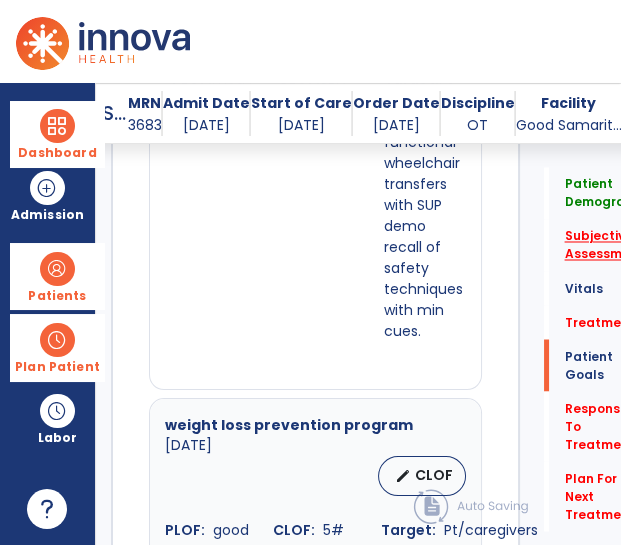 scroll, scrollTop: 3207, scrollLeft: 0, axis: vertical 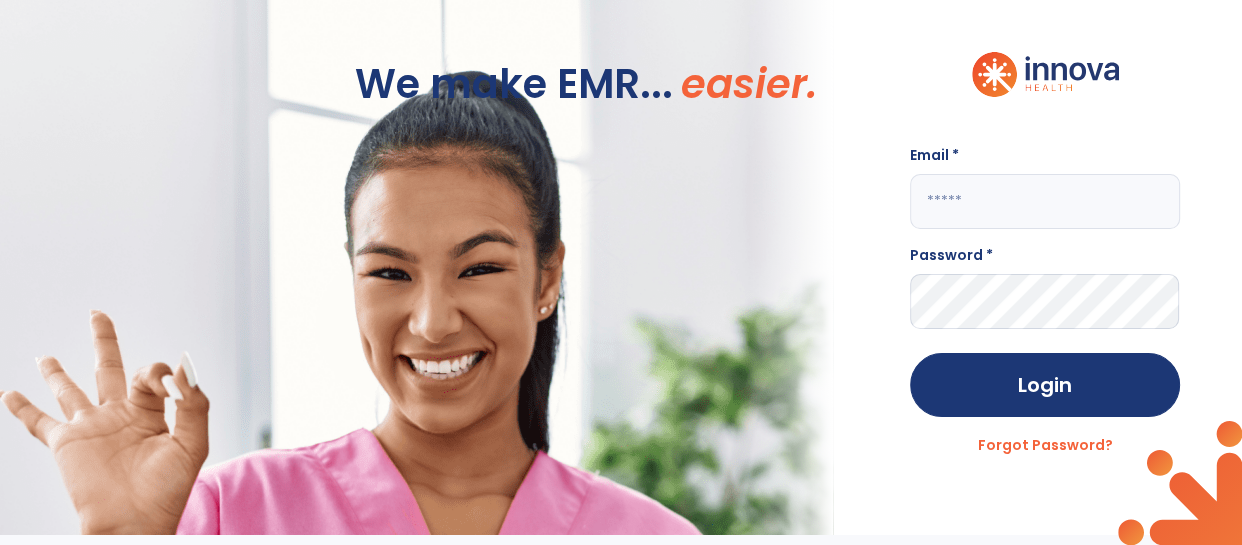 click 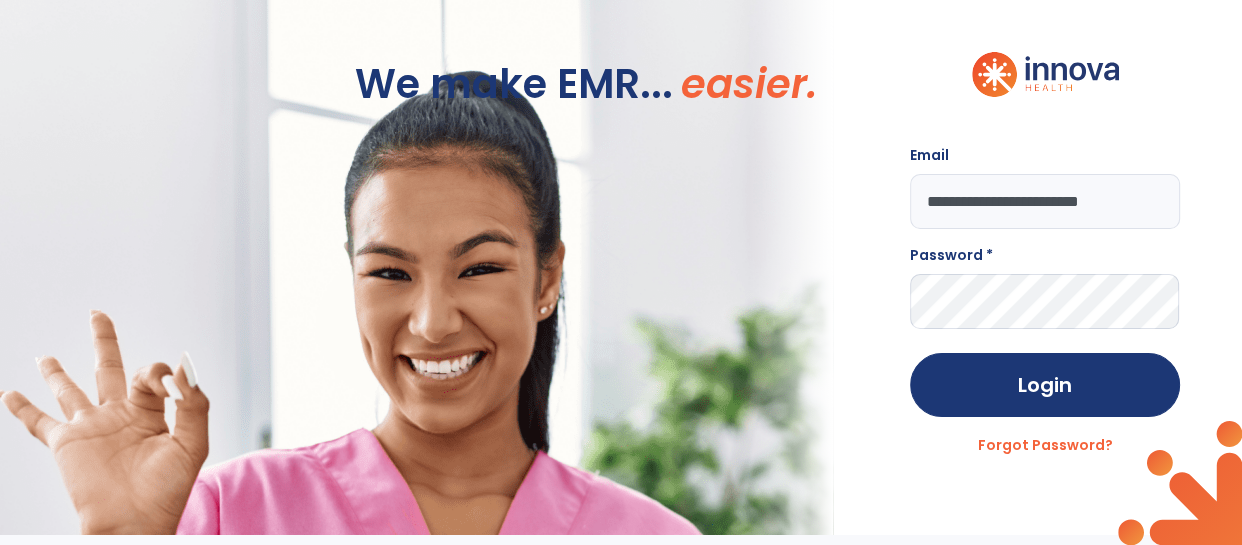 scroll, scrollTop: 0, scrollLeft: 1, axis: horizontal 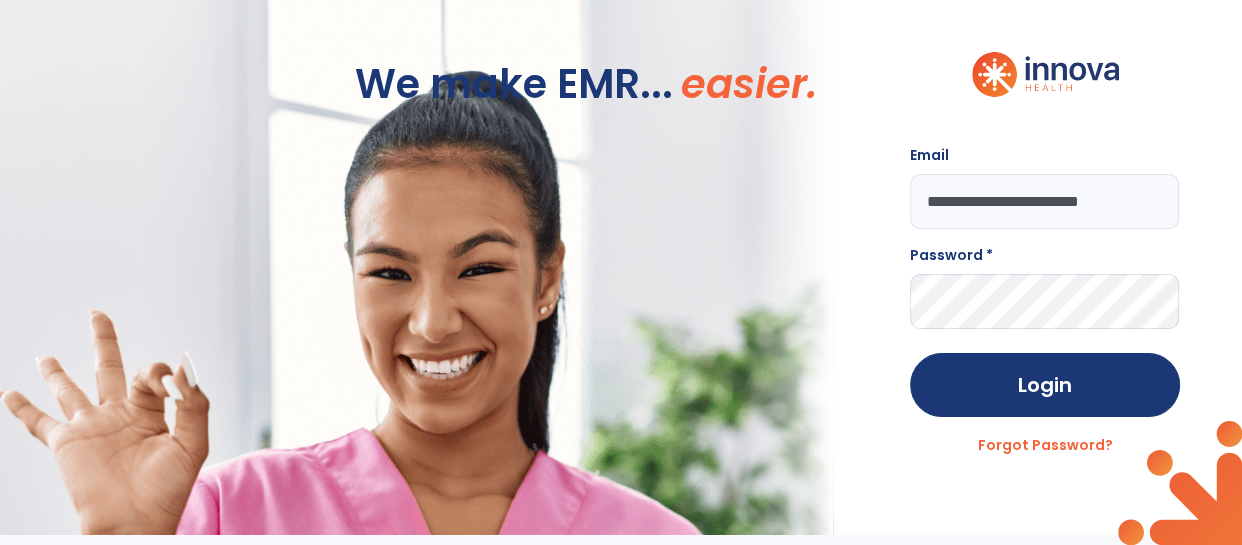 type on "**********" 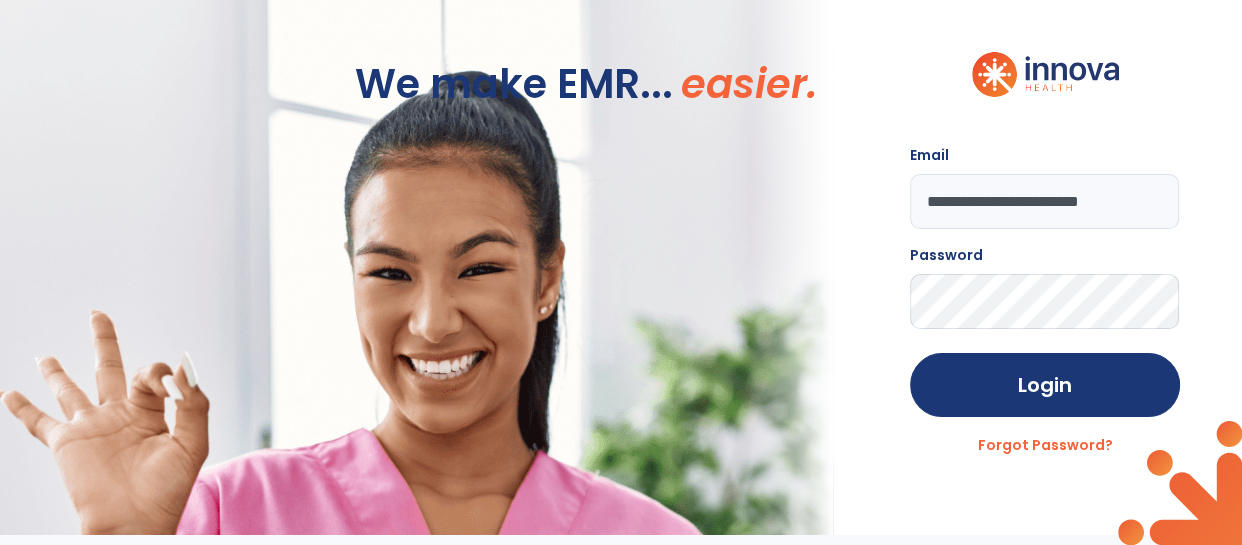 click on "Login" 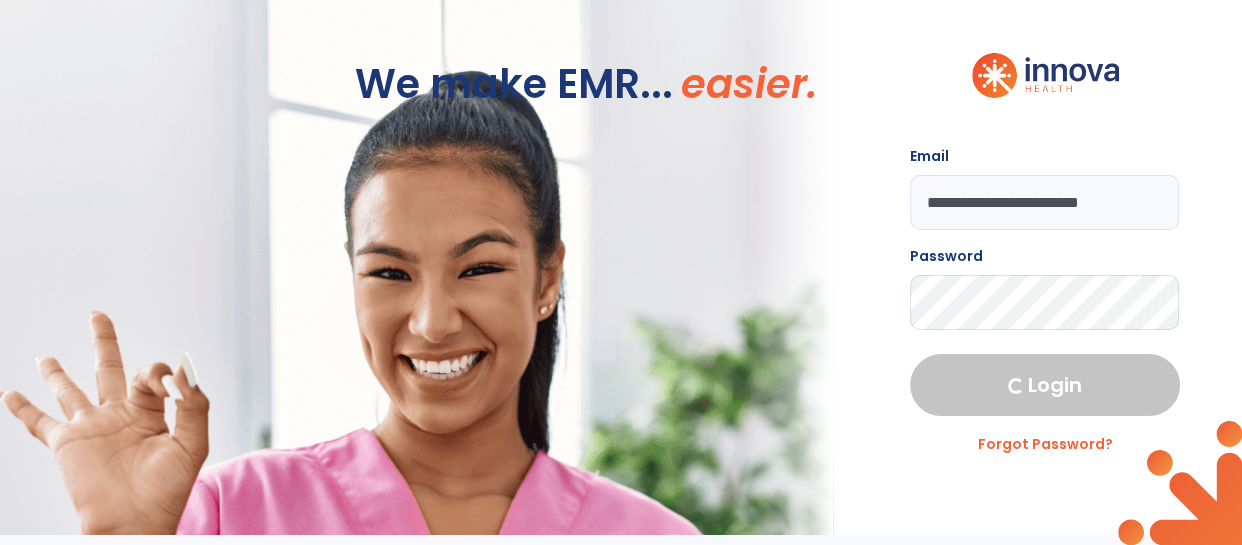 select on "****" 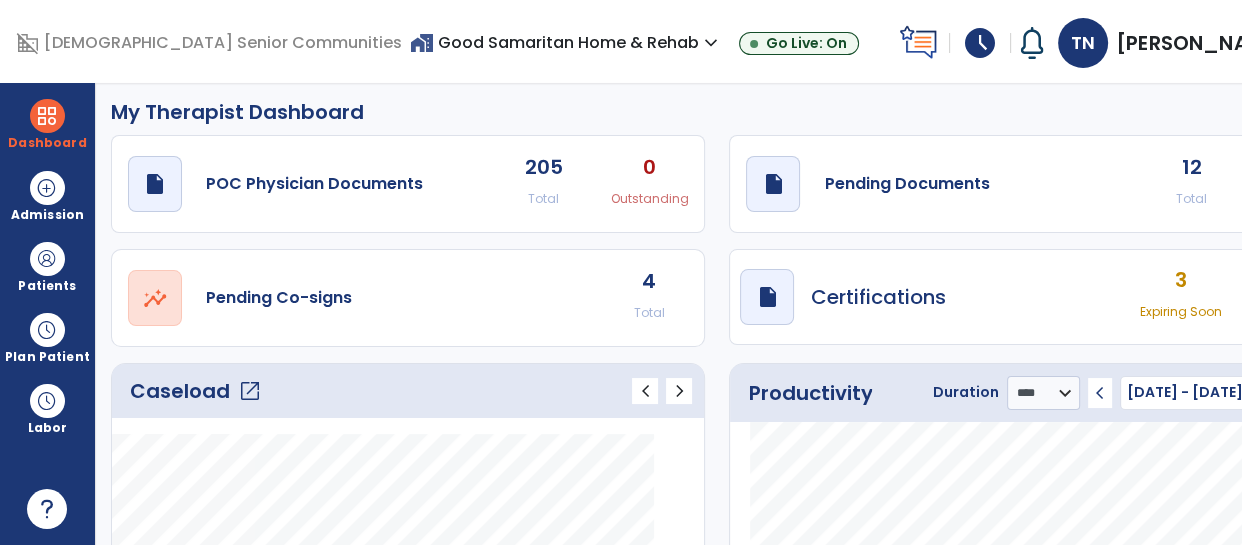 scroll, scrollTop: 7, scrollLeft: 0, axis: vertical 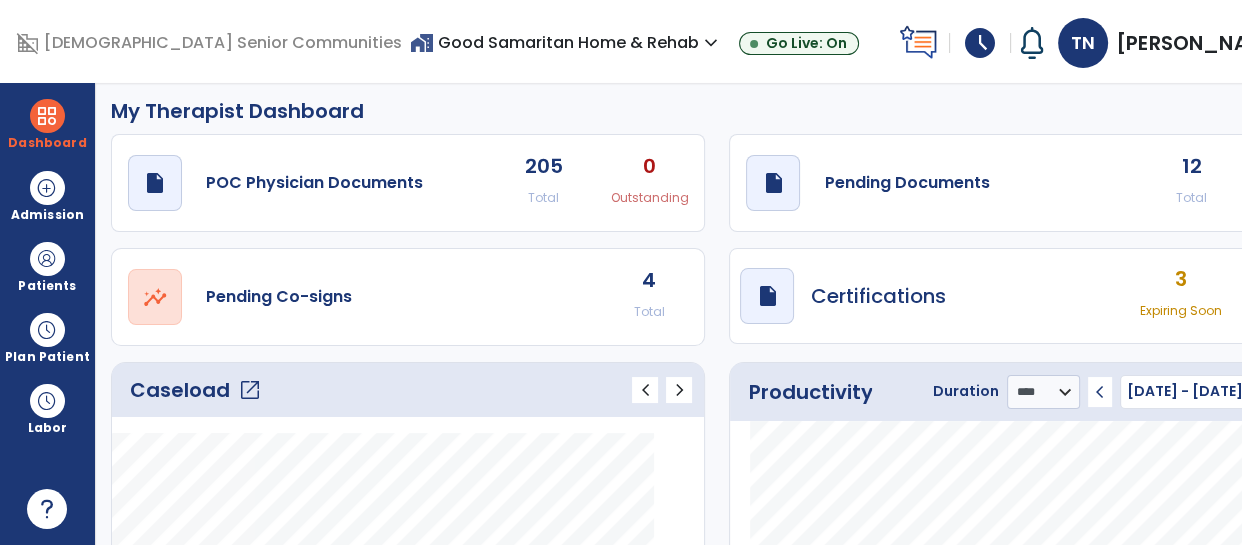 click on "12 Total 0 Past Due" 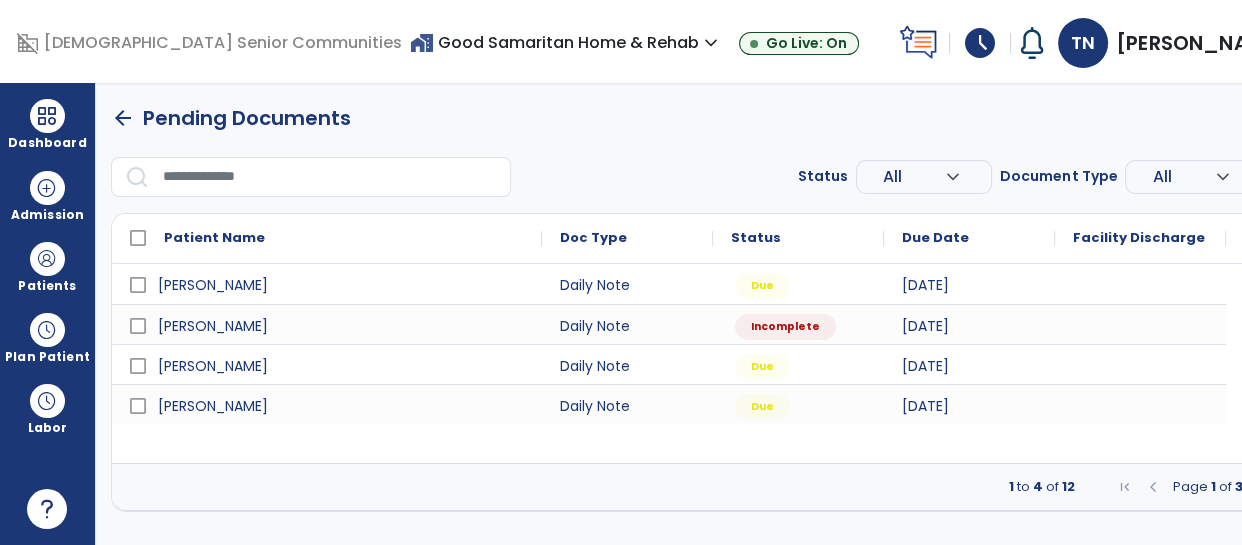 scroll, scrollTop: 0, scrollLeft: 0, axis: both 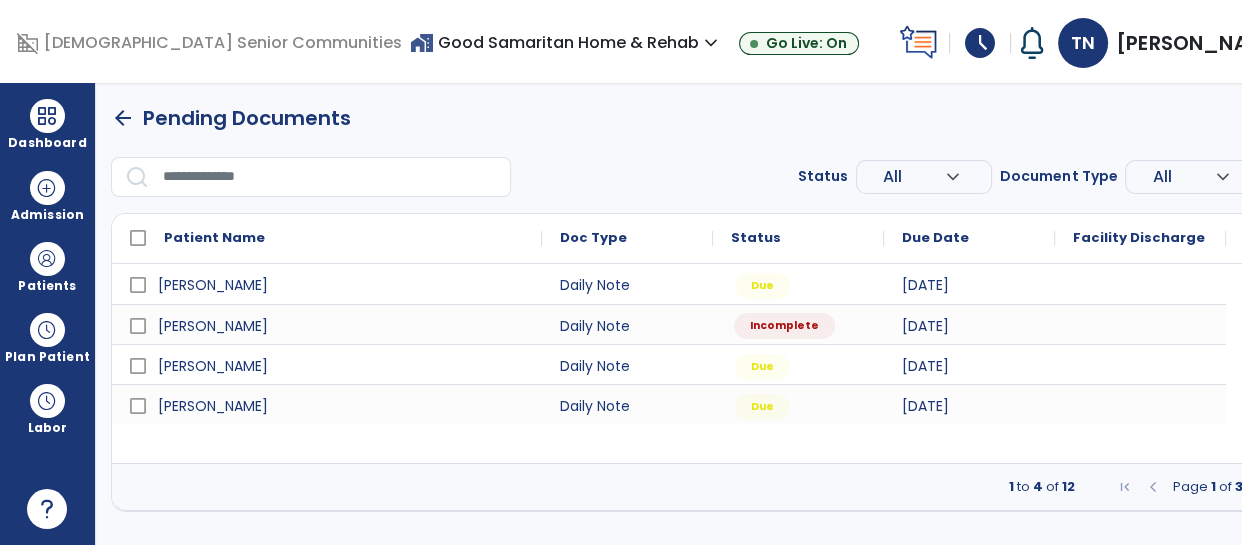 click on "Incomplete" at bounding box center [784, 326] 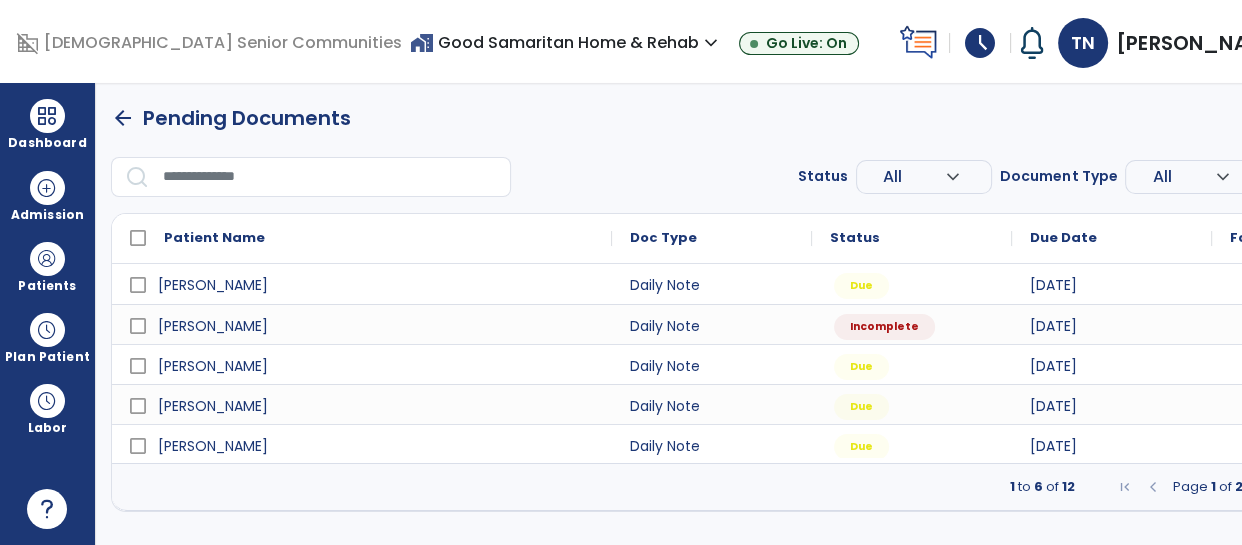 select on "*" 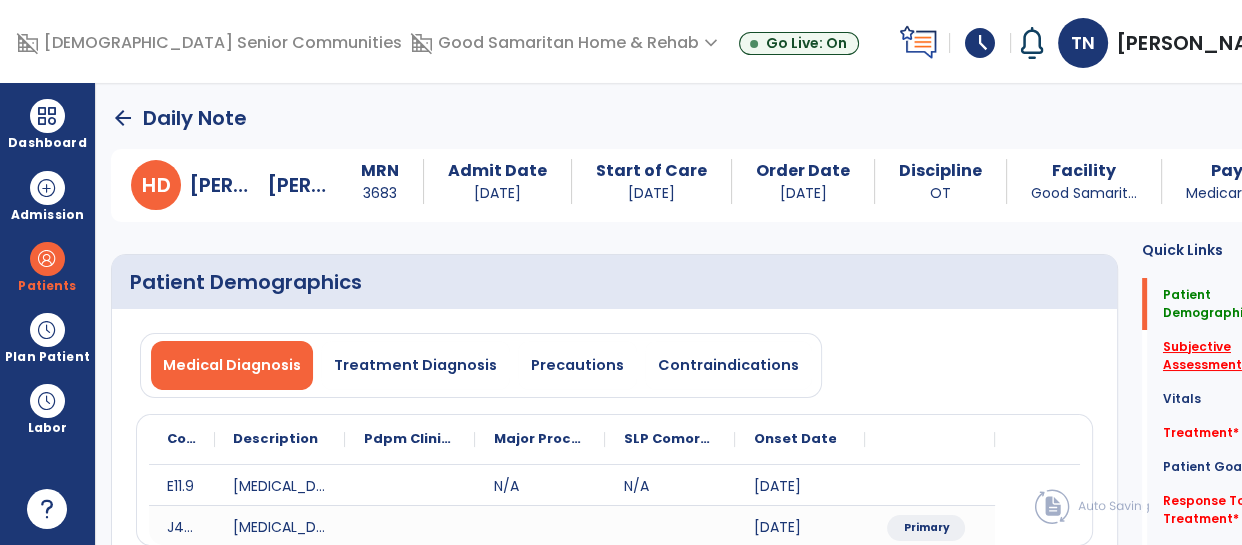 click on "Subjective Assessment   *" 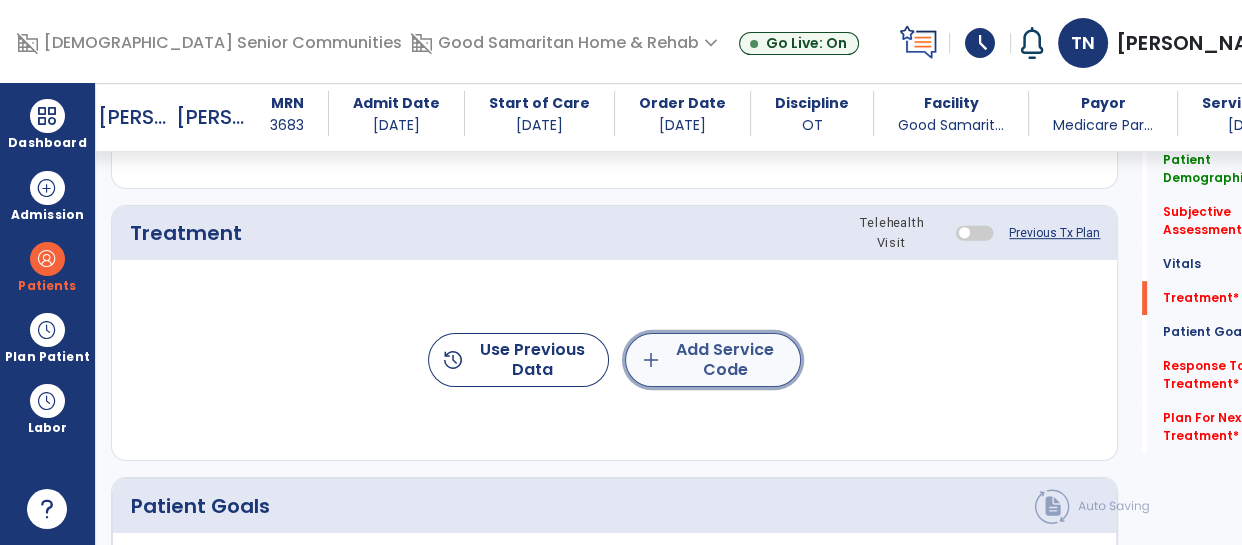 click on "add  Add Service Code" 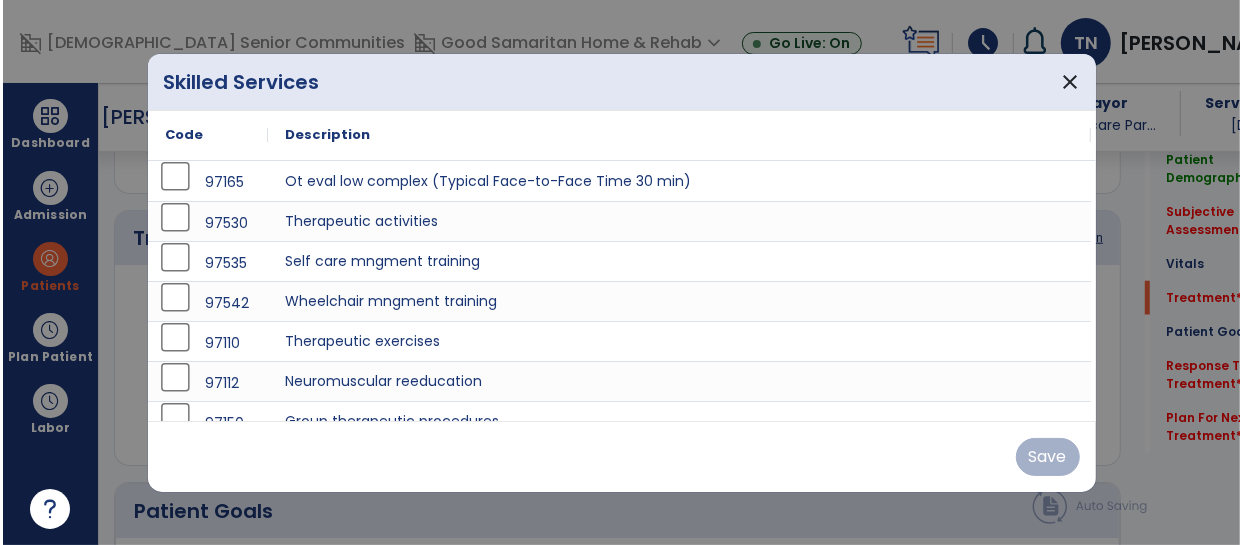 scroll, scrollTop: 1084, scrollLeft: 0, axis: vertical 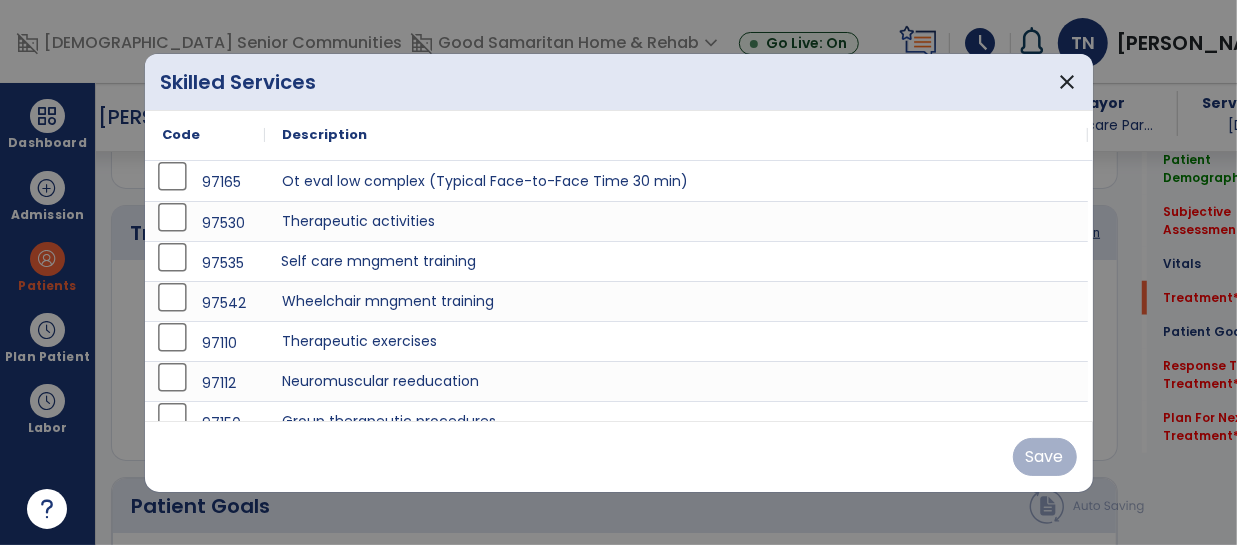 click on "Self care mngment training" at bounding box center [676, 261] 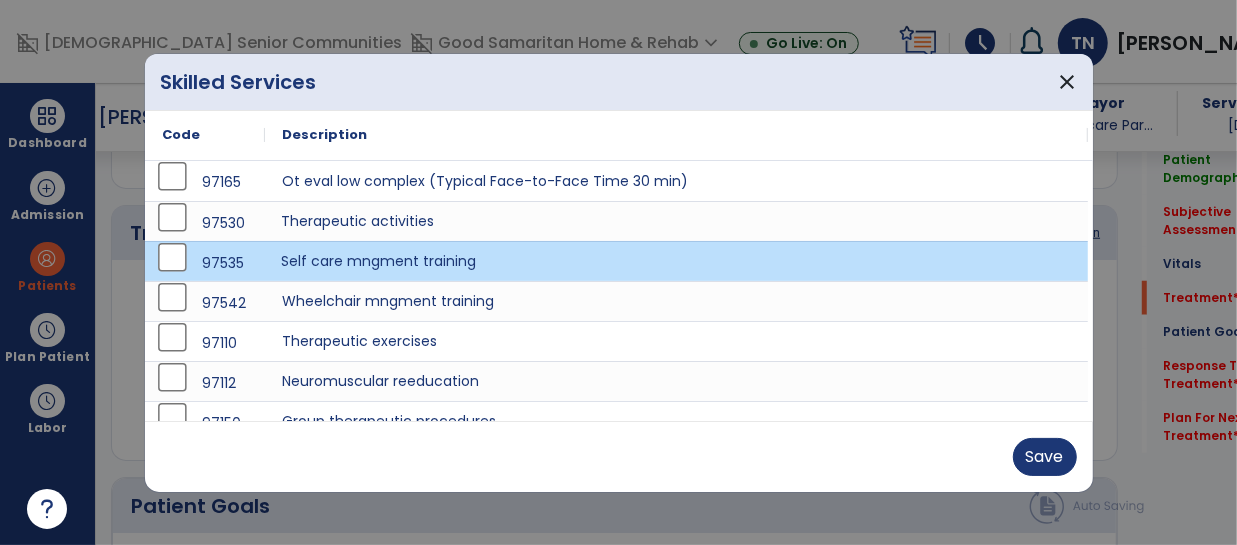 click on "Therapeutic activities" at bounding box center (676, 221) 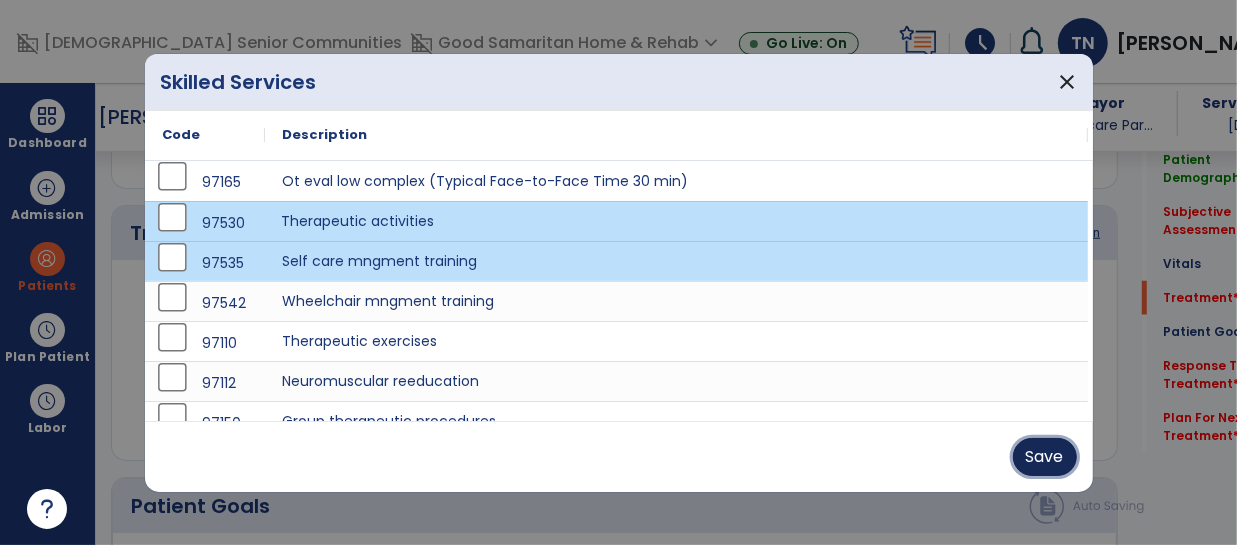 click on "Save" at bounding box center [1045, 457] 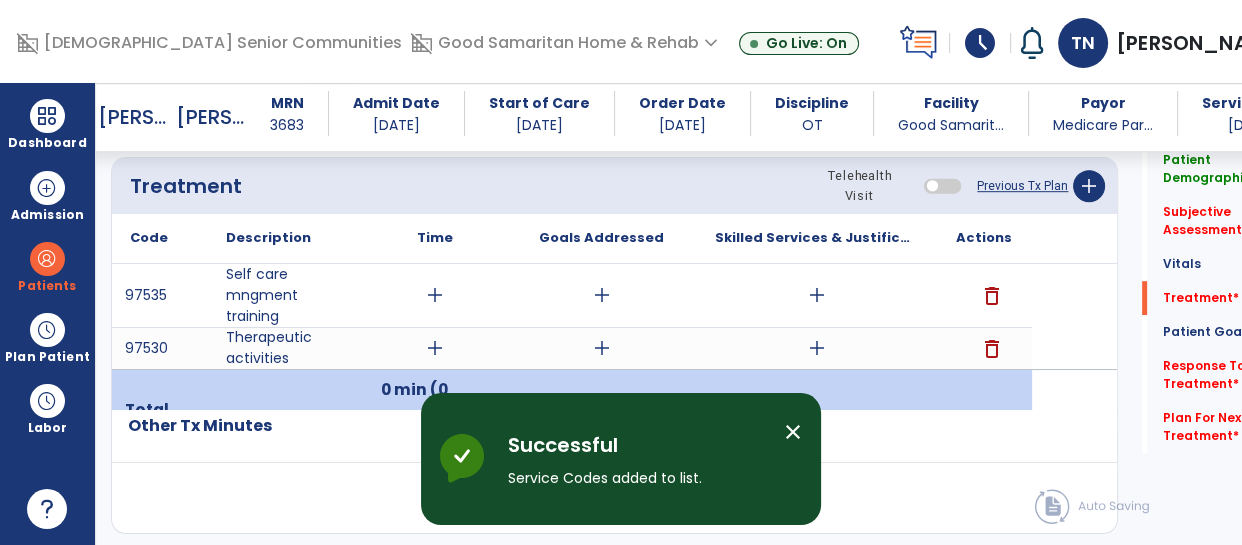 scroll, scrollTop: 1148, scrollLeft: 0, axis: vertical 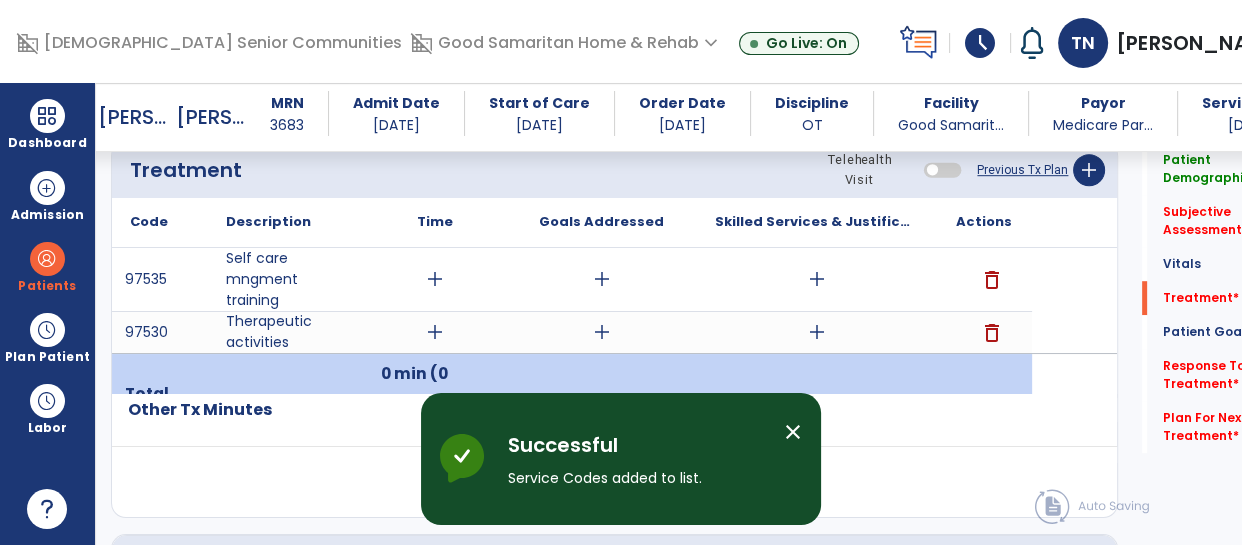 click on "add" at bounding box center (435, 279) 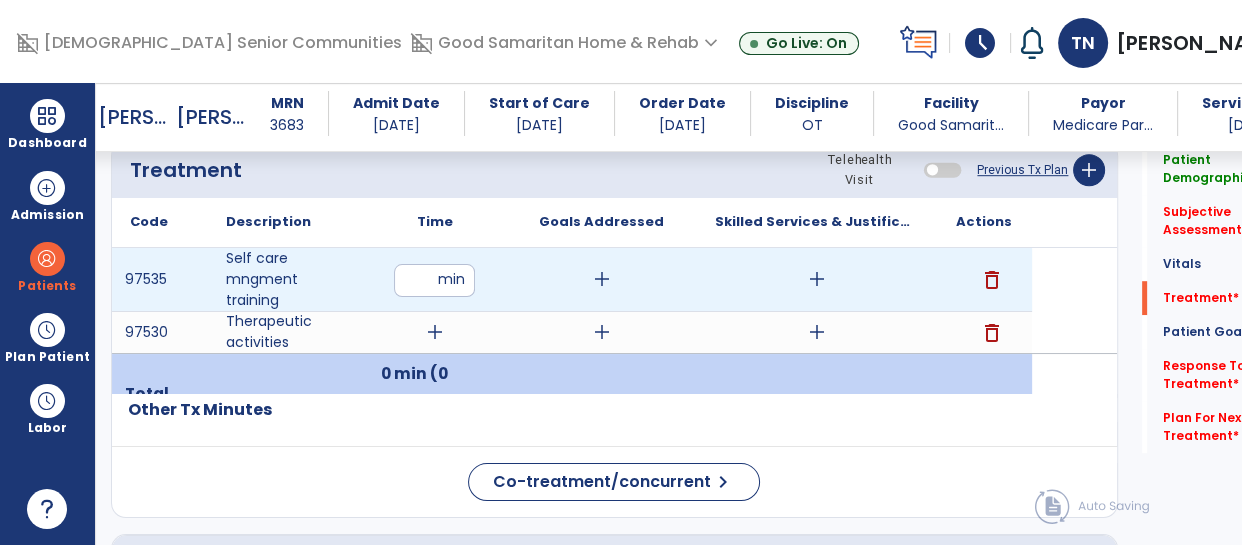 type on "**" 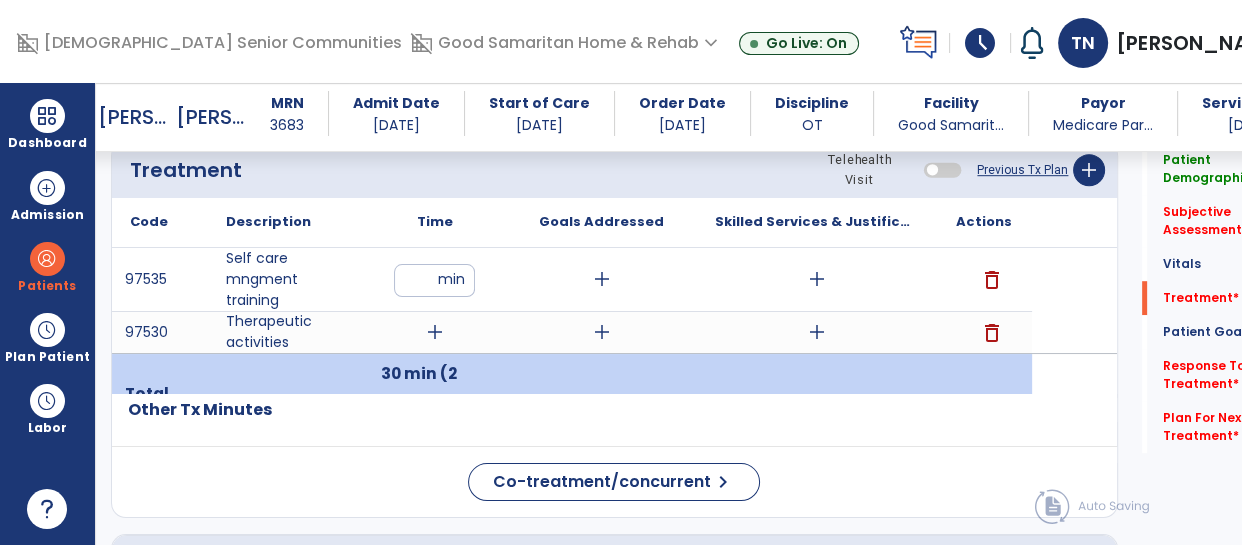 click on "add" at bounding box center (435, 332) 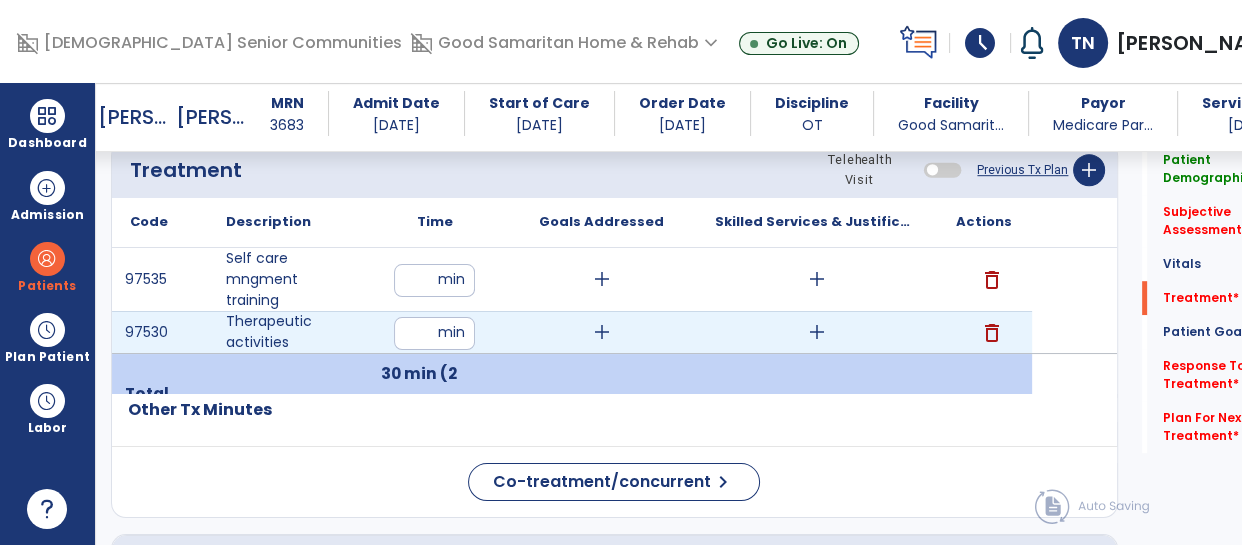 type on "**" 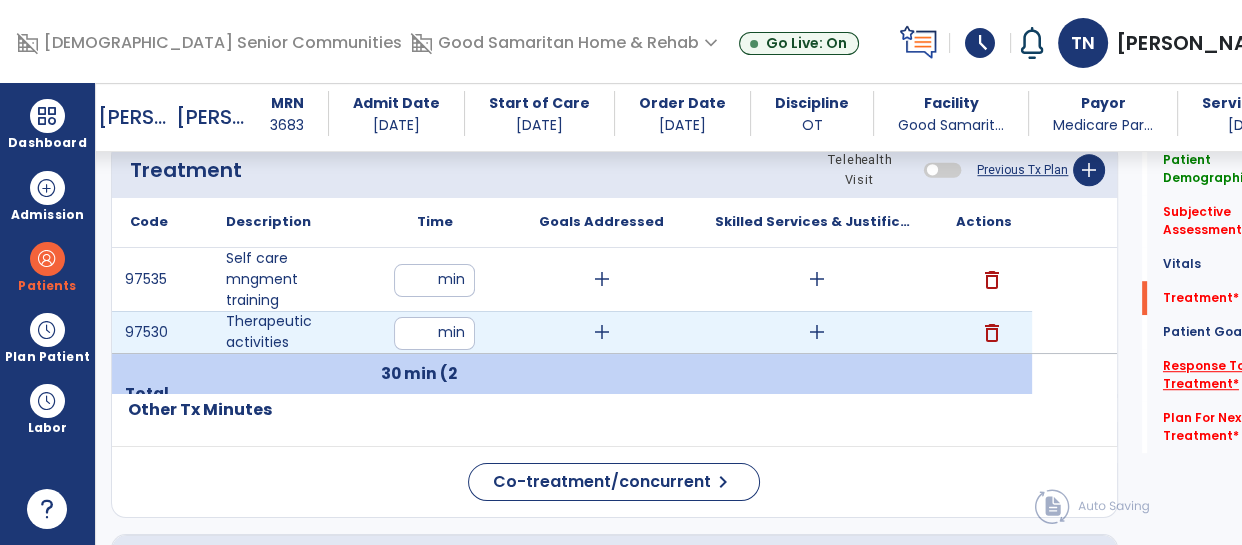 click on "Response To Treatment   *" 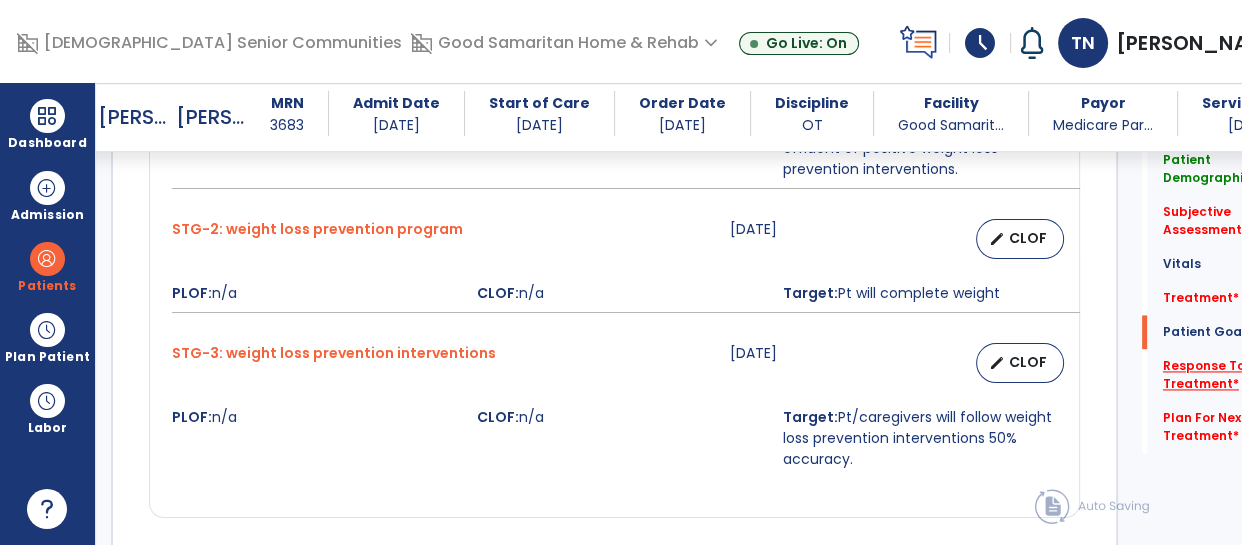 scroll, scrollTop: 3136, scrollLeft: 0, axis: vertical 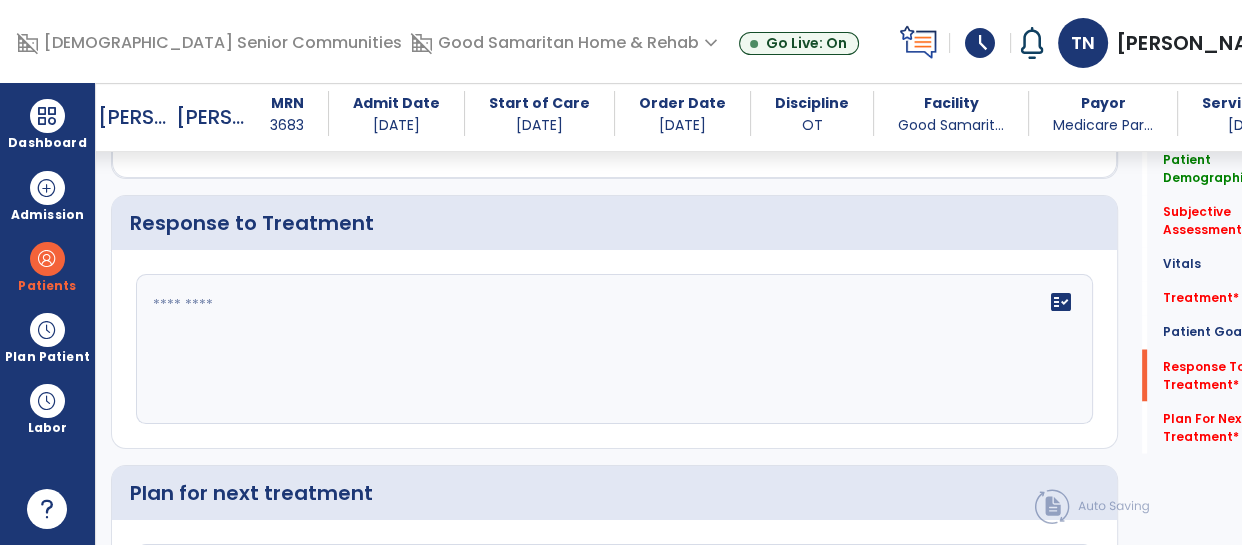 click 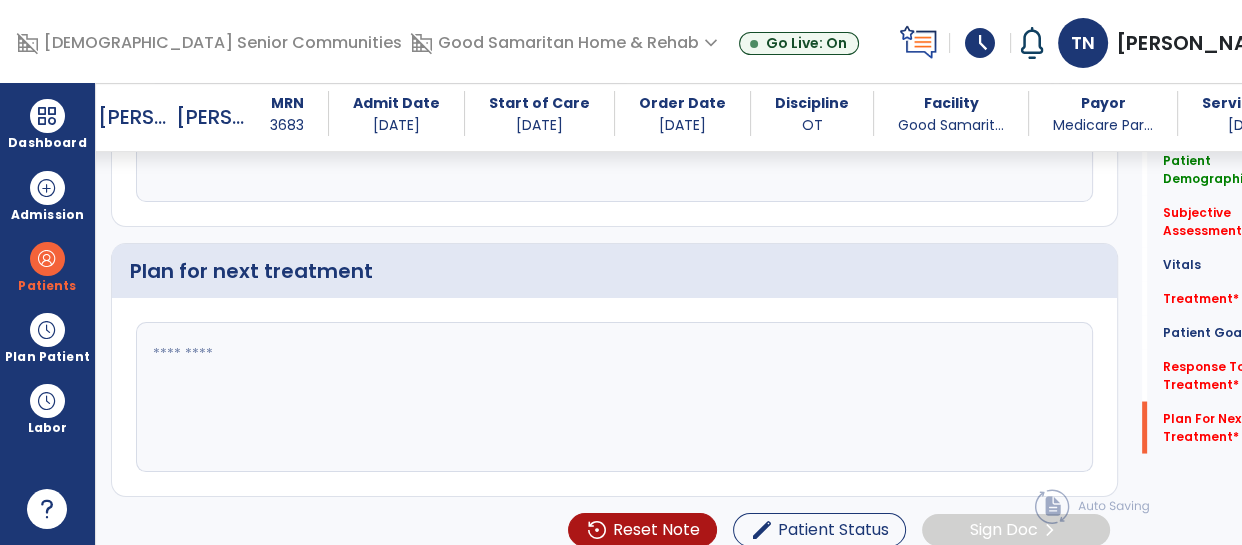 scroll, scrollTop: 3392, scrollLeft: 0, axis: vertical 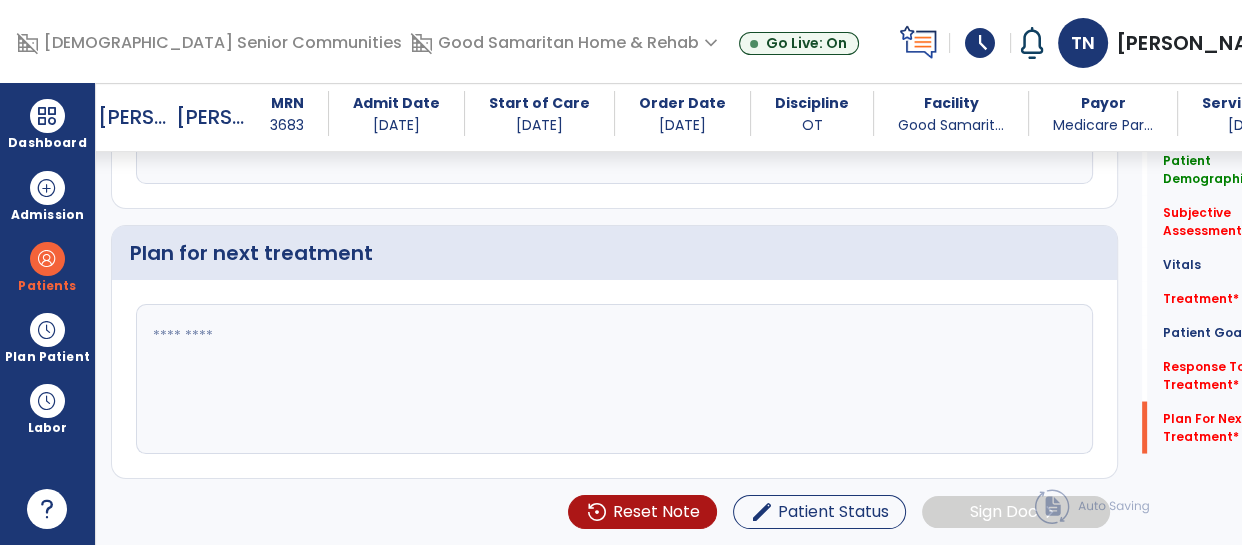type on "**********" 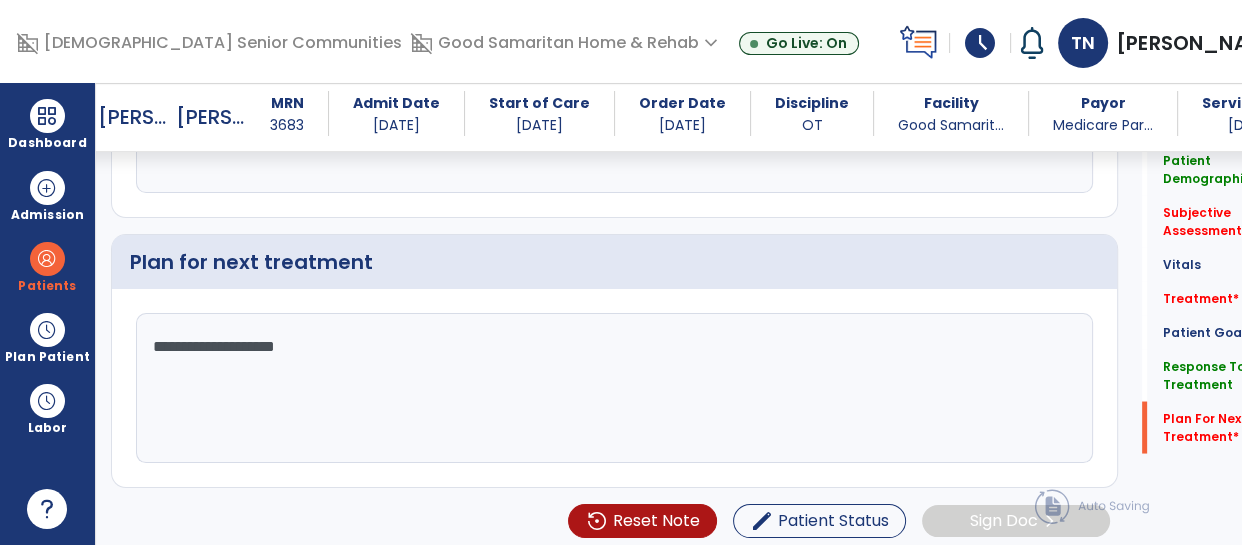 scroll, scrollTop: 3392, scrollLeft: 0, axis: vertical 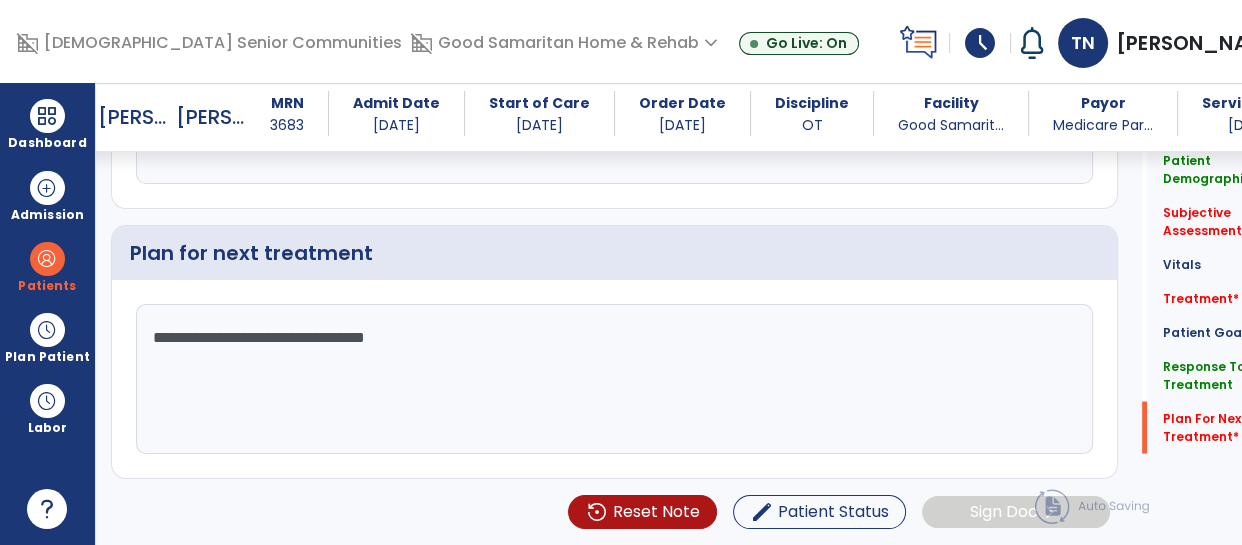 click on "**********" 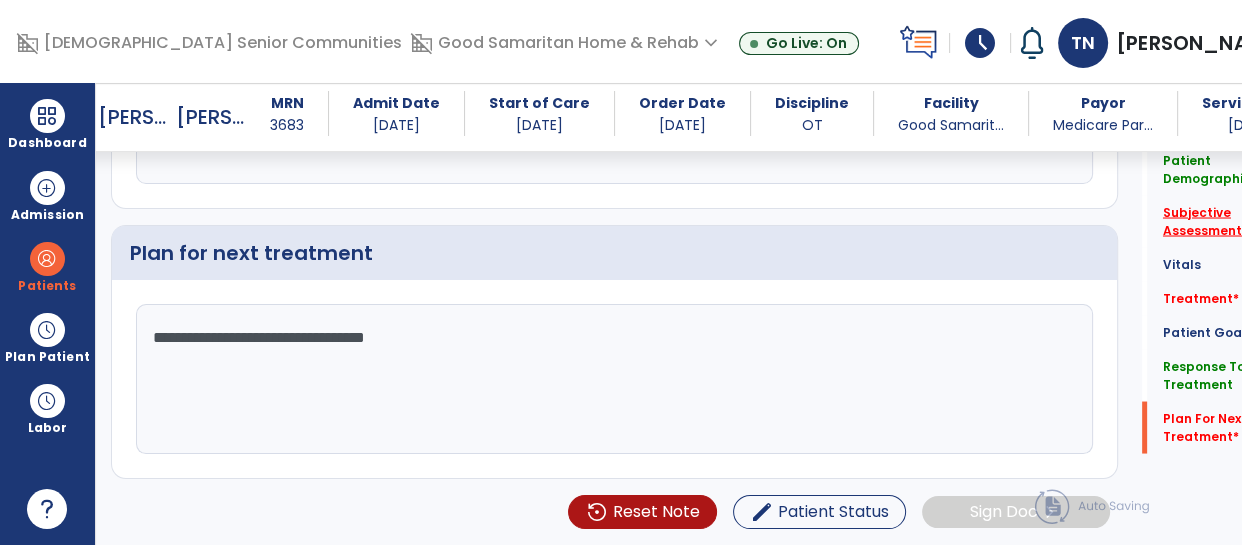 type on "**********" 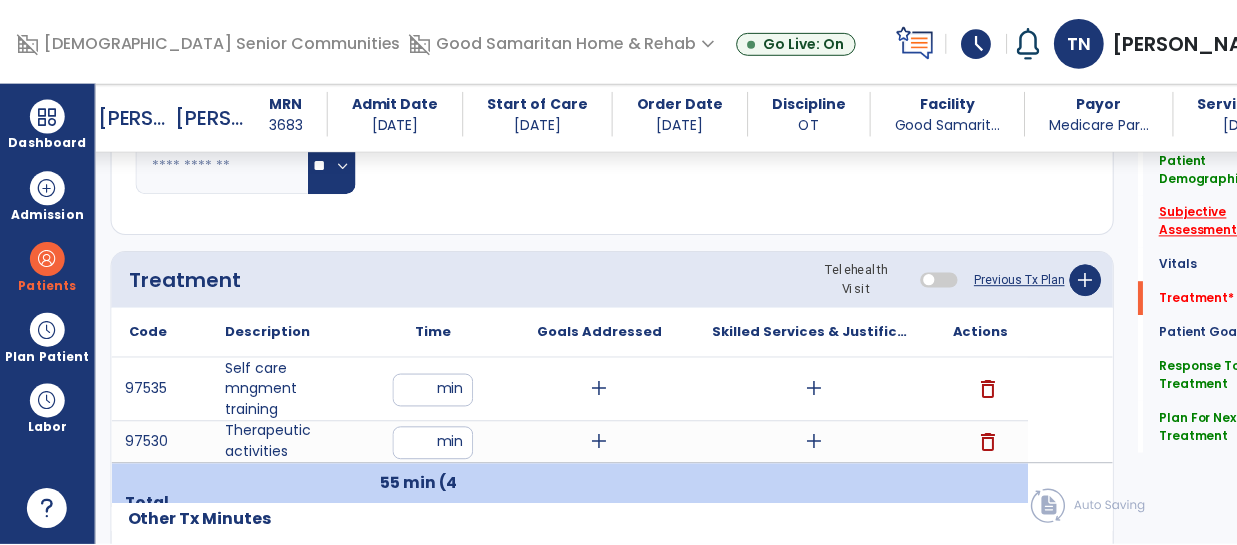 scroll, scrollTop: 1055, scrollLeft: 0, axis: vertical 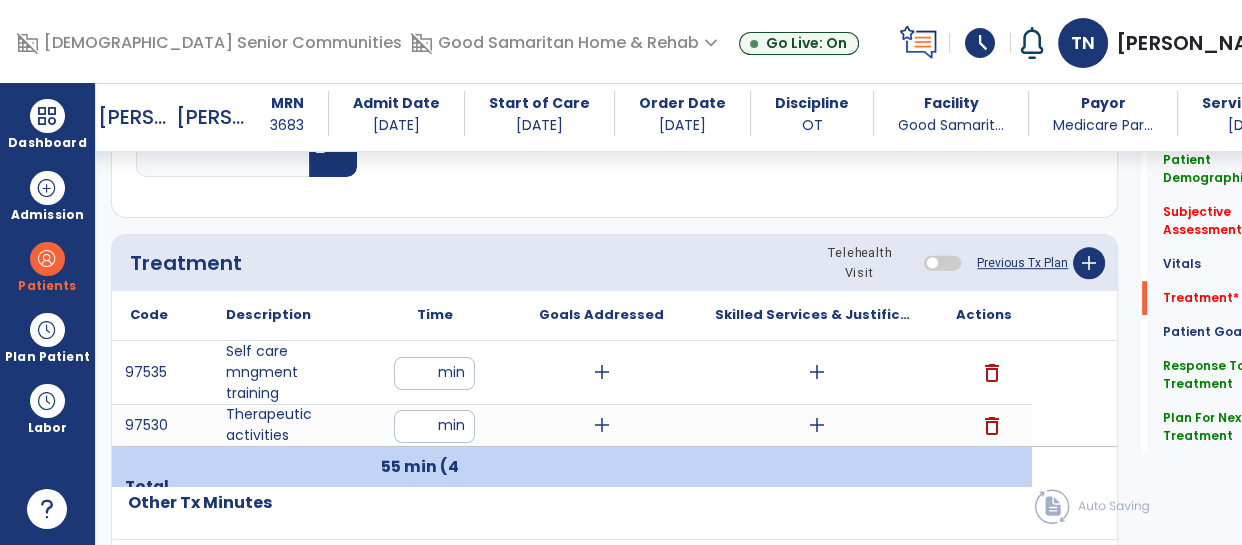 click on "add" at bounding box center (817, 372) 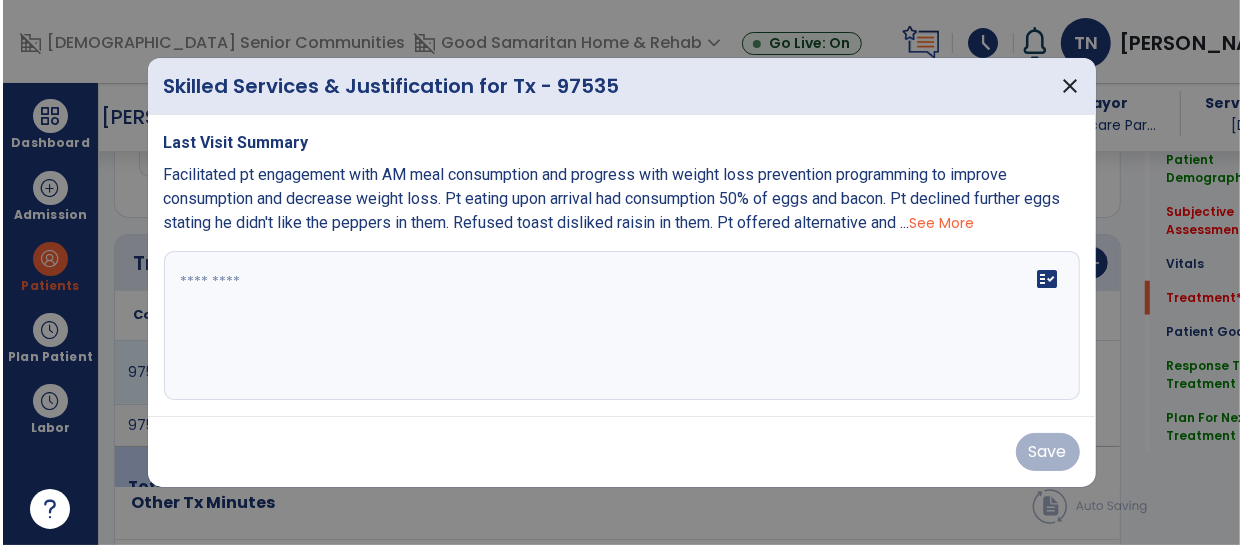 scroll, scrollTop: 1055, scrollLeft: 0, axis: vertical 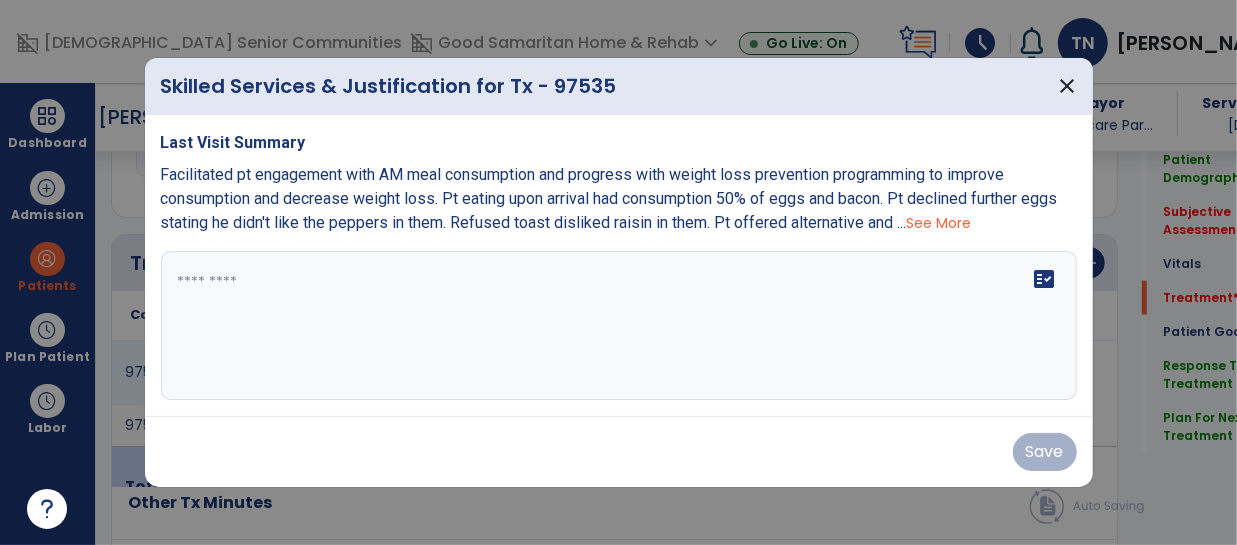 click on "fact_check" at bounding box center [619, 326] 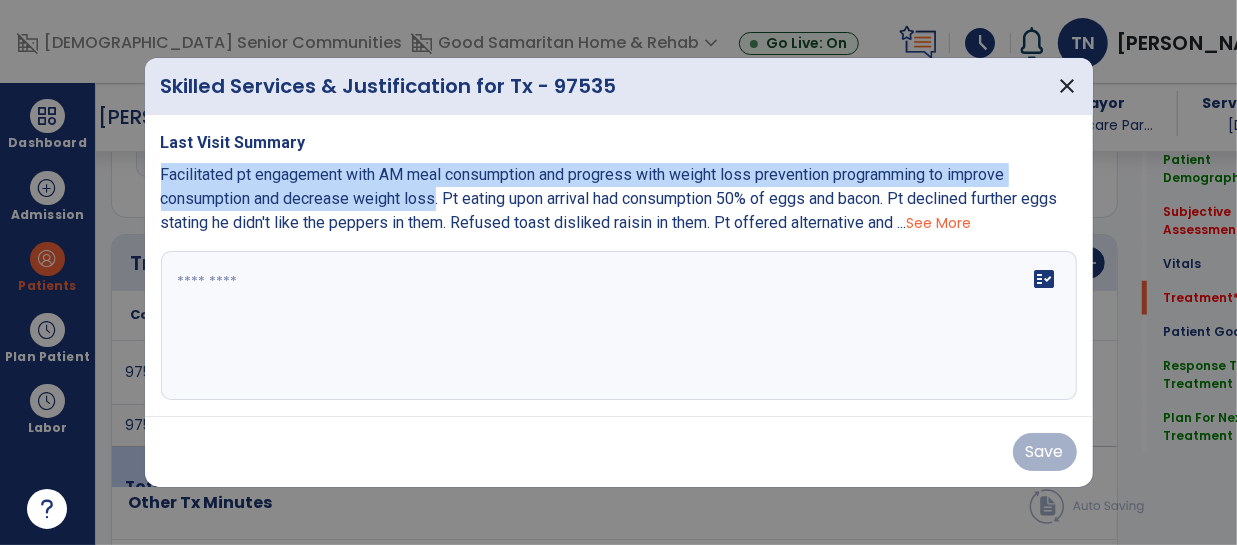 copy on "Facilitated pt engagement with AM meal consumption and progress with weight loss prevention programming to improve consumption and decrease weight loss" 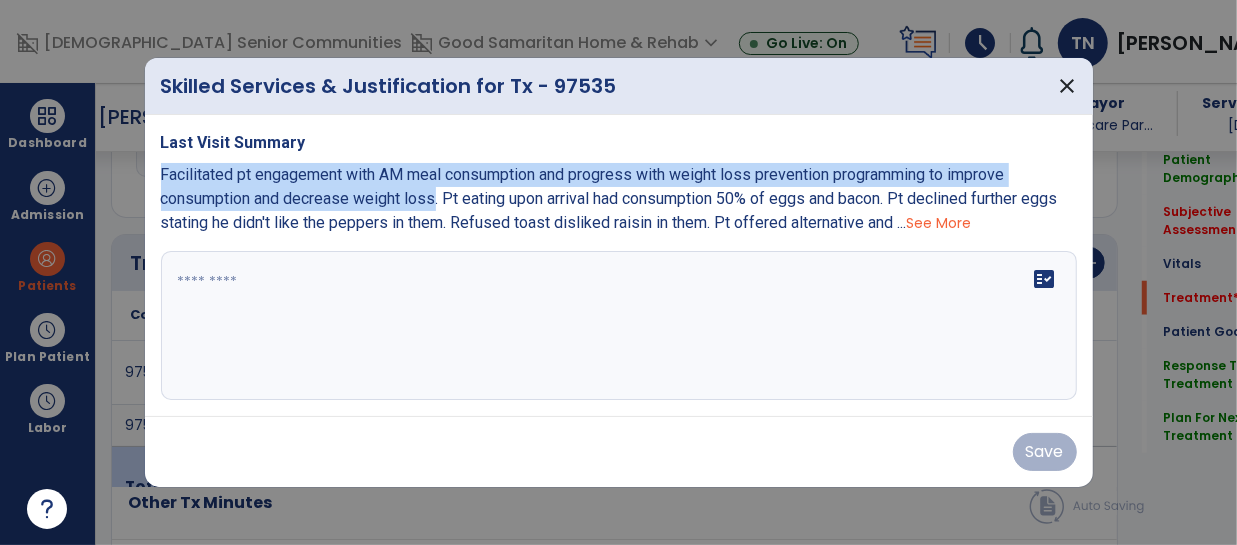 click on "fact_check" at bounding box center (619, 326) 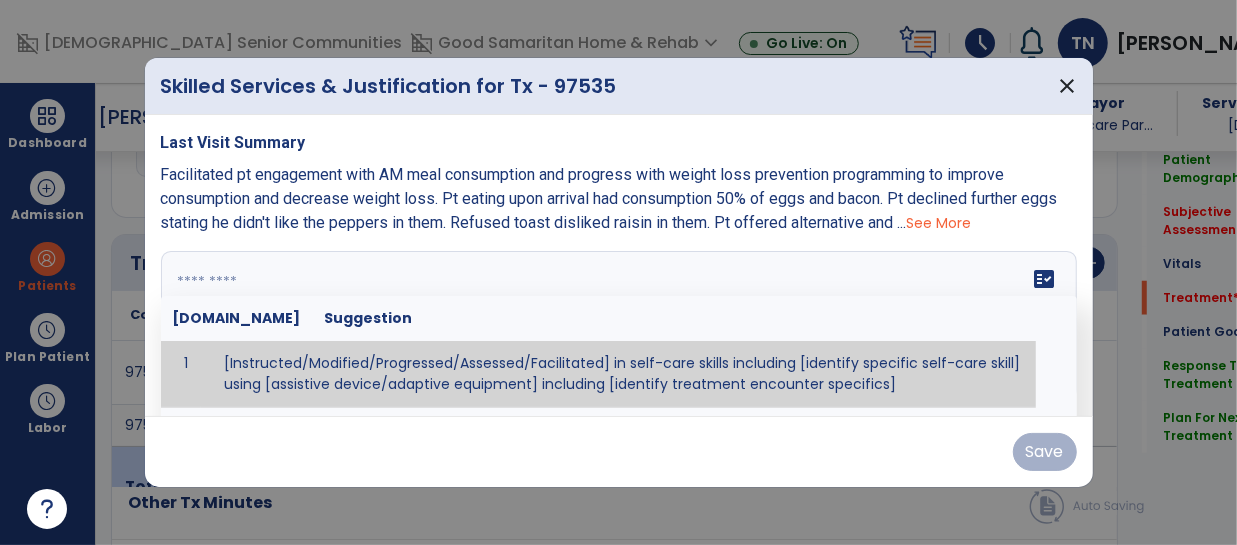 paste on "**********" 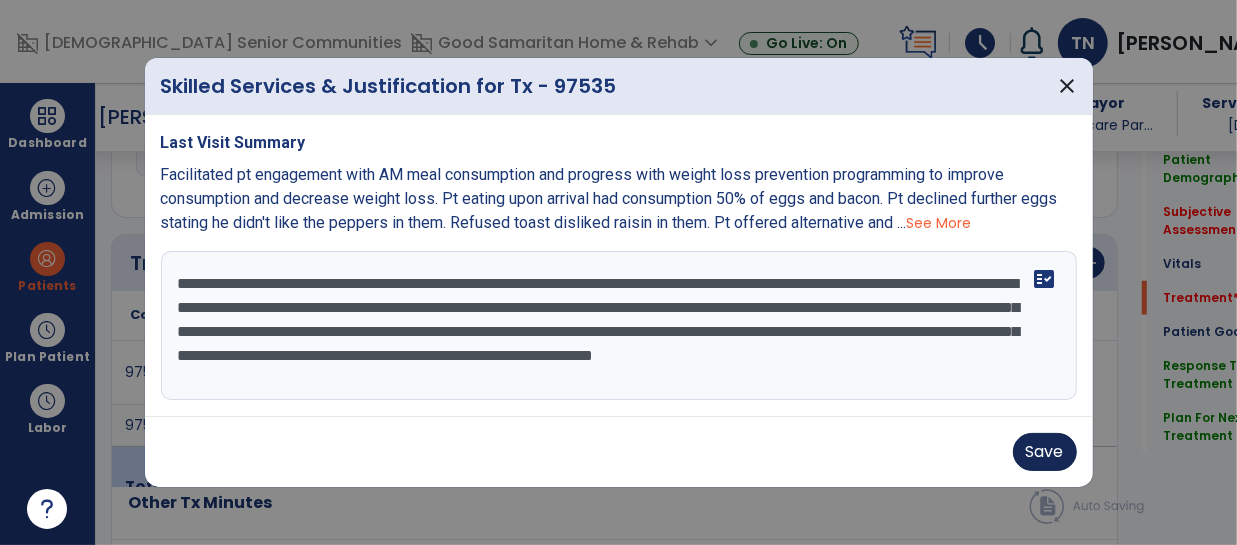 type on "**********" 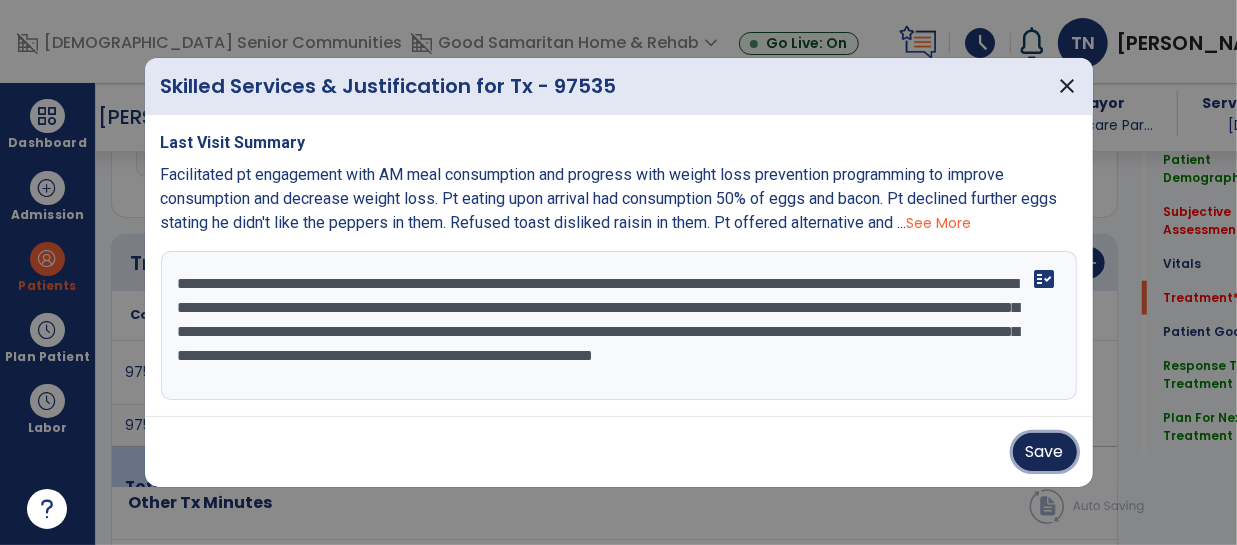 click on "Save" at bounding box center (1045, 452) 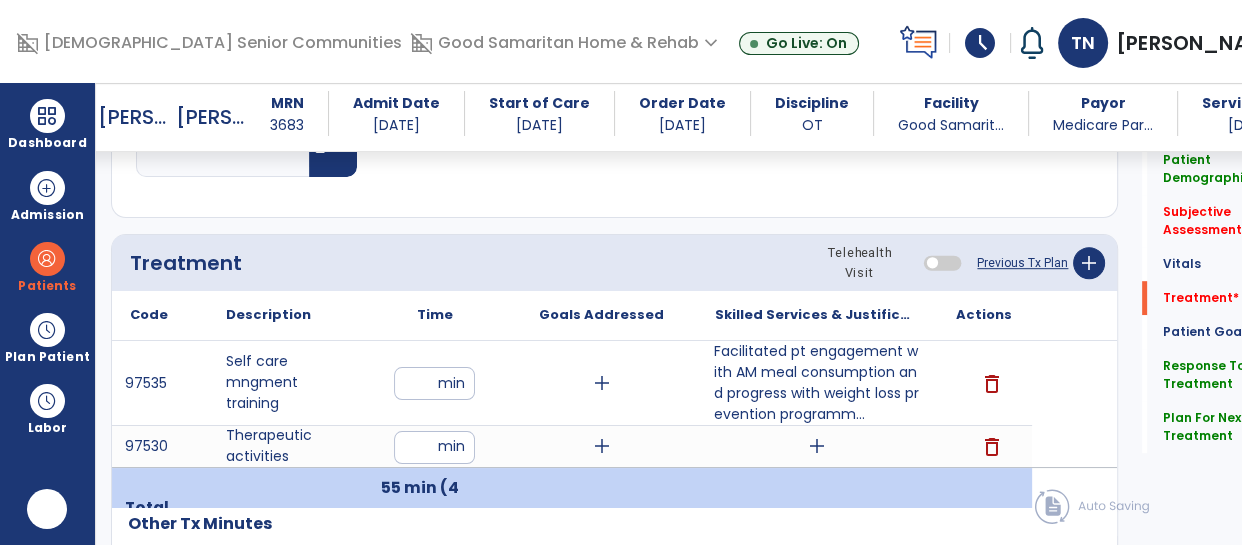scroll, scrollTop: 0, scrollLeft: 0, axis: both 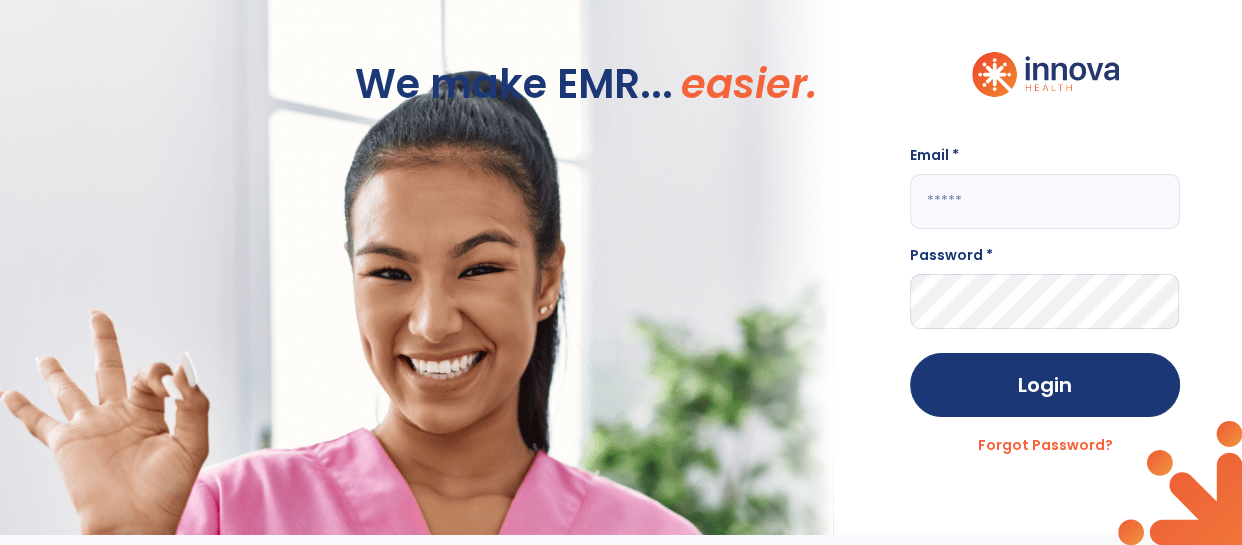 click 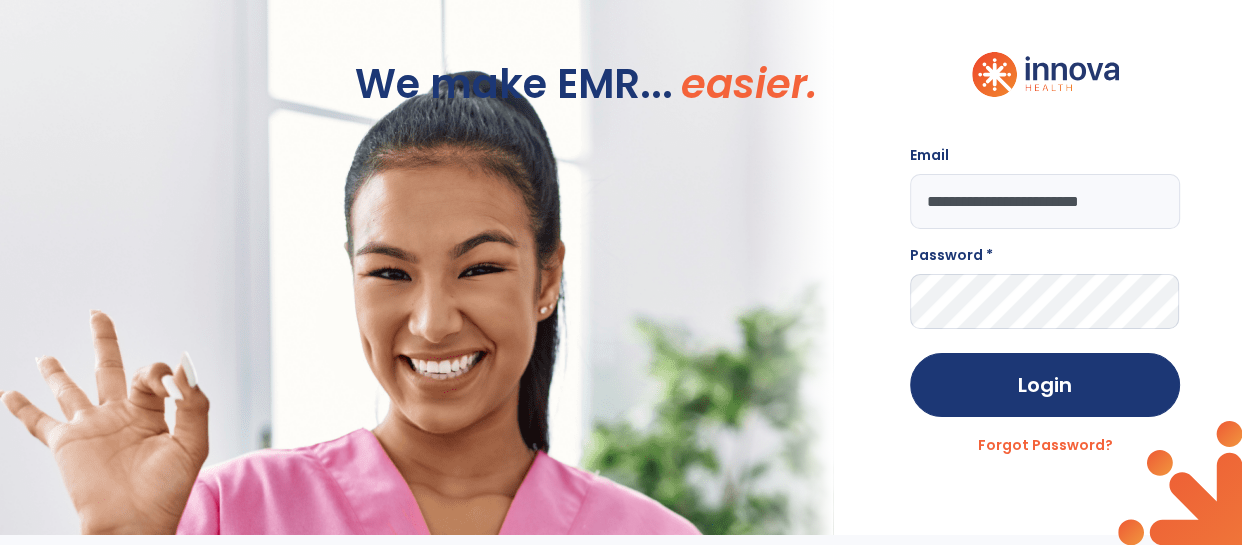 scroll, scrollTop: 0, scrollLeft: 0, axis: both 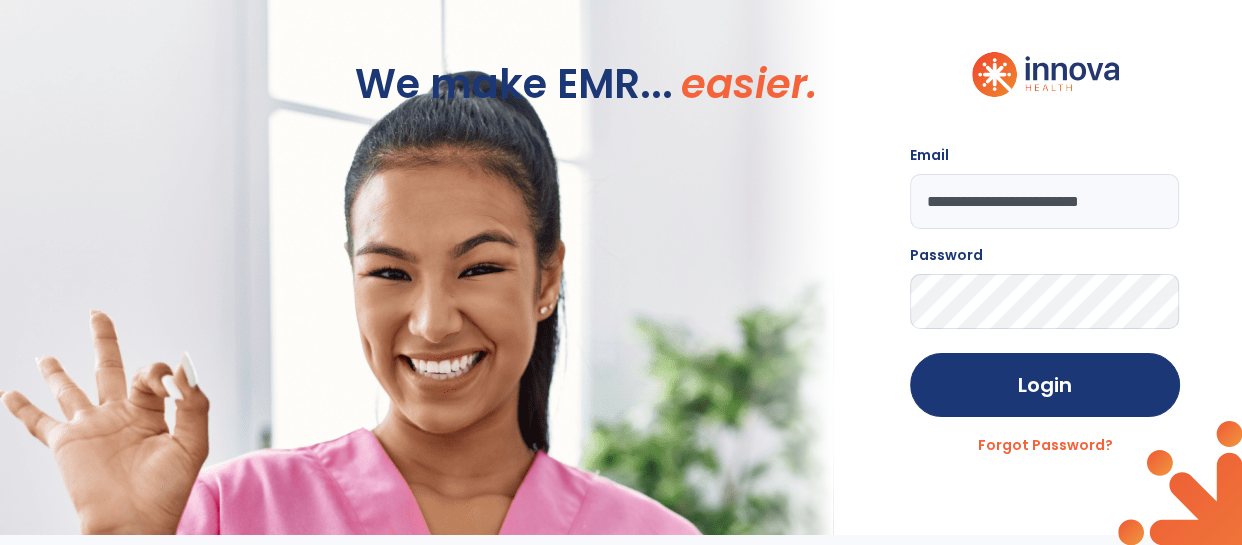 click on "Login" 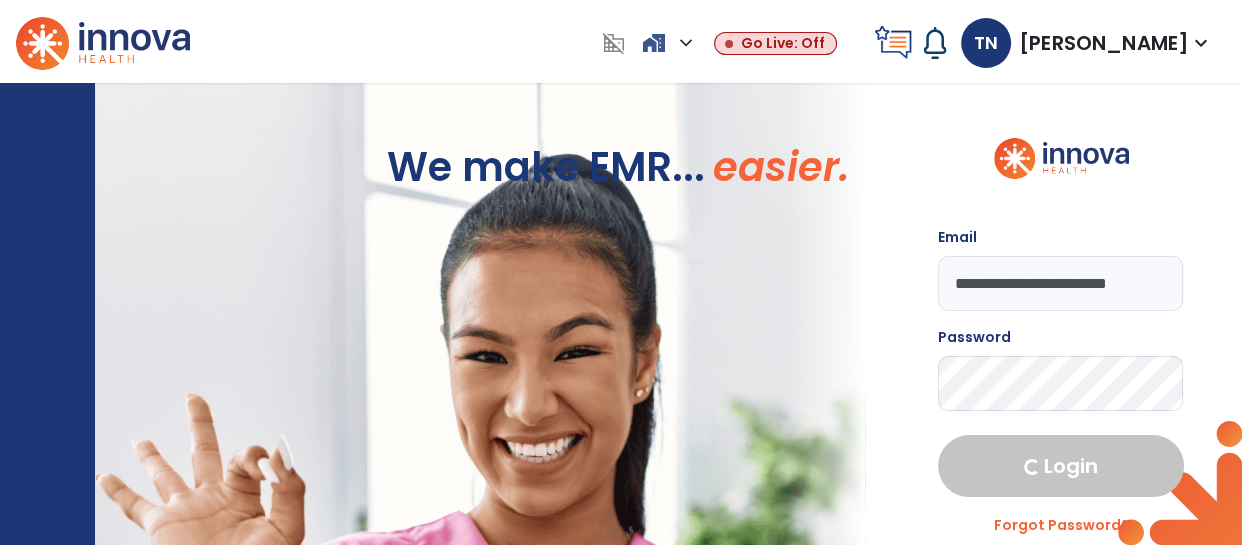 select on "****" 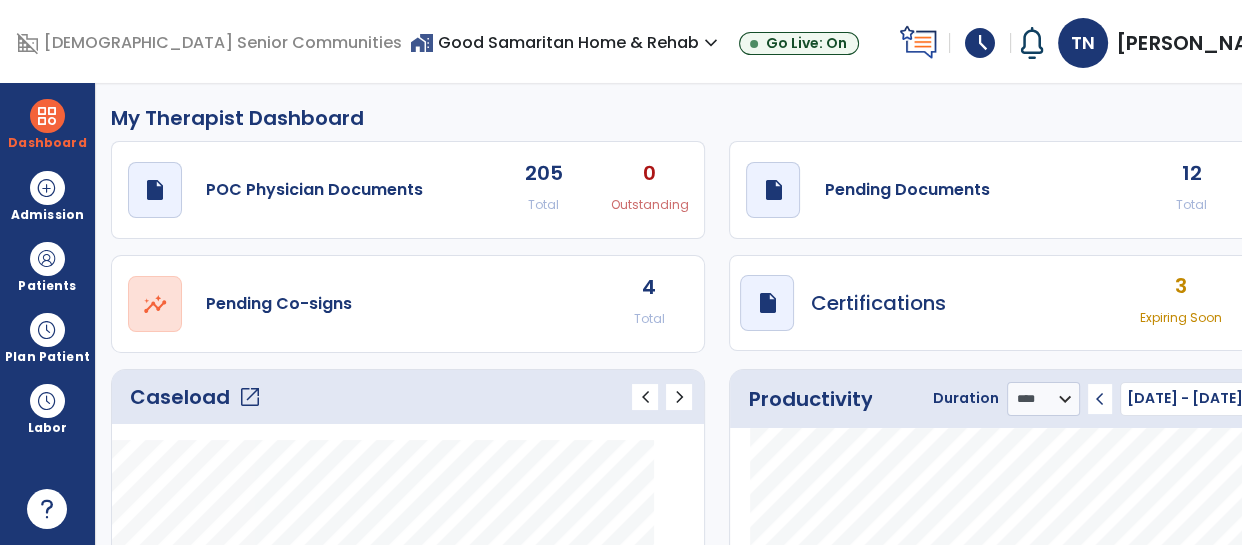 click on "12 Total 0 Past Due" 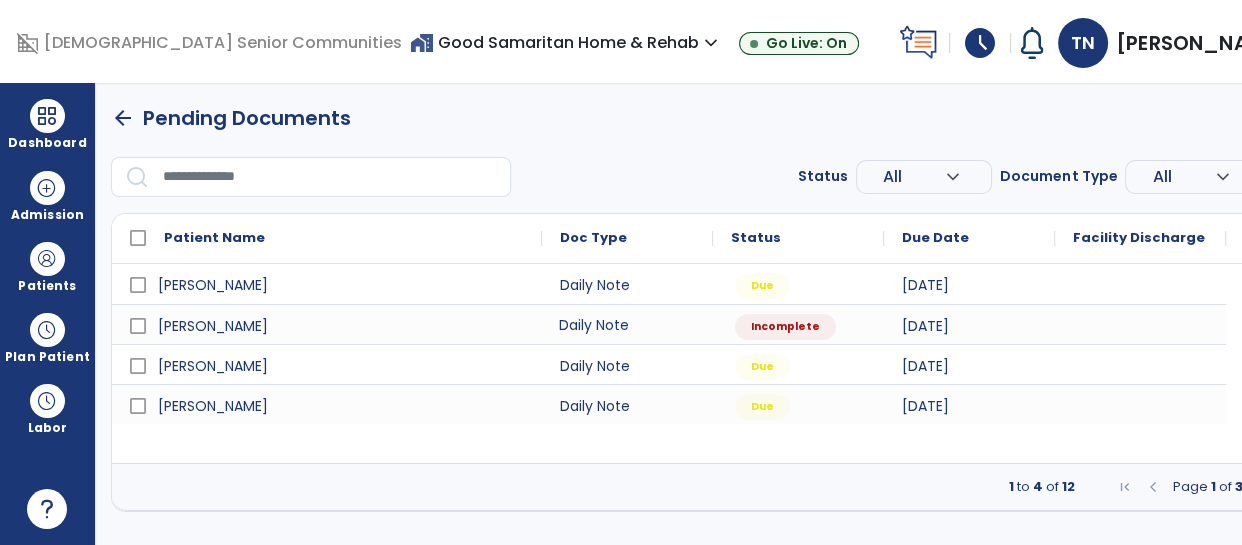 click on "Daily Note" at bounding box center [627, 324] 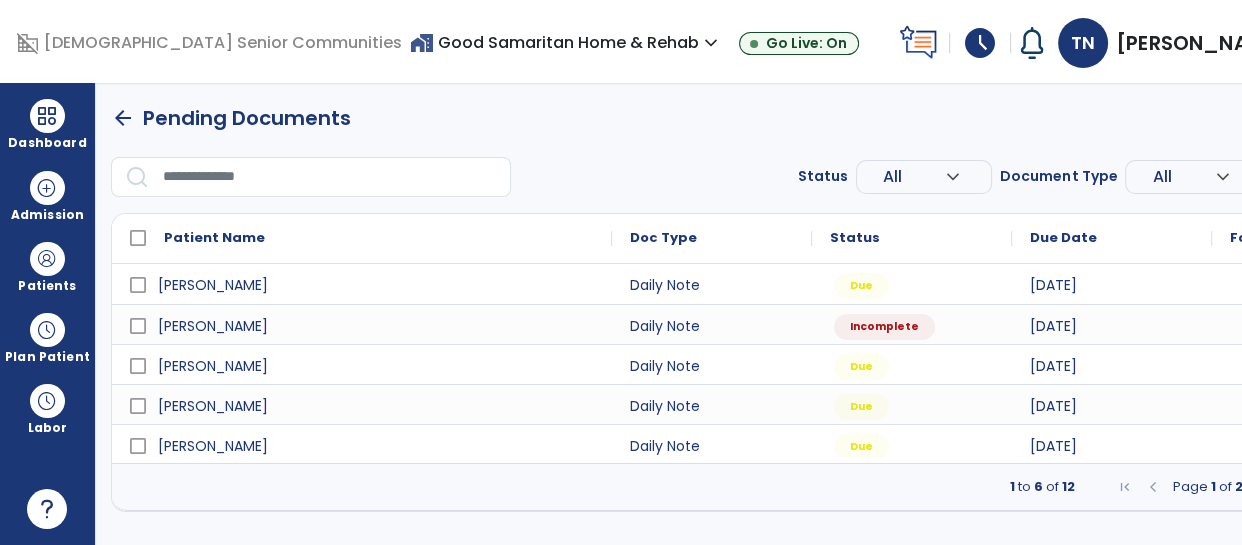 select on "*" 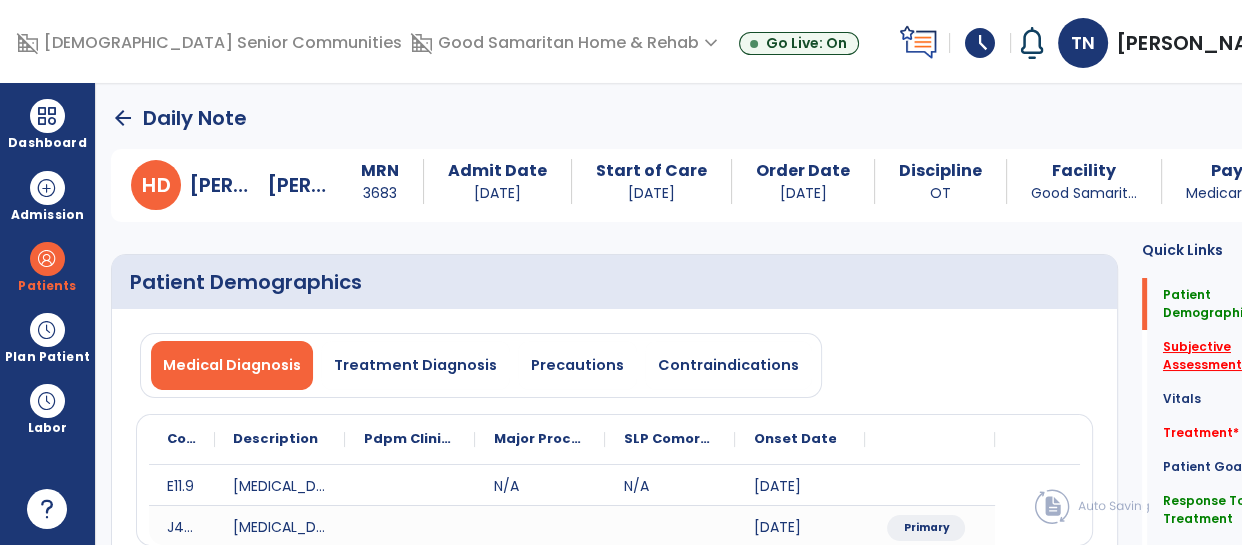 click on "Subjective Assessment   *" 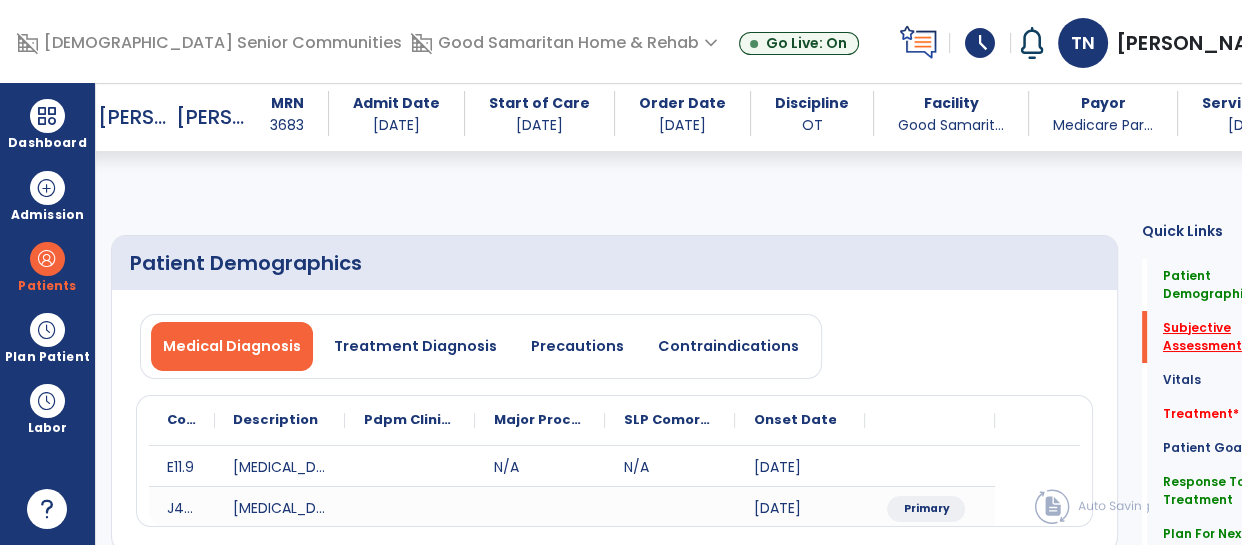 scroll, scrollTop: 413, scrollLeft: 0, axis: vertical 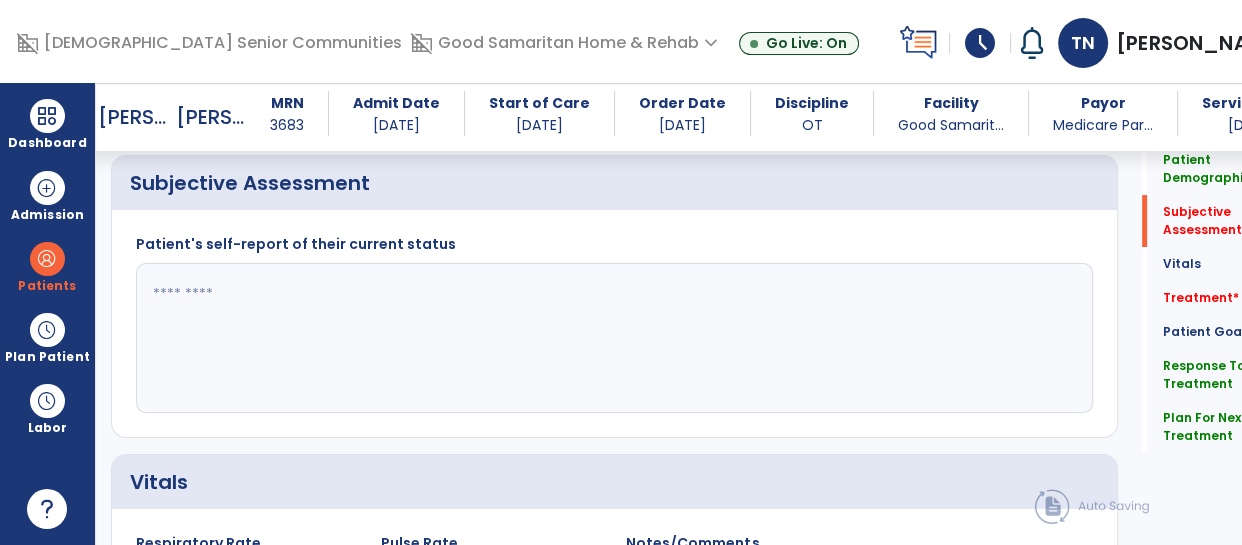 click 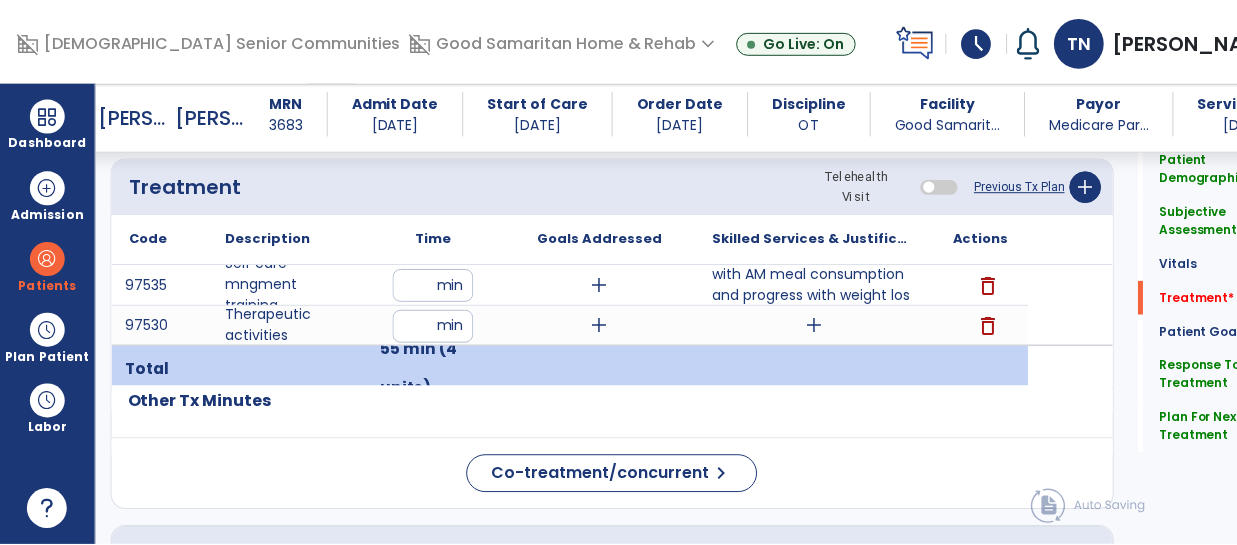 scroll, scrollTop: 1140, scrollLeft: 0, axis: vertical 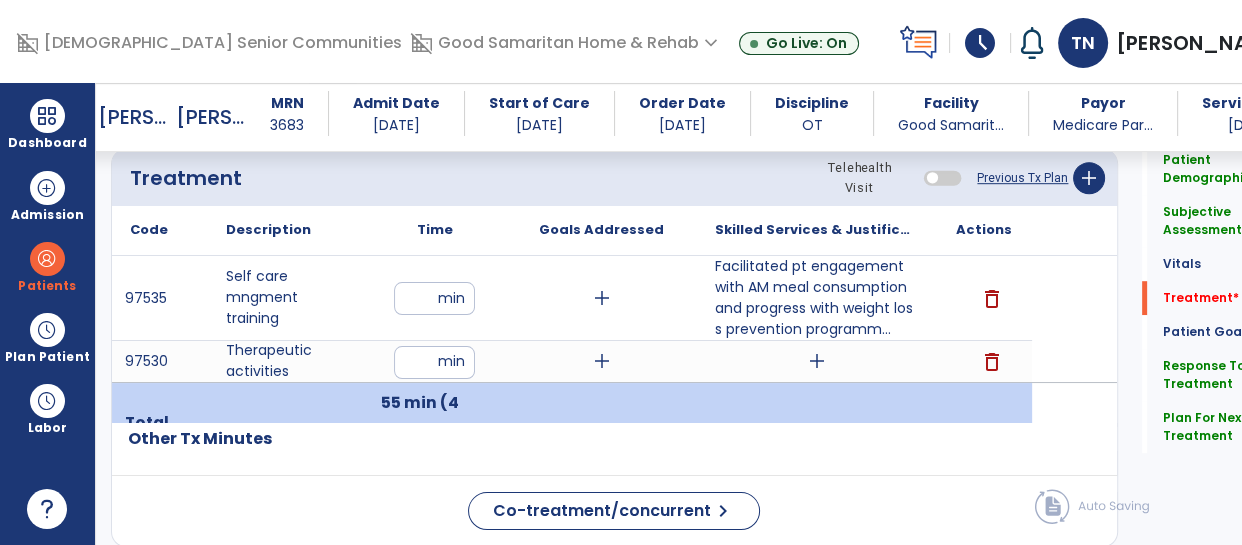 type on "**********" 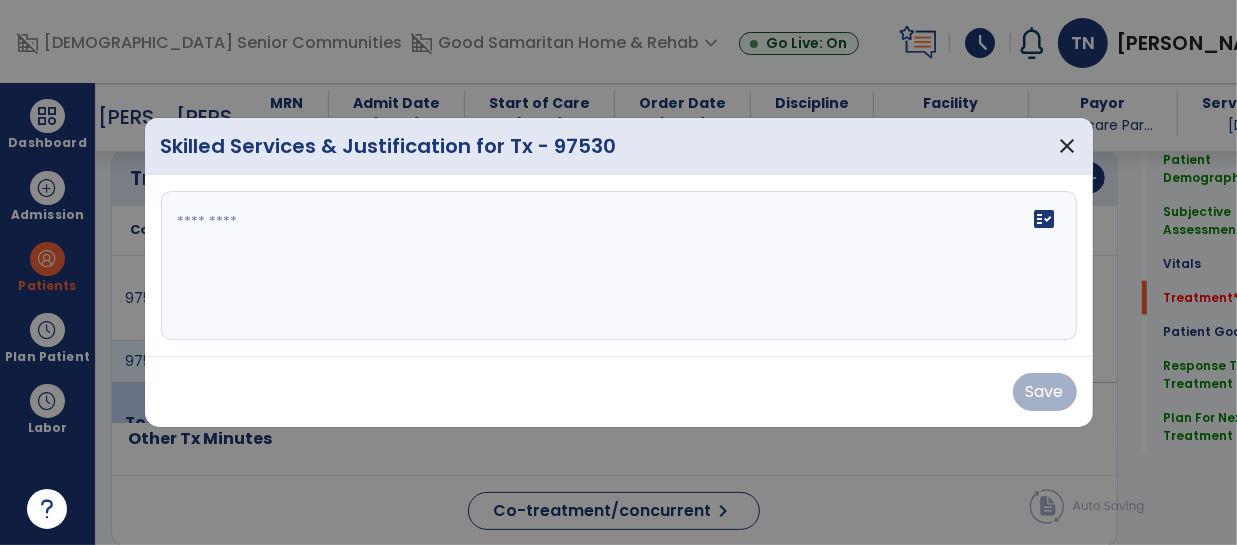 scroll, scrollTop: 1140, scrollLeft: 0, axis: vertical 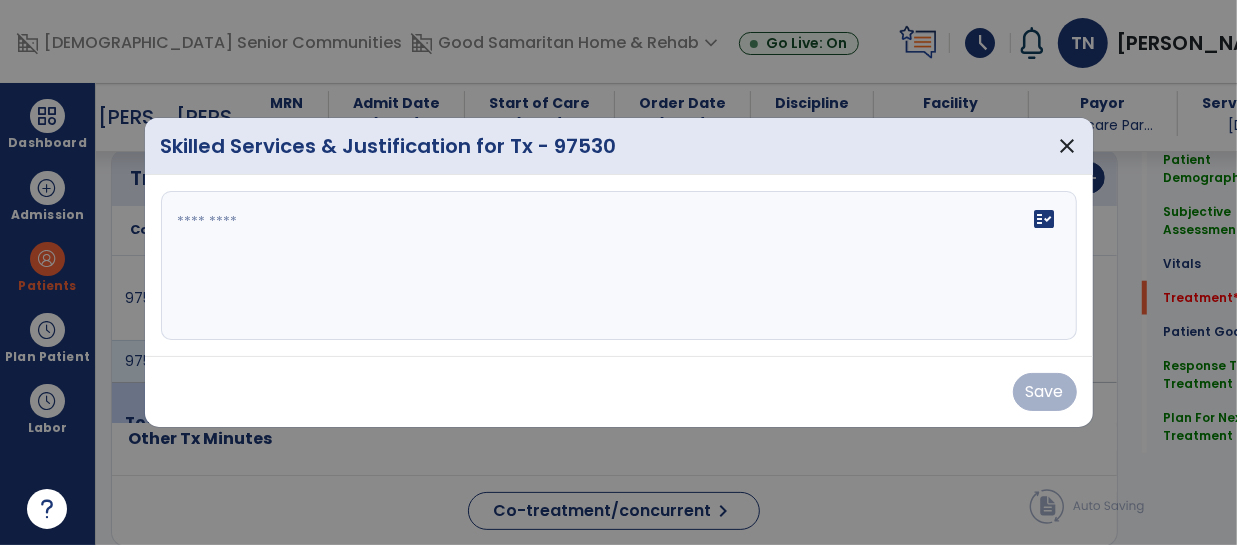click on "fact_check" at bounding box center (619, 266) 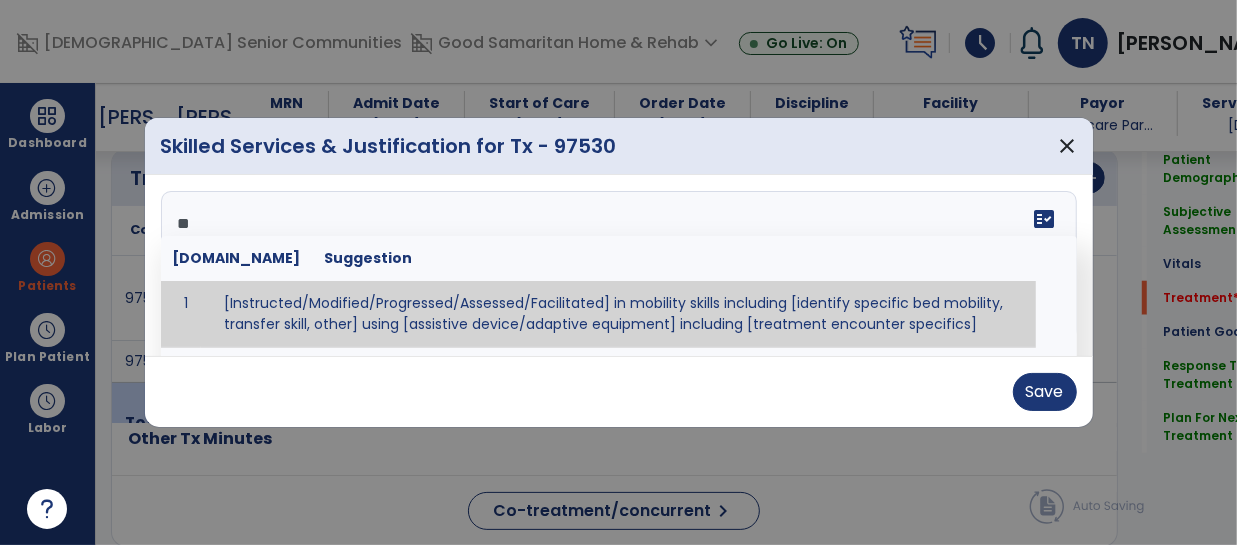 type on "*" 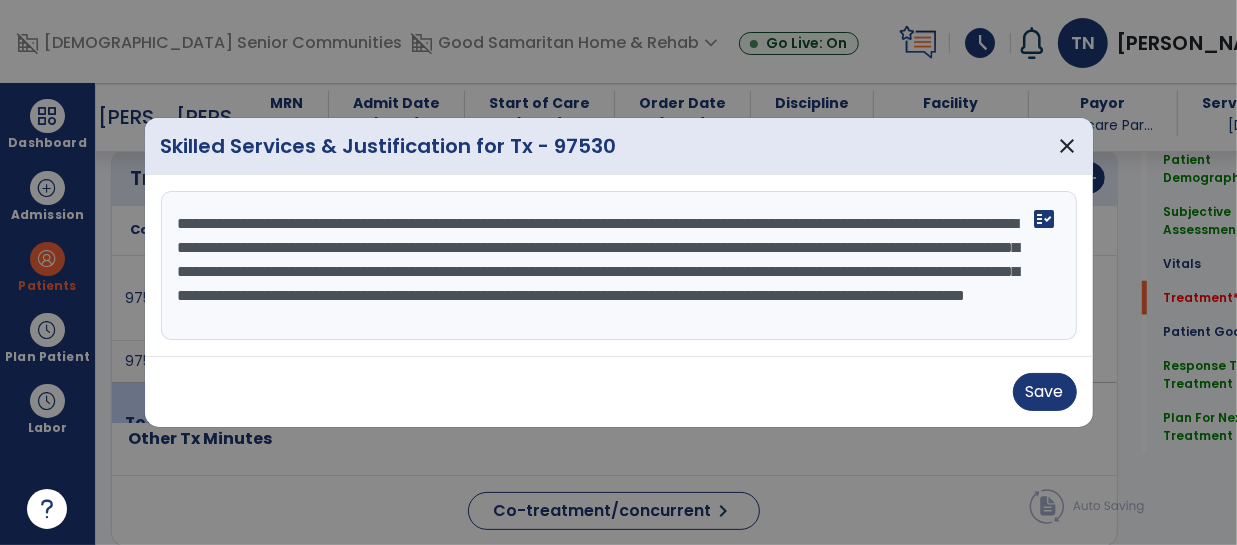 scroll, scrollTop: 15, scrollLeft: 0, axis: vertical 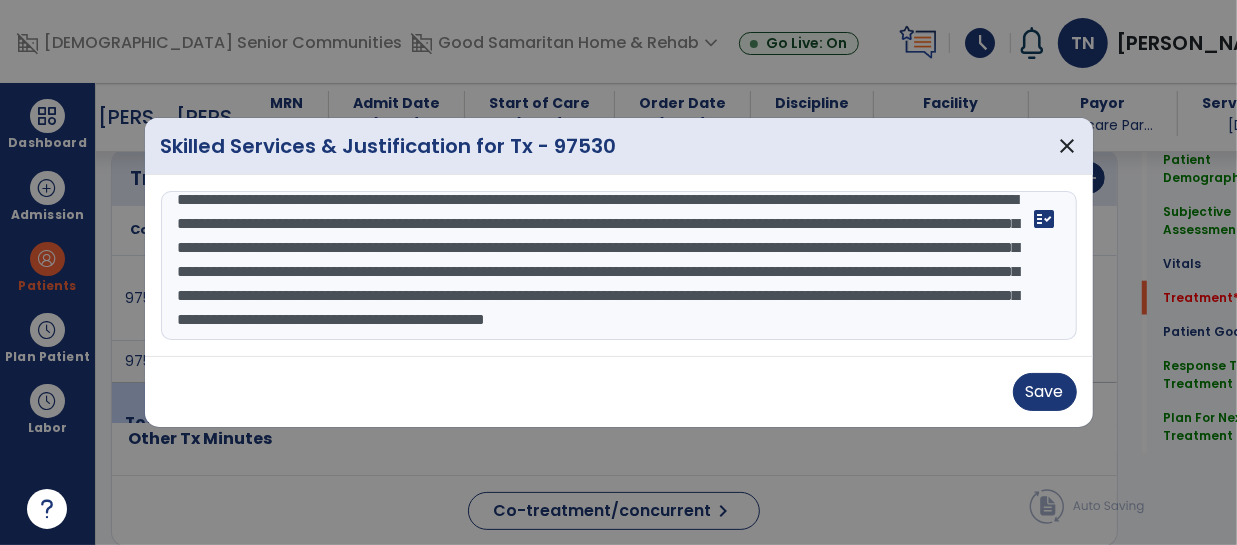 click on "**********" at bounding box center (619, 266) 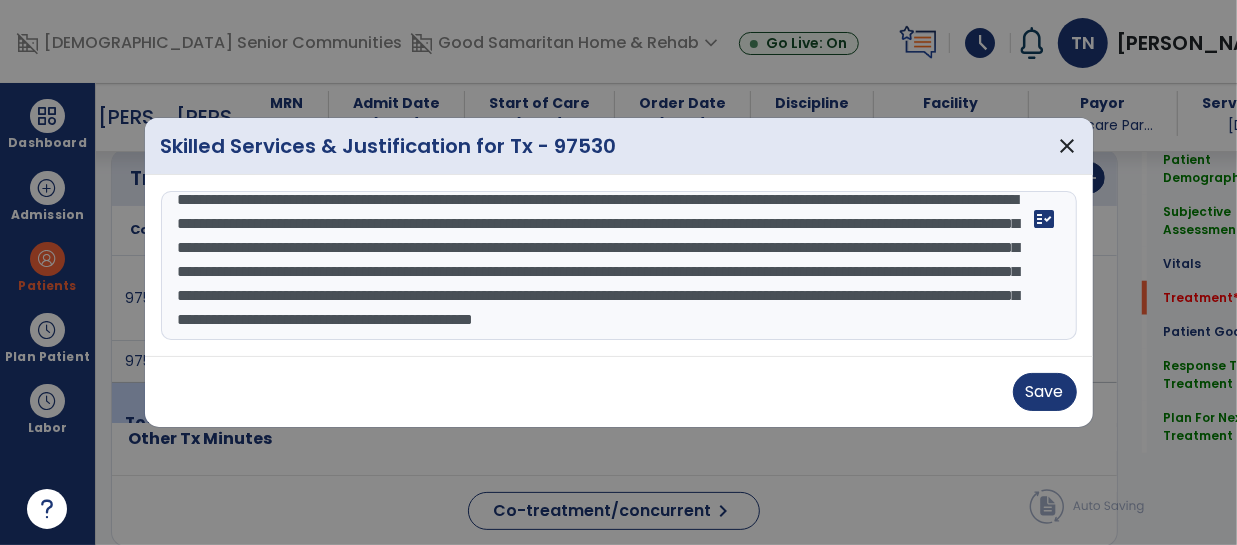 click on "**********" at bounding box center [619, 266] 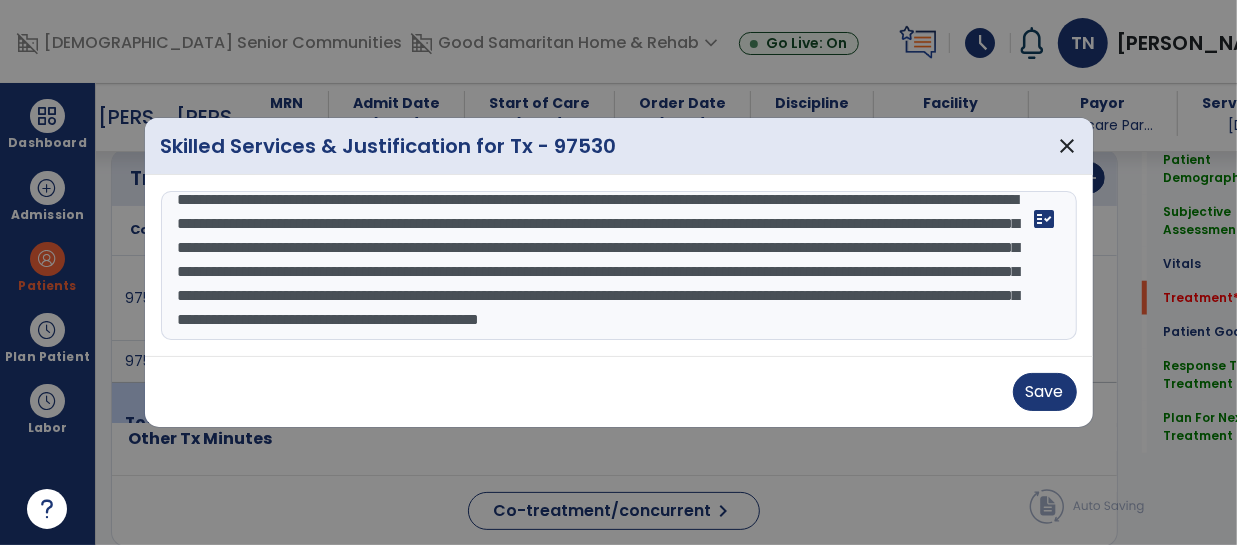 click on "**********" at bounding box center (619, 266) 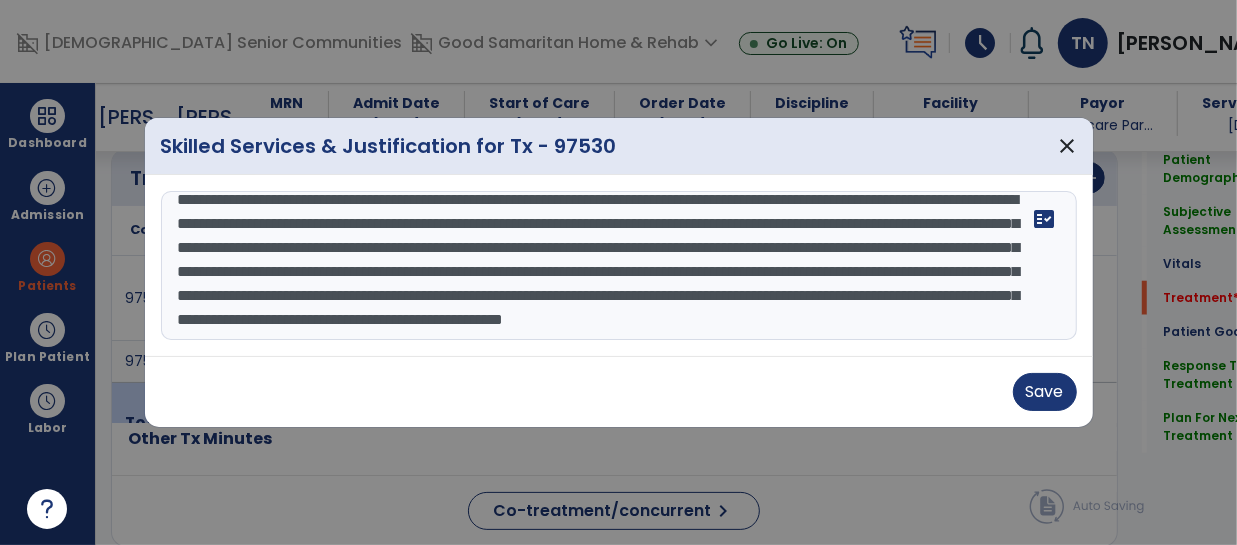 scroll, scrollTop: 63, scrollLeft: 0, axis: vertical 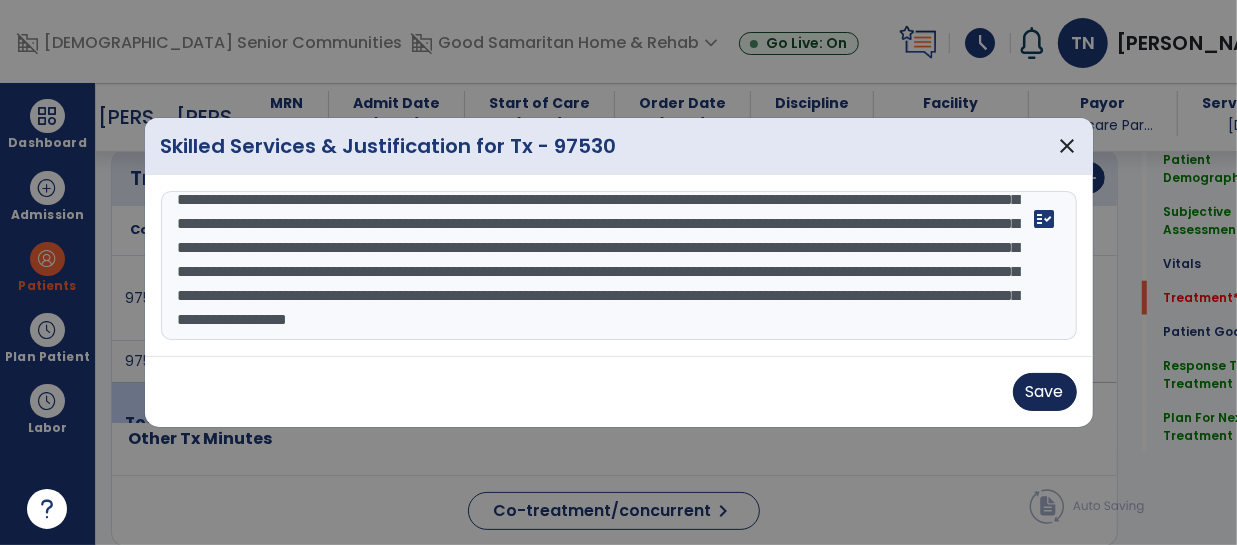 type on "**********" 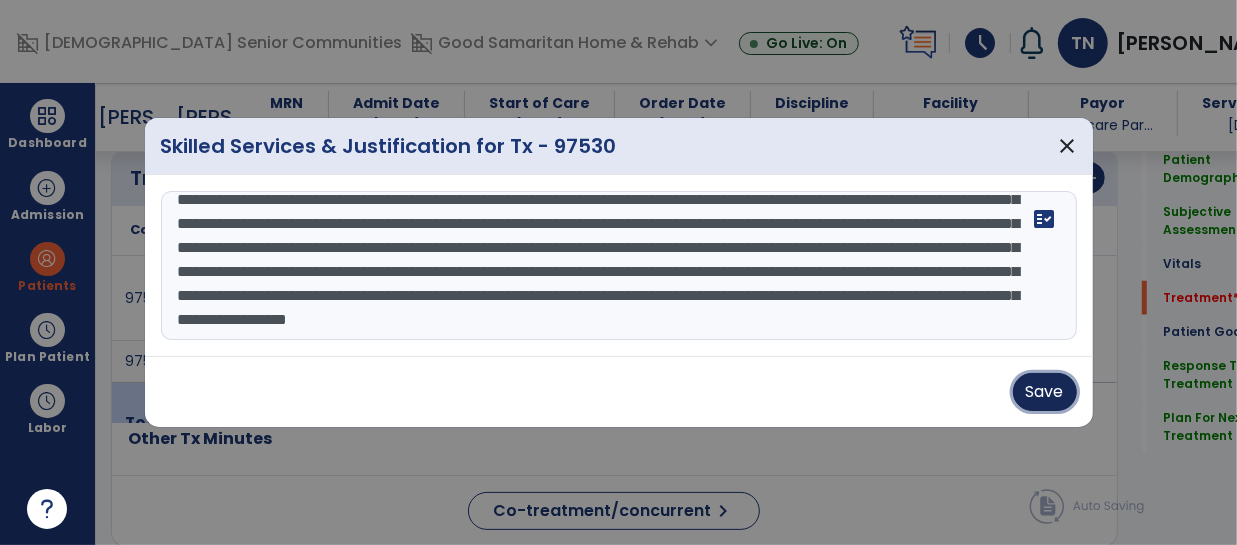 click on "Save" at bounding box center [1045, 392] 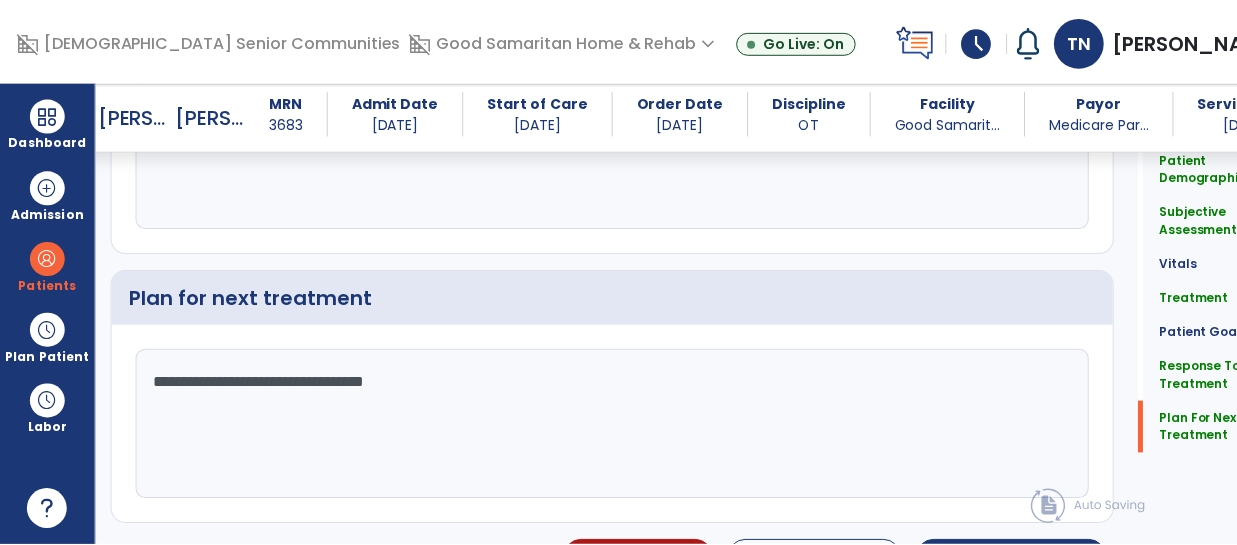 scroll, scrollTop: 3455, scrollLeft: 0, axis: vertical 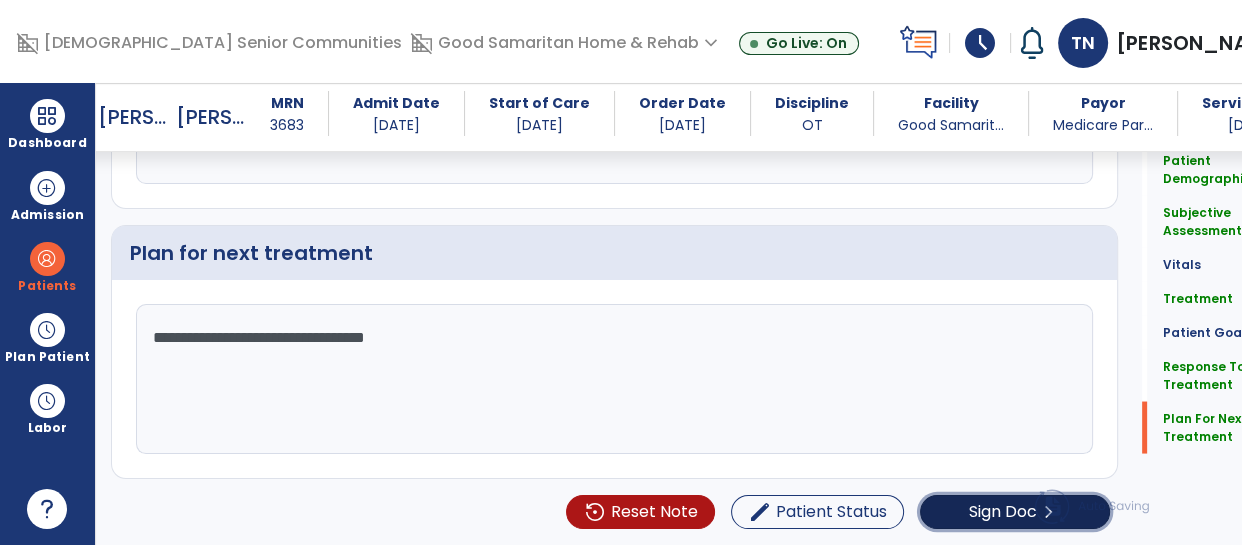click on "Sign Doc" 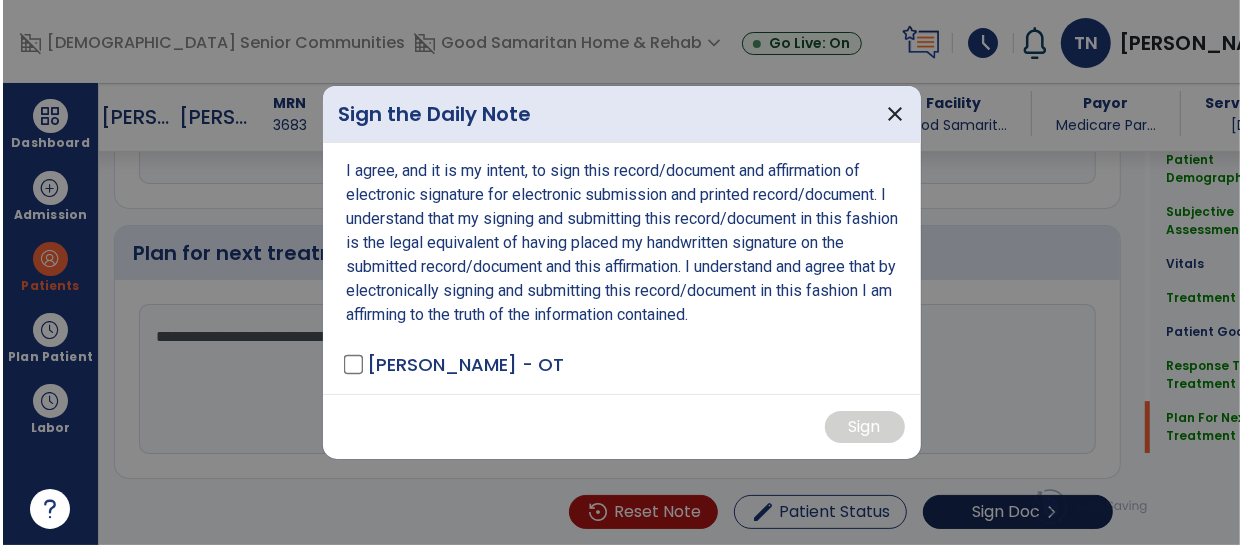 scroll, scrollTop: 3455, scrollLeft: 0, axis: vertical 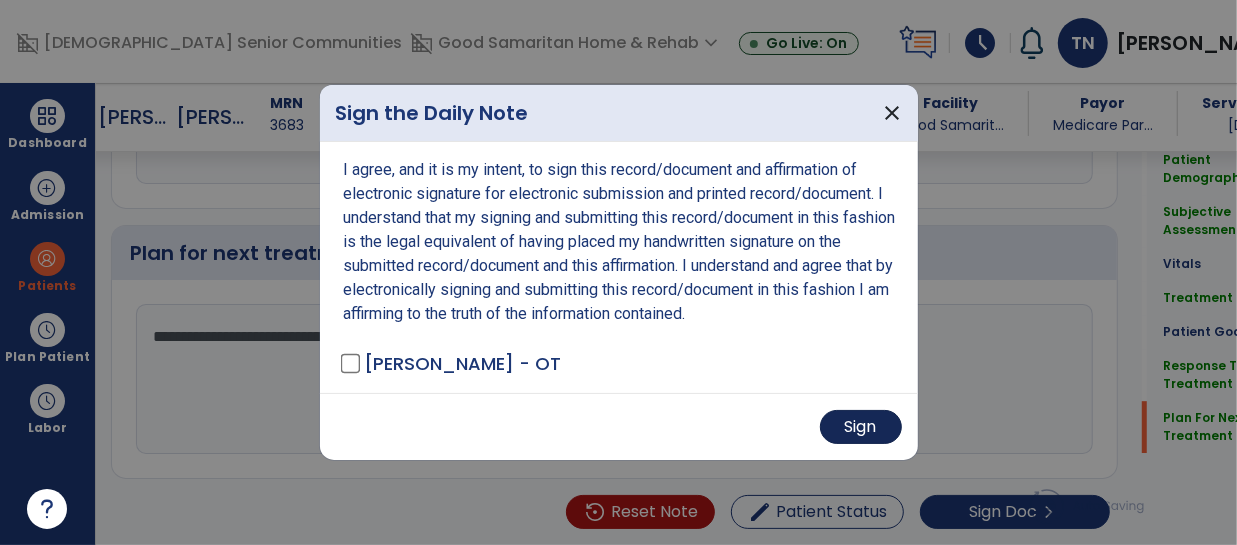 click on "Sign" at bounding box center [861, 427] 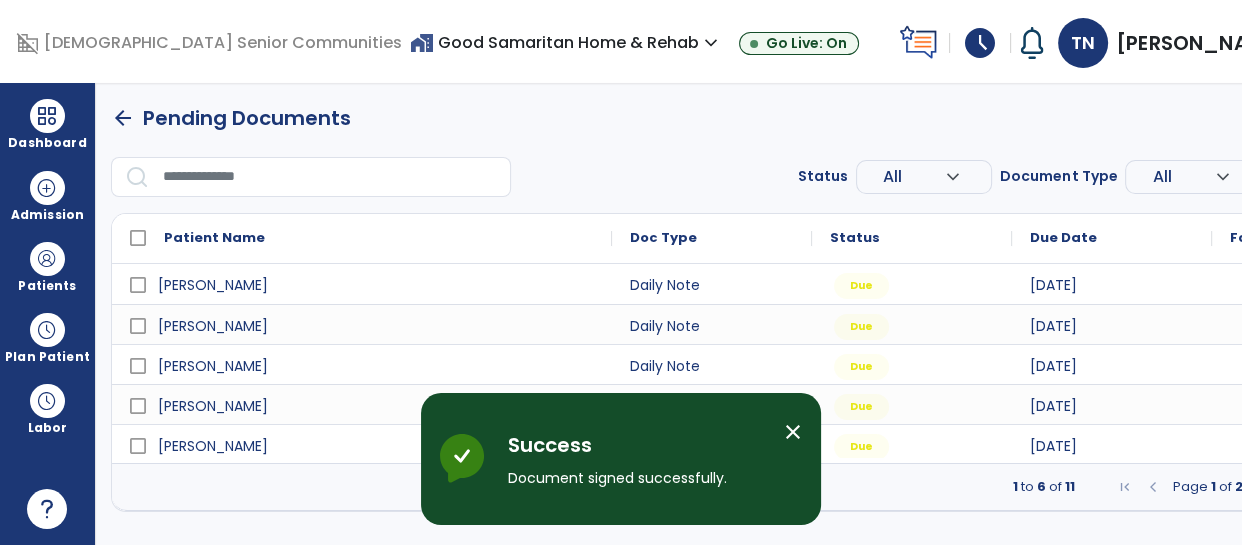 scroll, scrollTop: 0, scrollLeft: 0, axis: both 